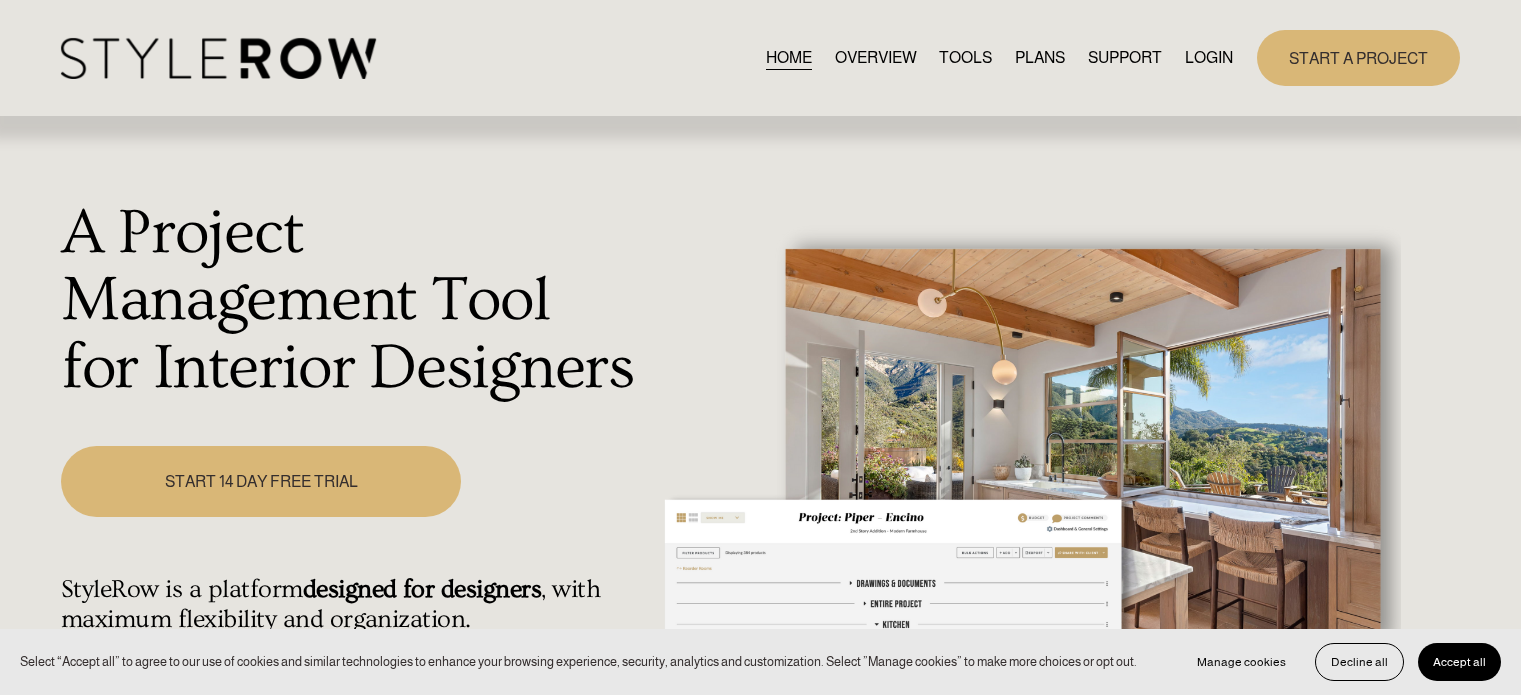 scroll, scrollTop: 0, scrollLeft: 0, axis: both 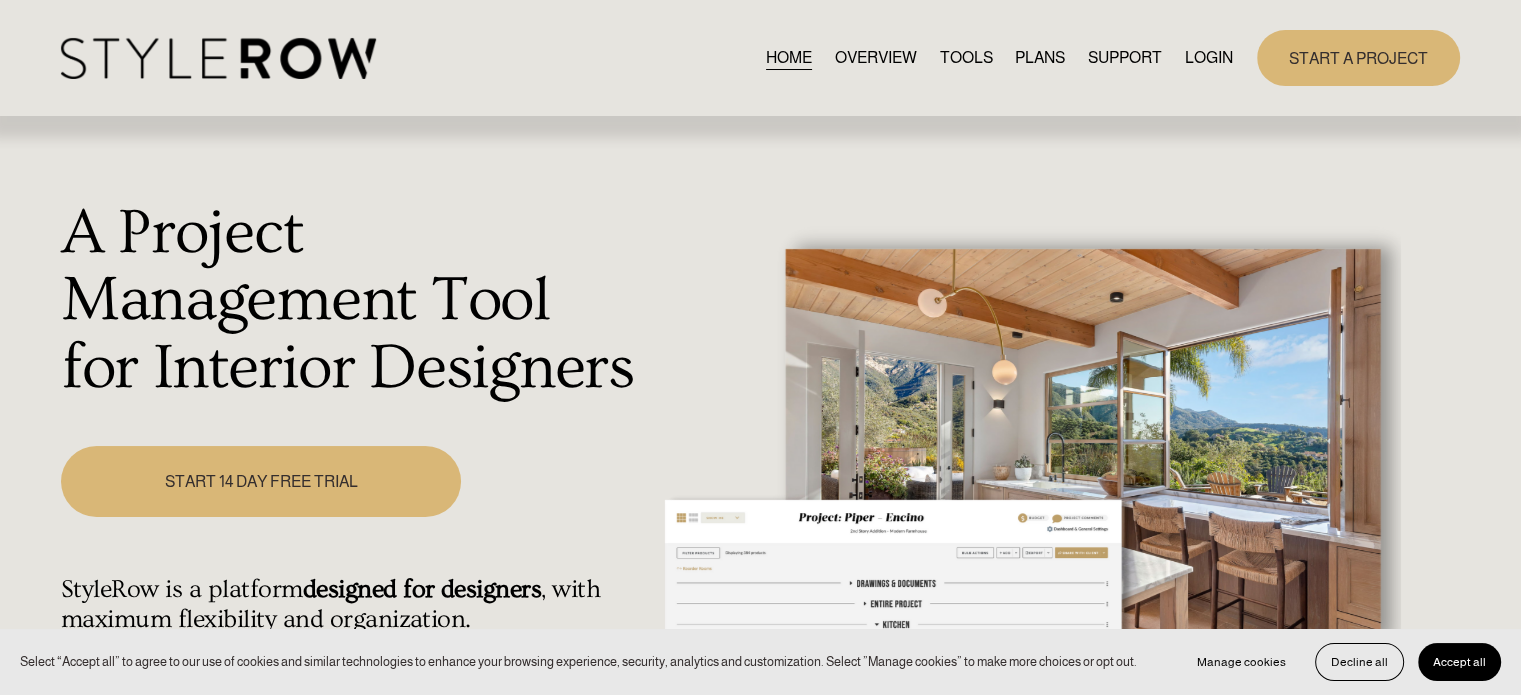 click on "LOGIN" at bounding box center [1209, 57] 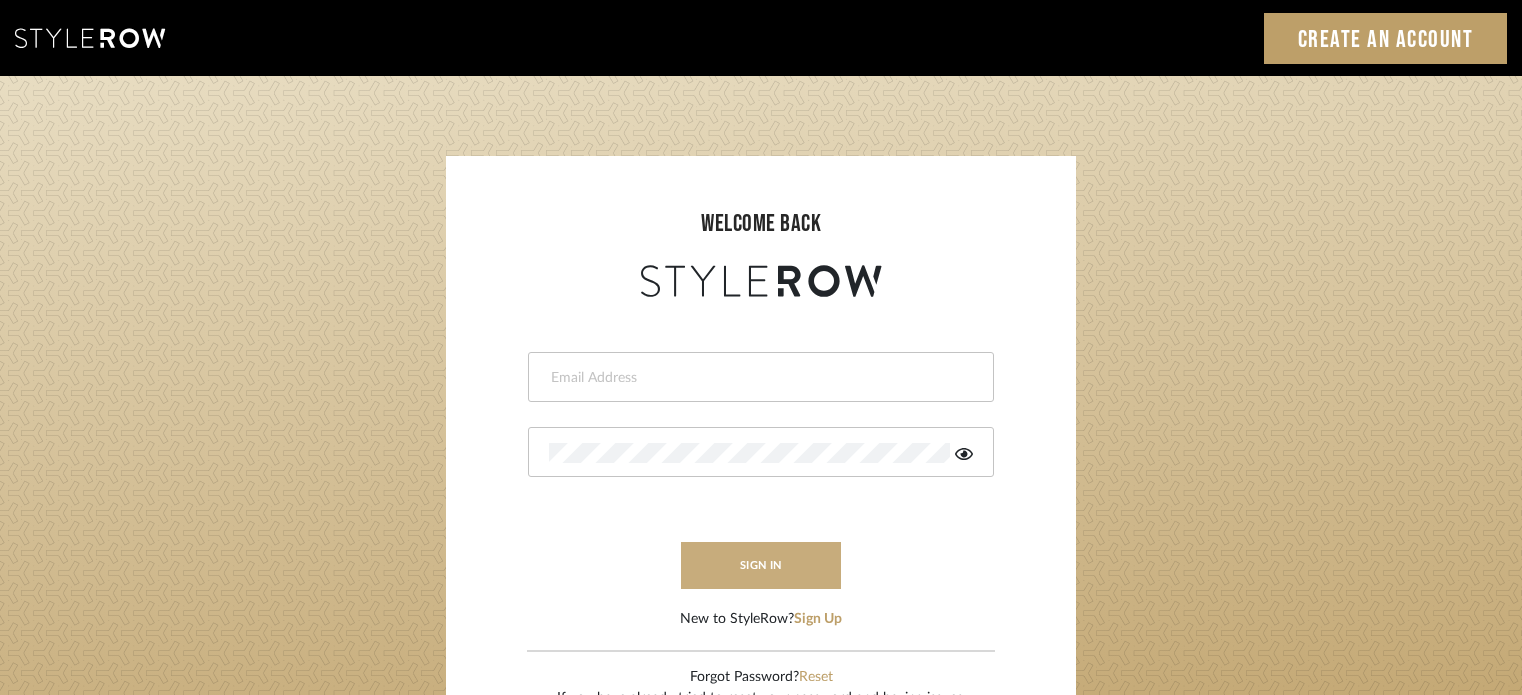 scroll, scrollTop: 0, scrollLeft: 0, axis: both 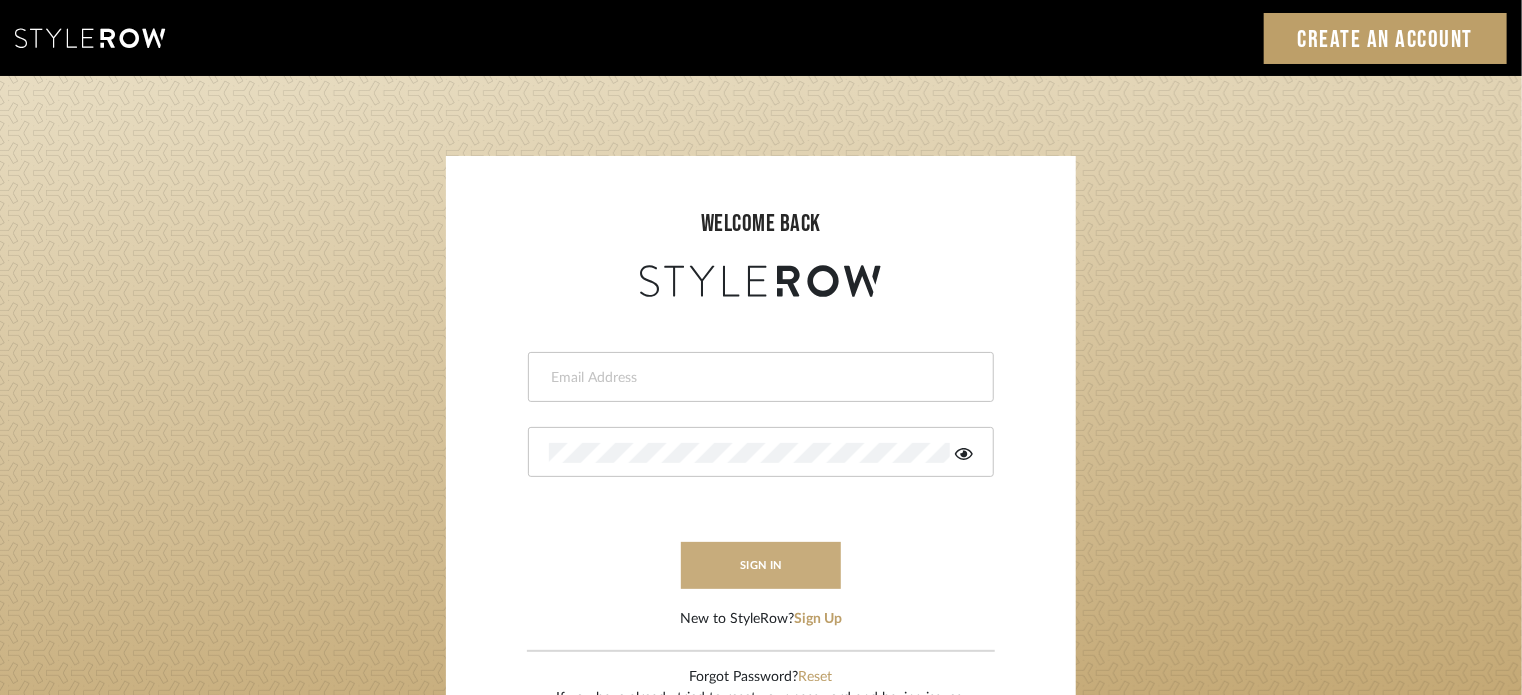 type on "Katie@flairinteriorsllc.com" 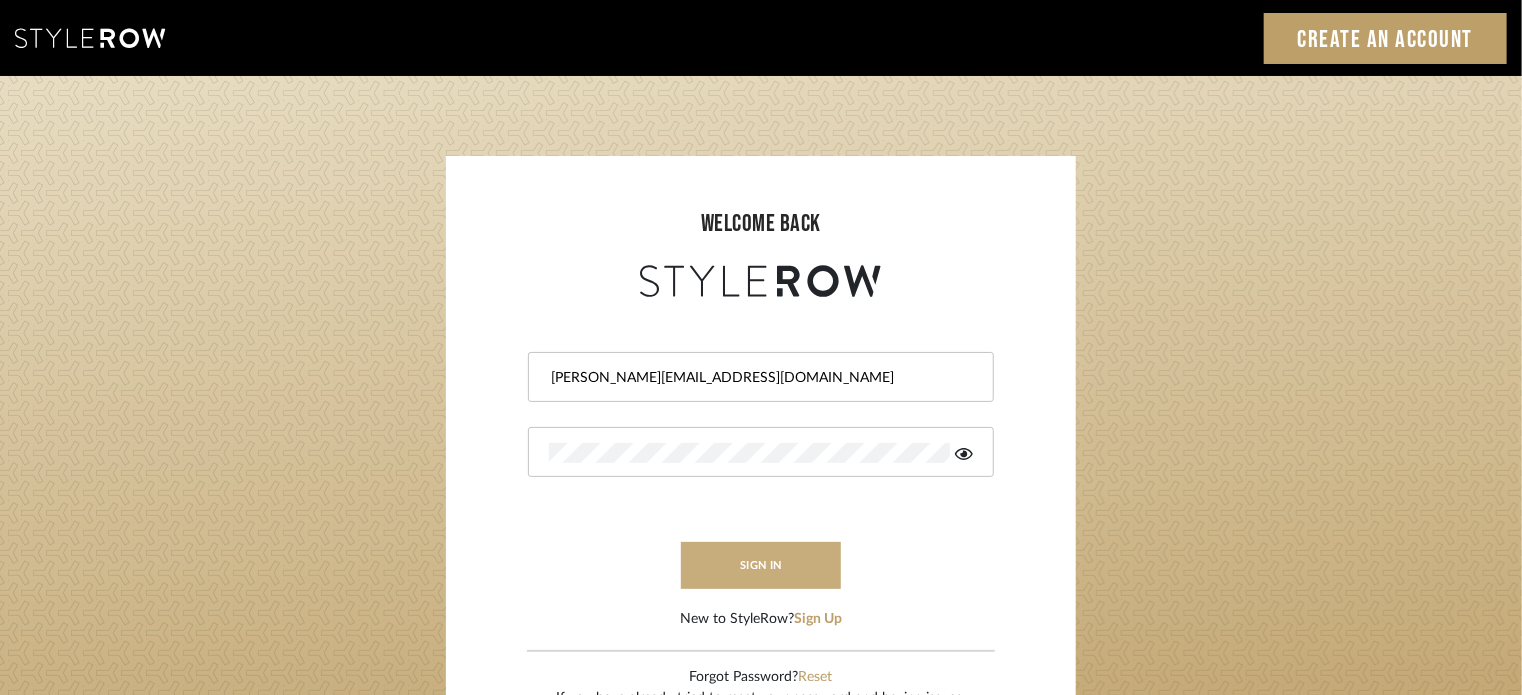 click on "sign in" at bounding box center (761, 565) 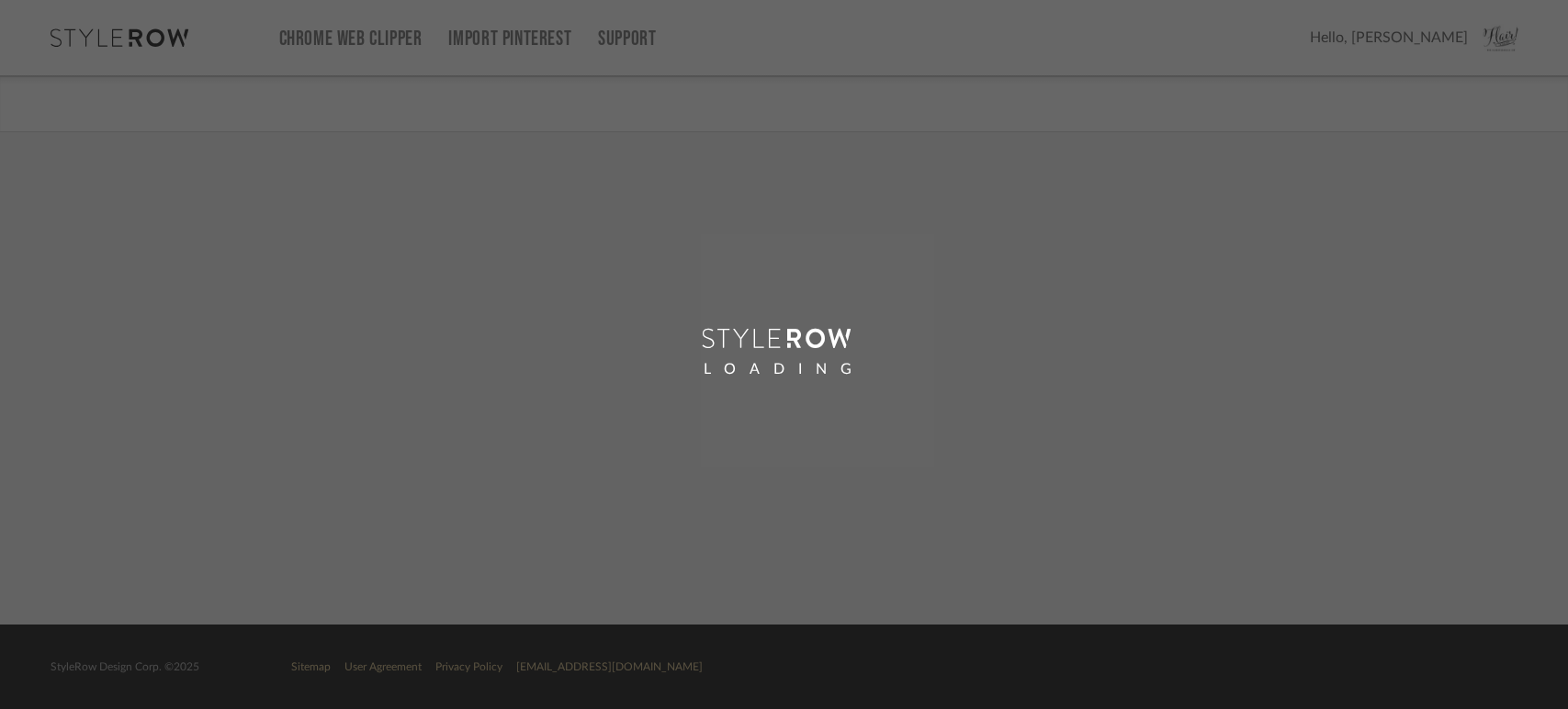 scroll, scrollTop: 0, scrollLeft: 0, axis: both 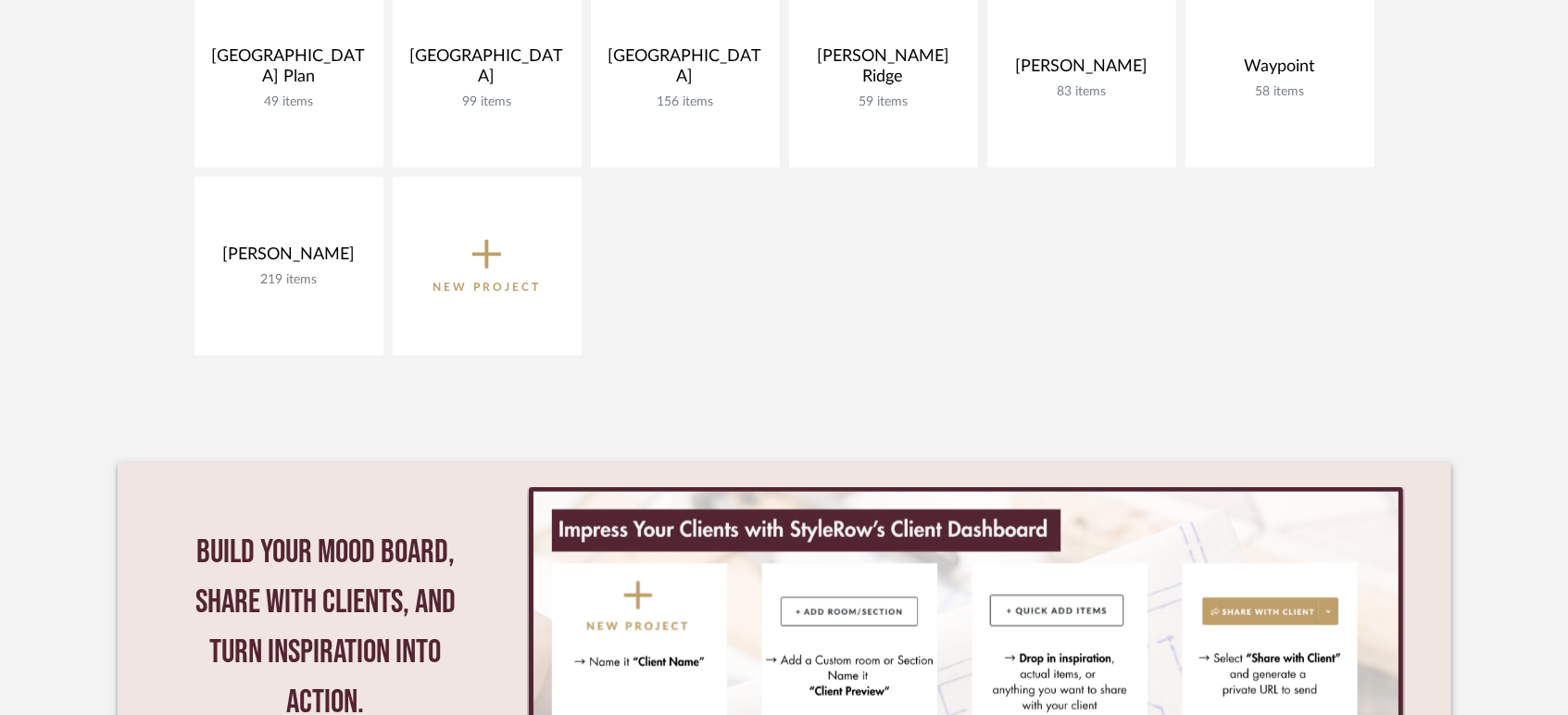 click on "New Project" 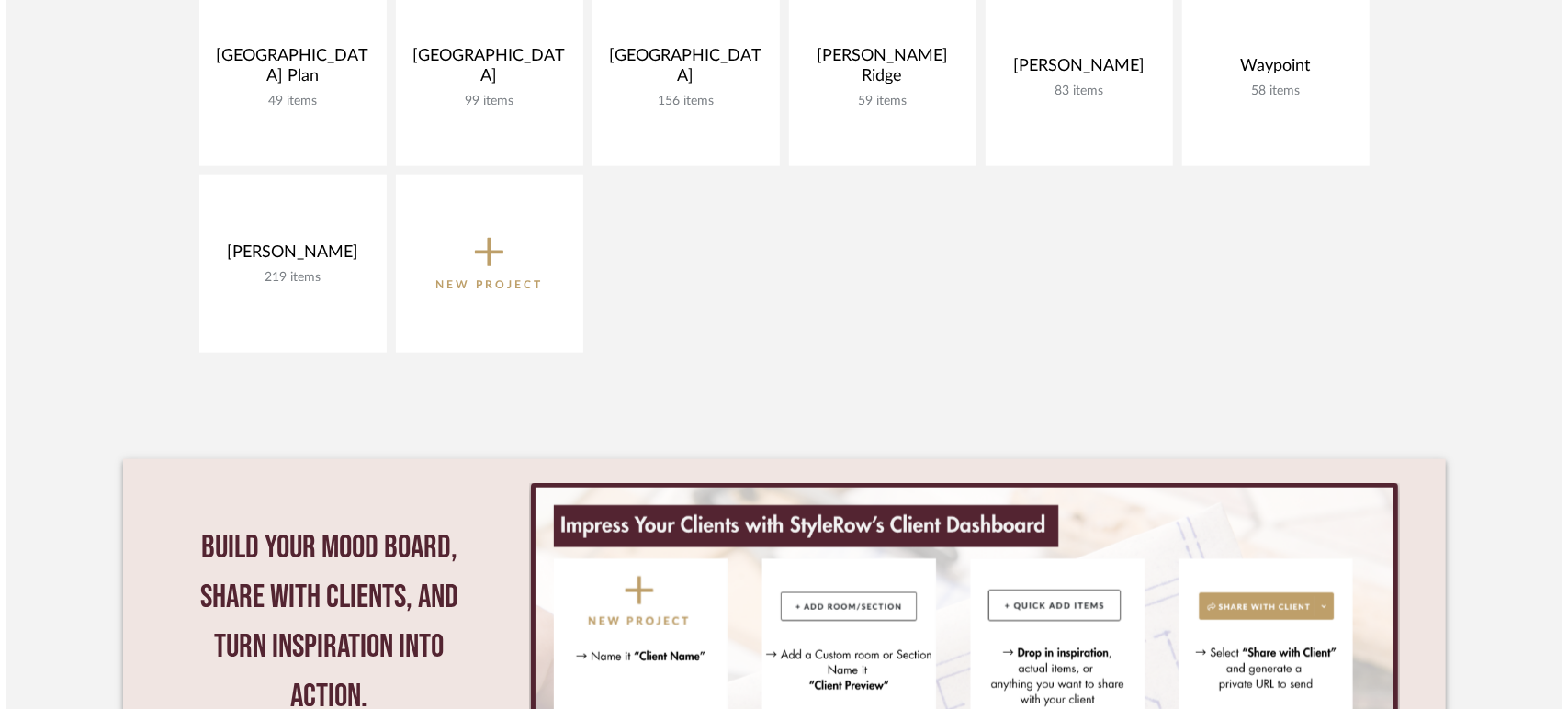 scroll, scrollTop: 0, scrollLeft: 0, axis: both 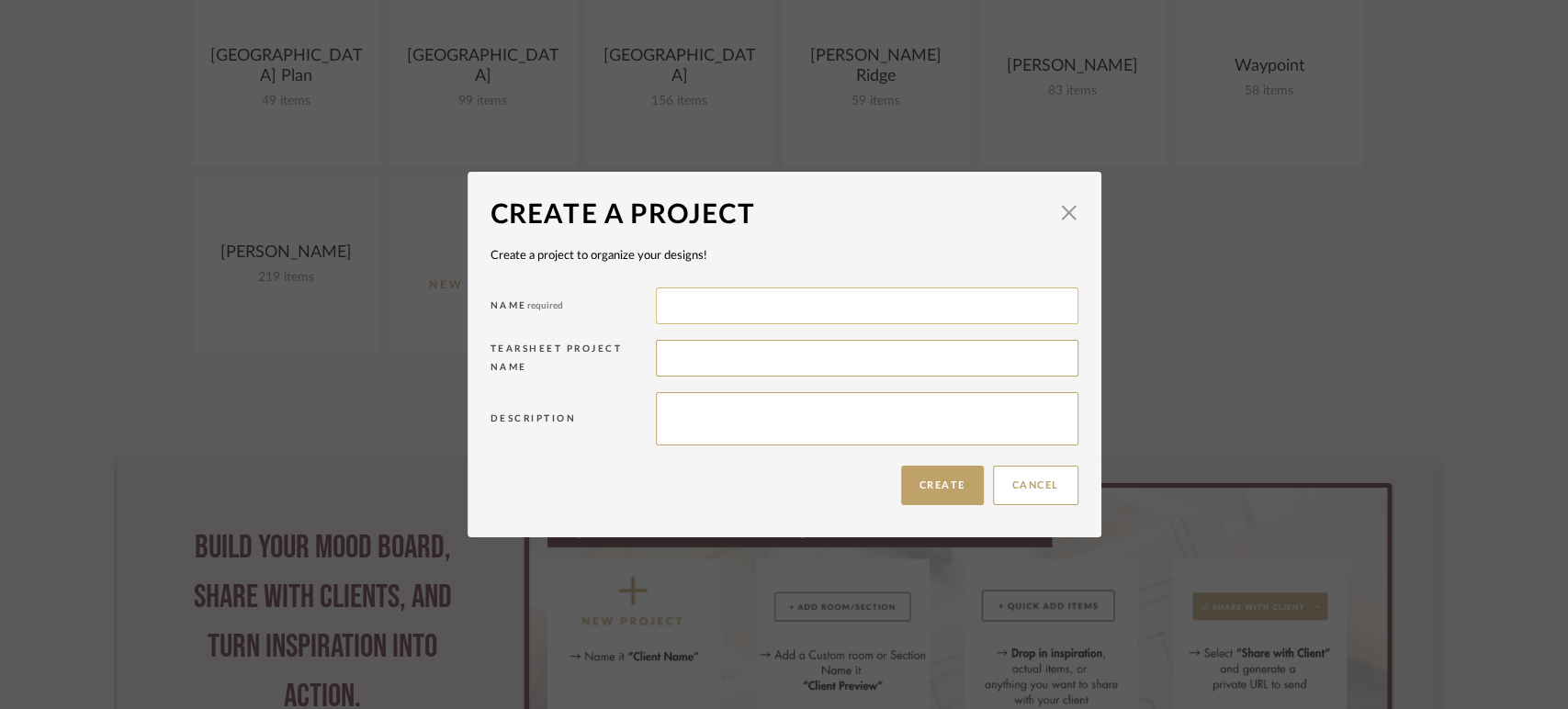 click at bounding box center [867, 306] 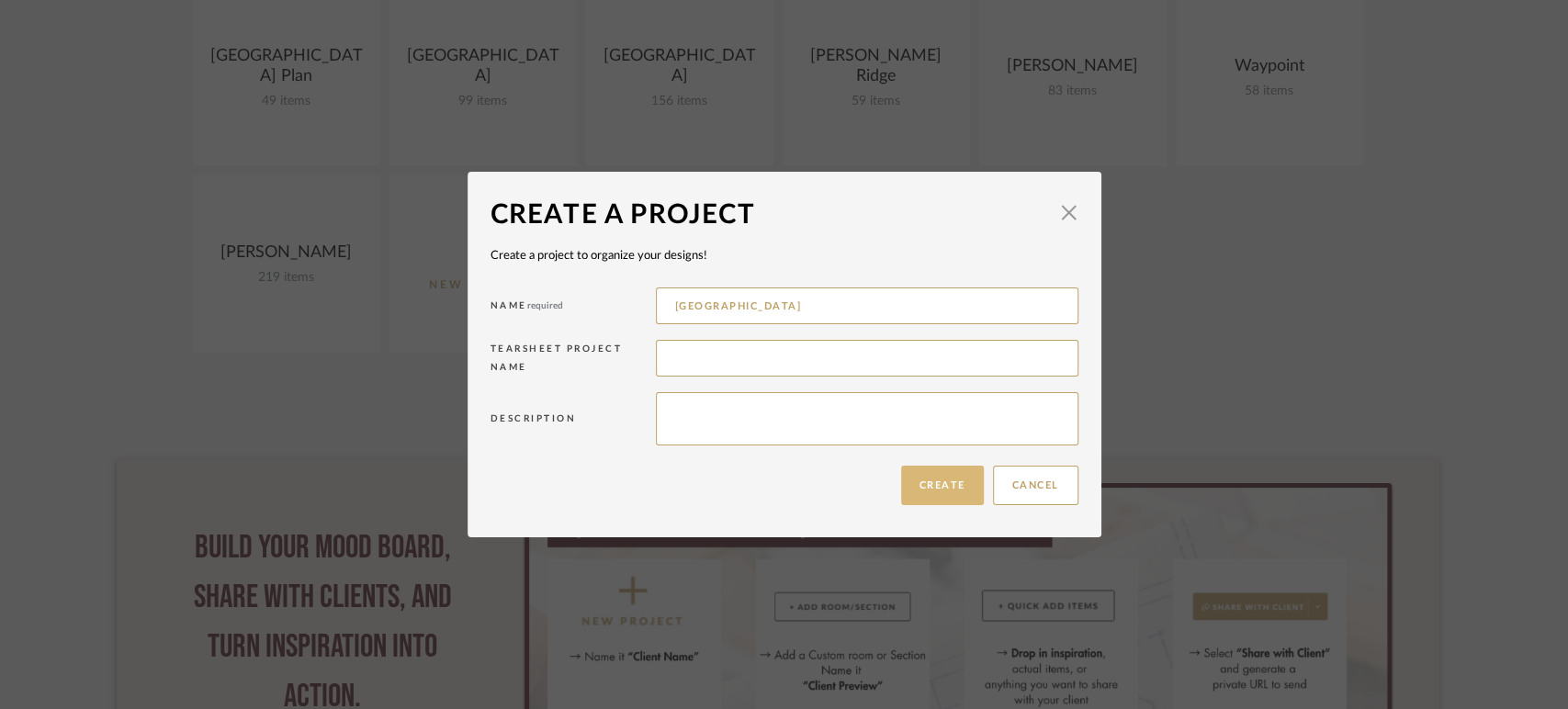 type on "Haven Abbey" 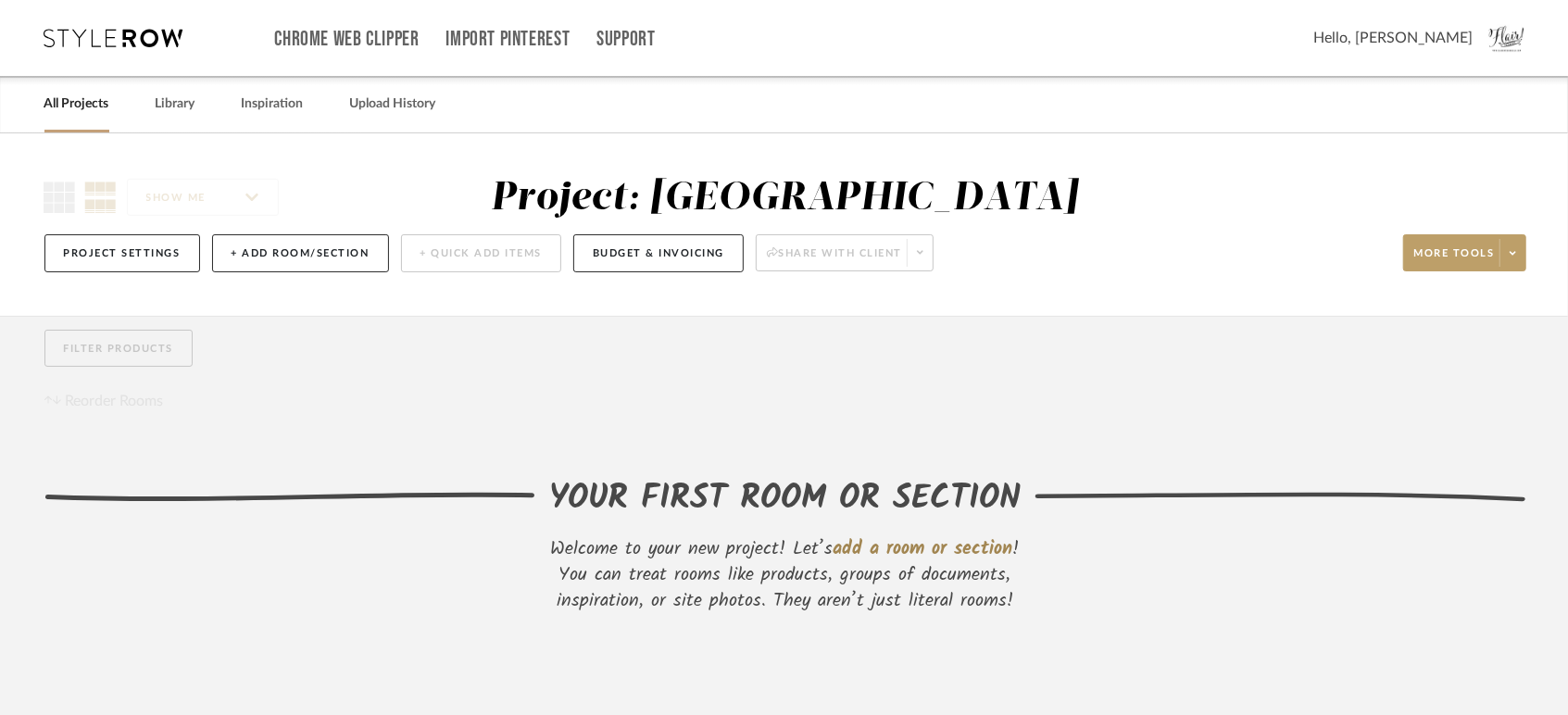 scroll, scrollTop: 115, scrollLeft: 0, axis: vertical 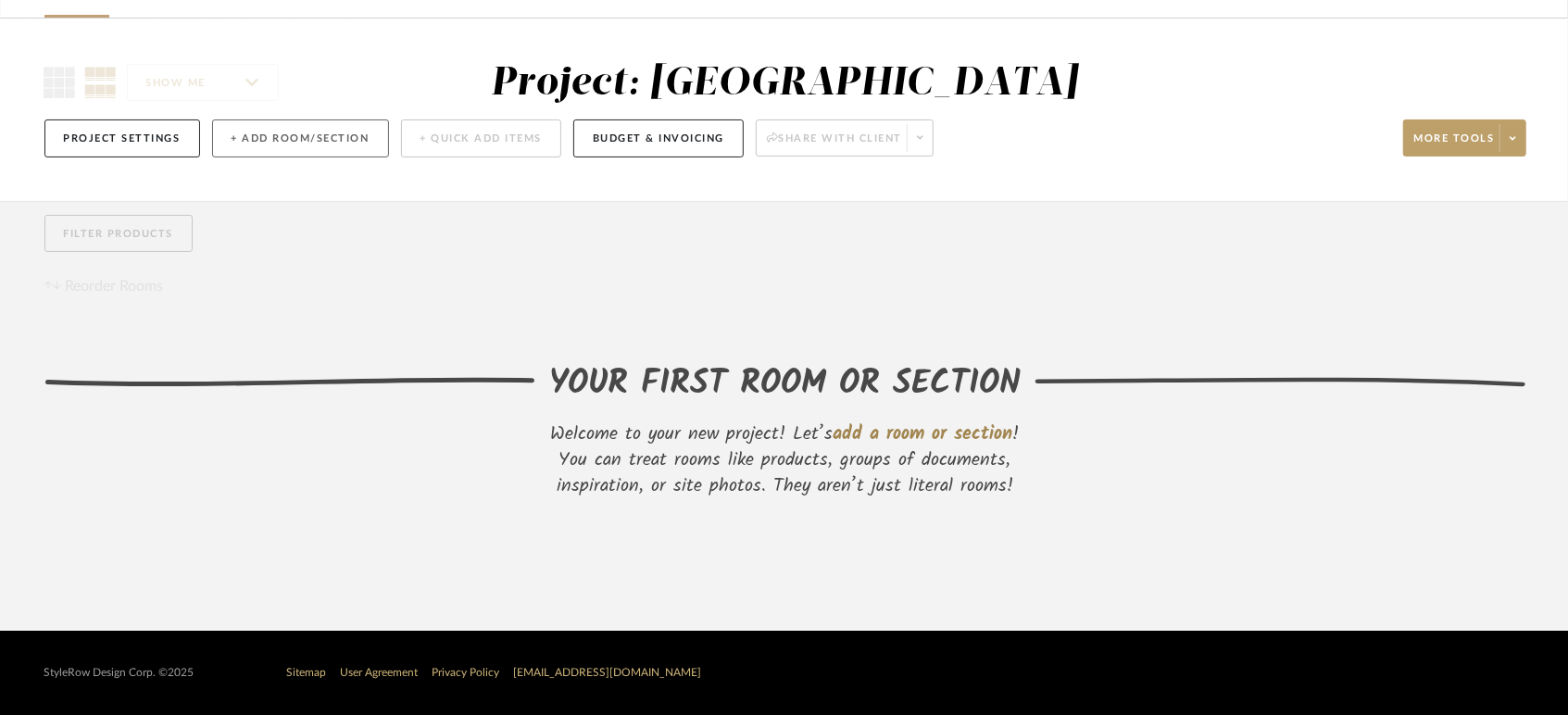 click on "+ Add Room/Section" 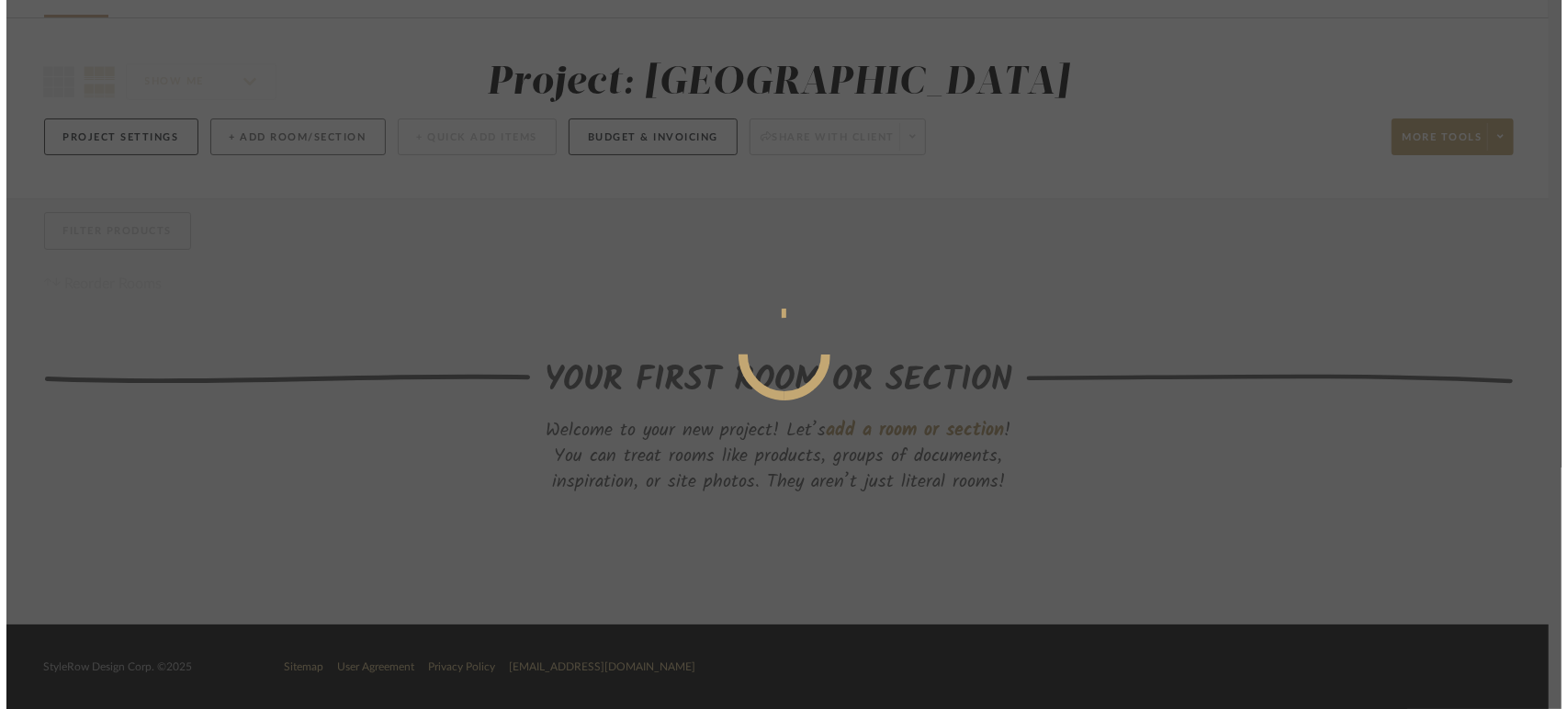 scroll, scrollTop: 0, scrollLeft: 0, axis: both 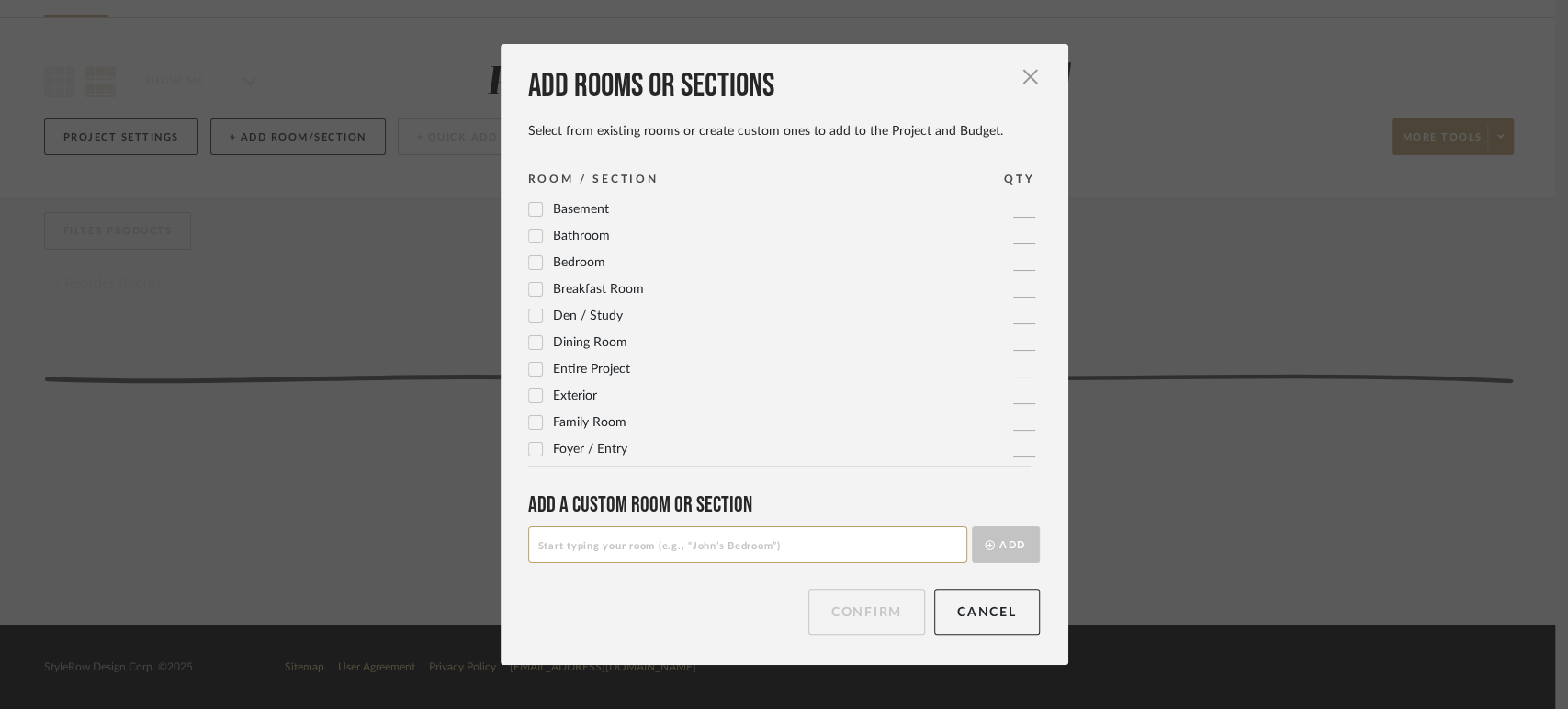 click 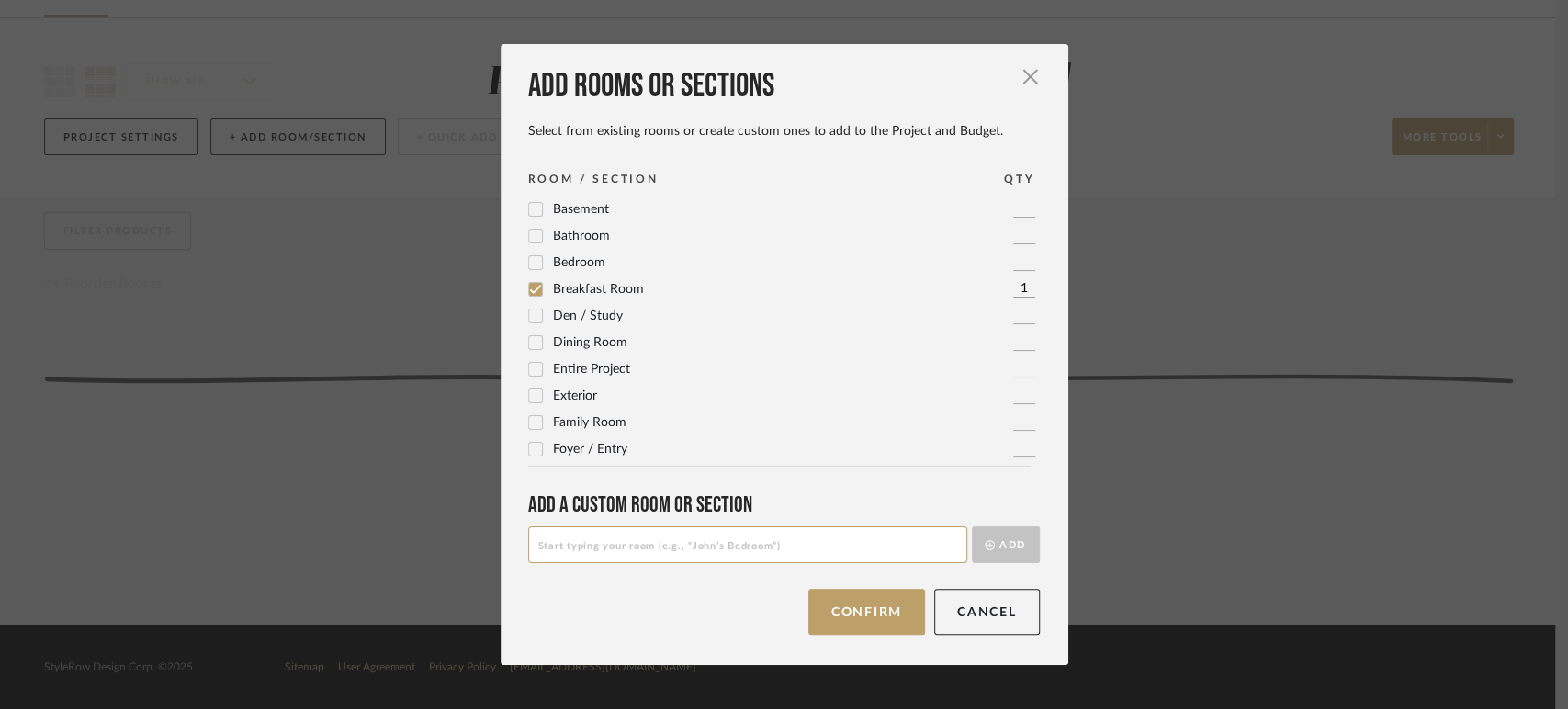 click 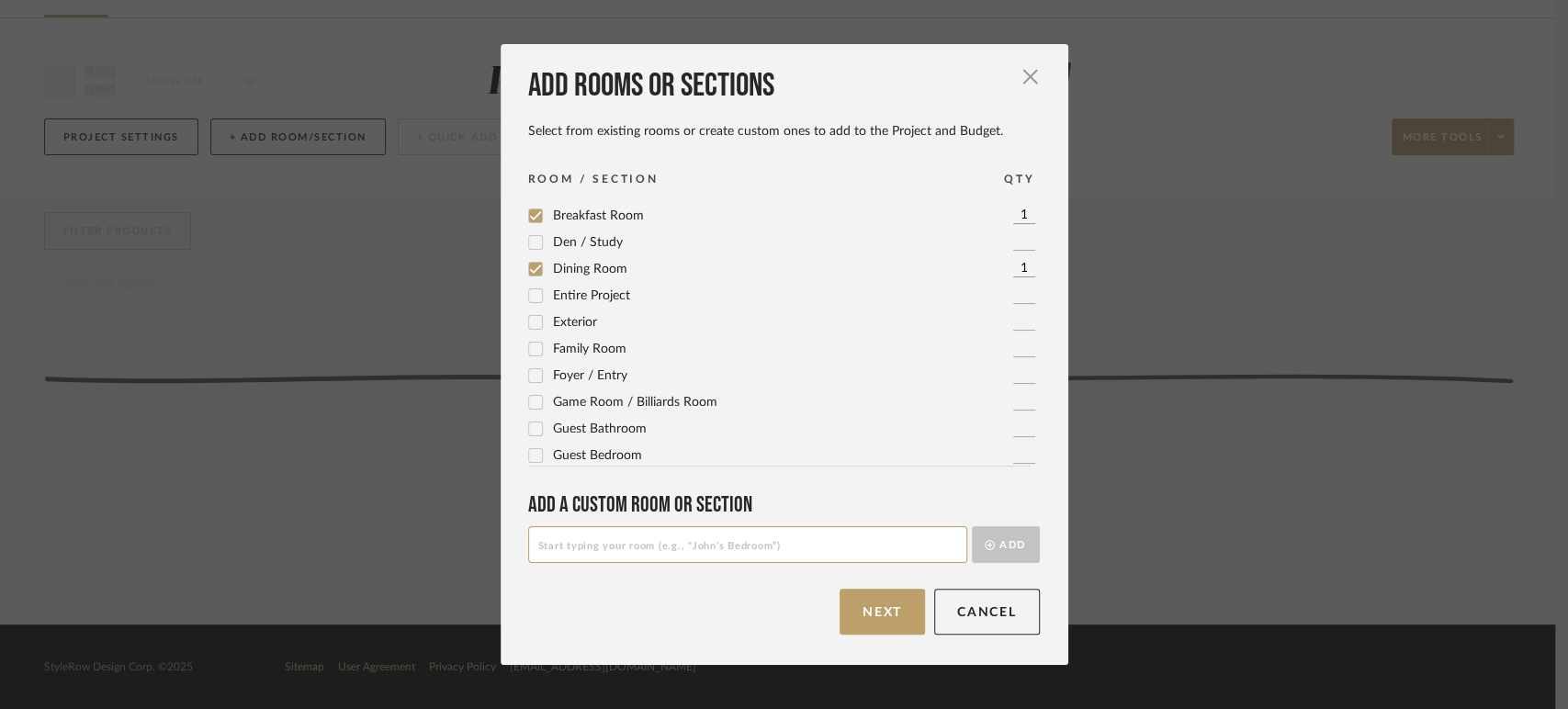 scroll, scrollTop: 94, scrollLeft: 0, axis: vertical 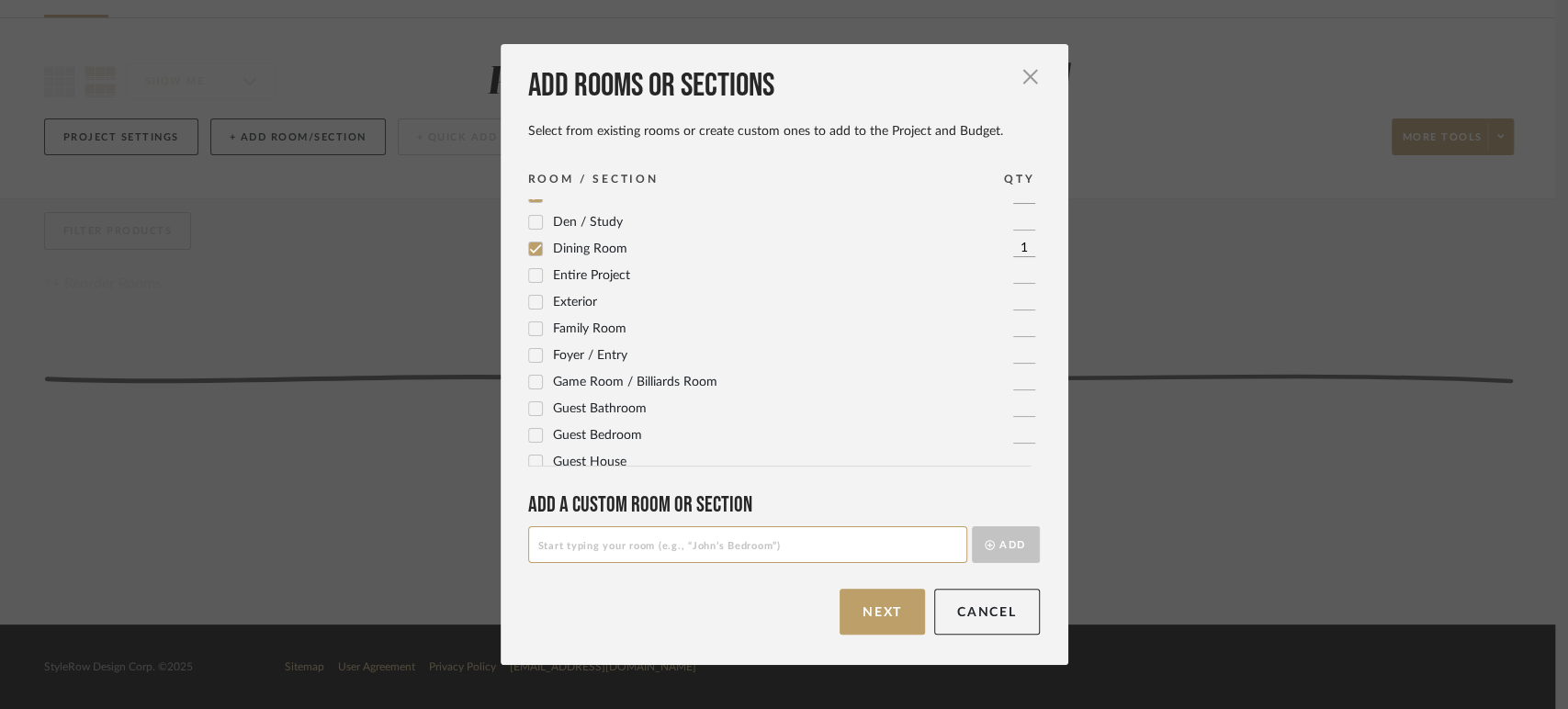 click 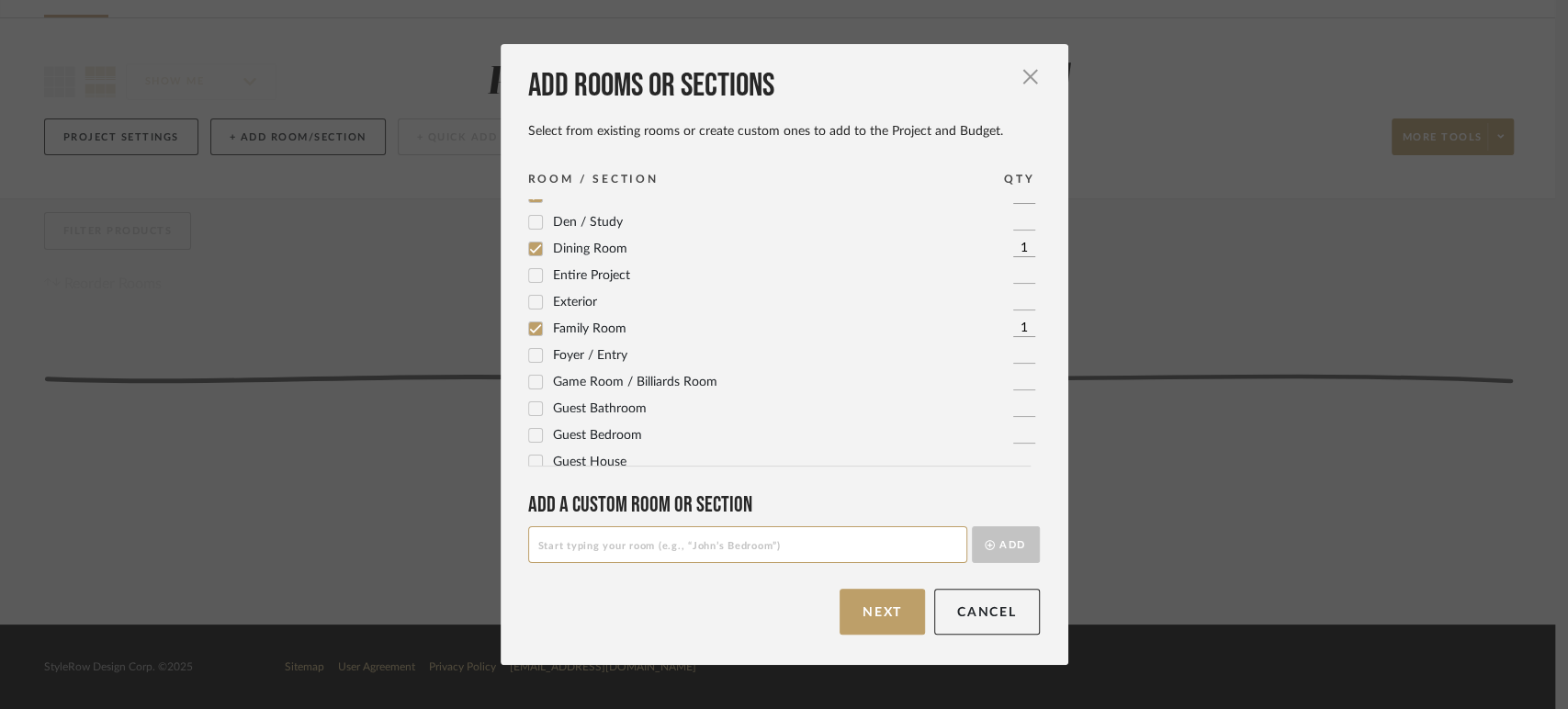 click 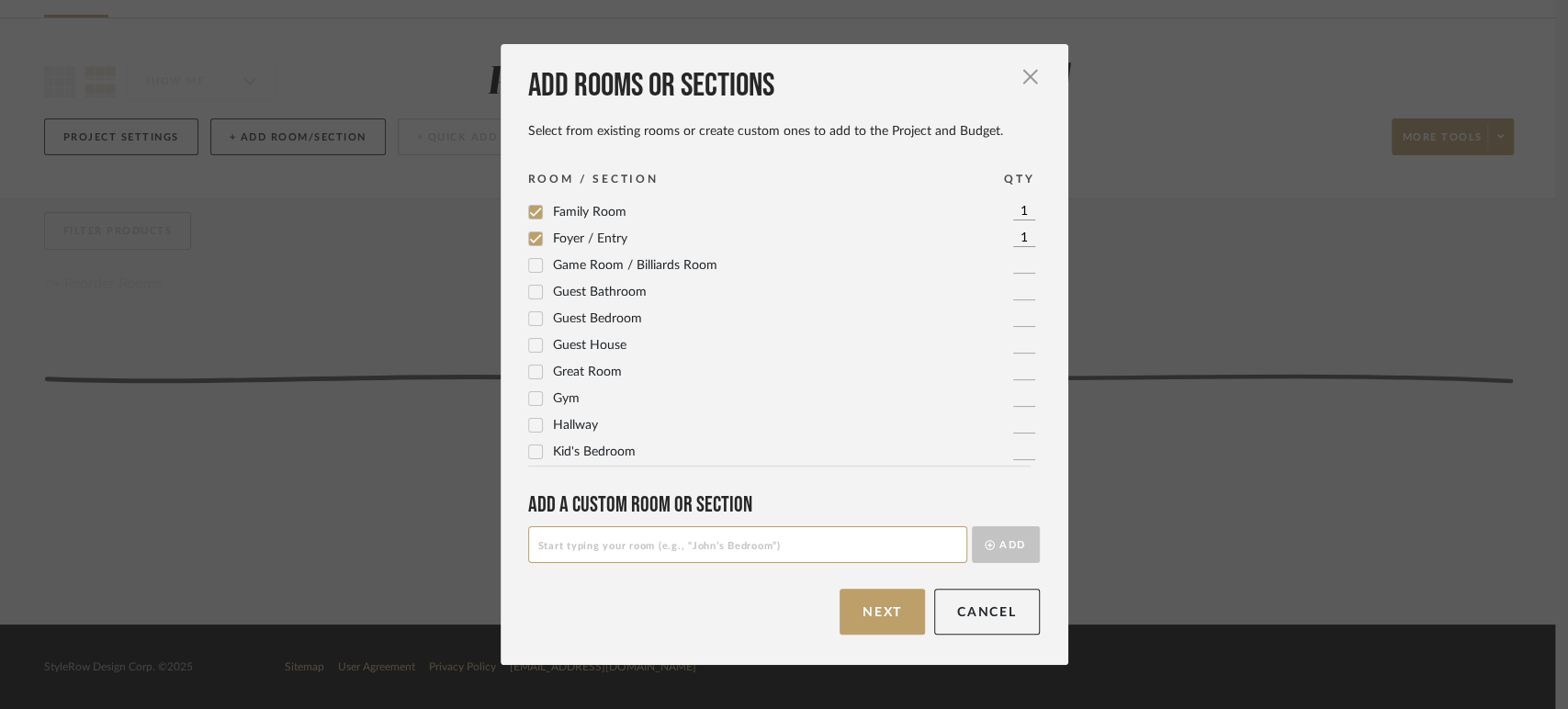 scroll, scrollTop: 212, scrollLeft: 0, axis: vertical 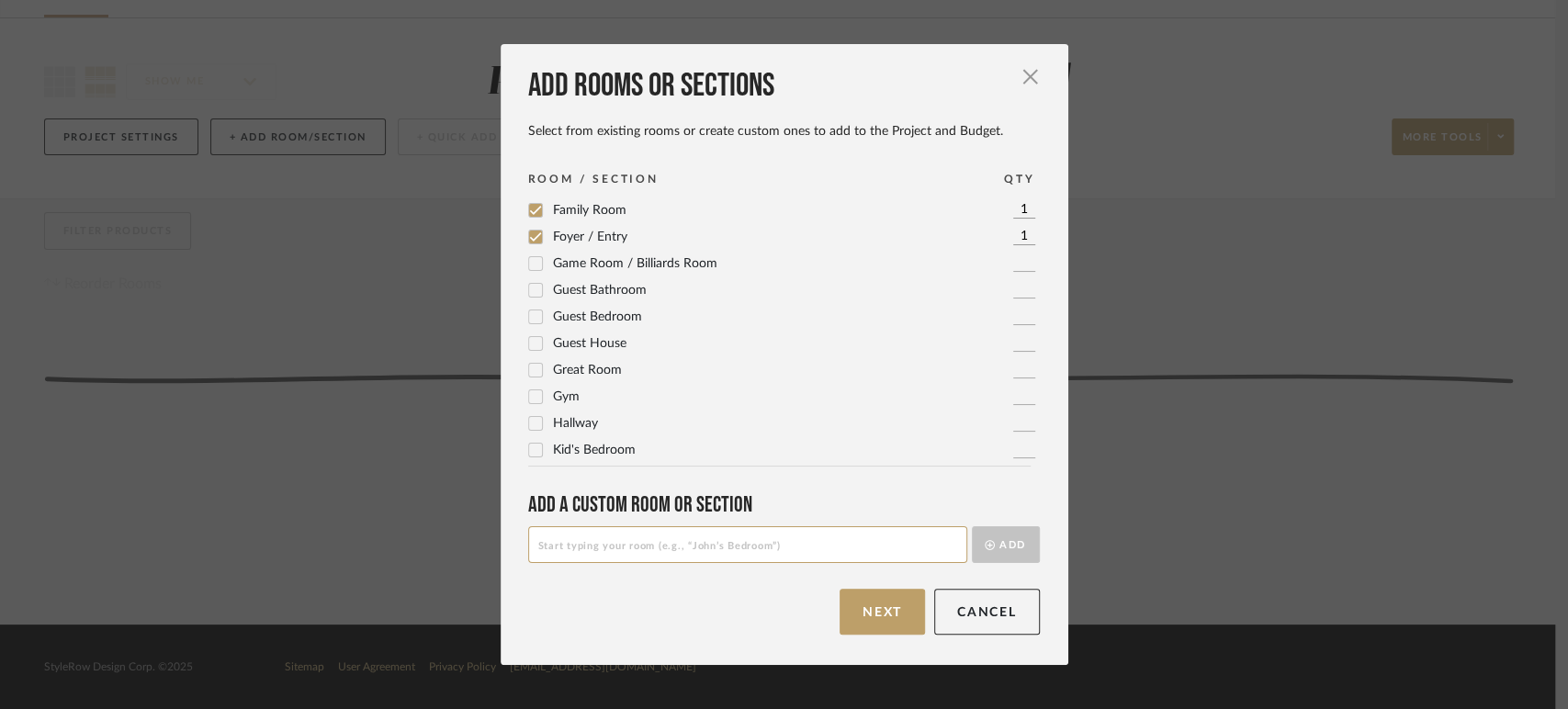click 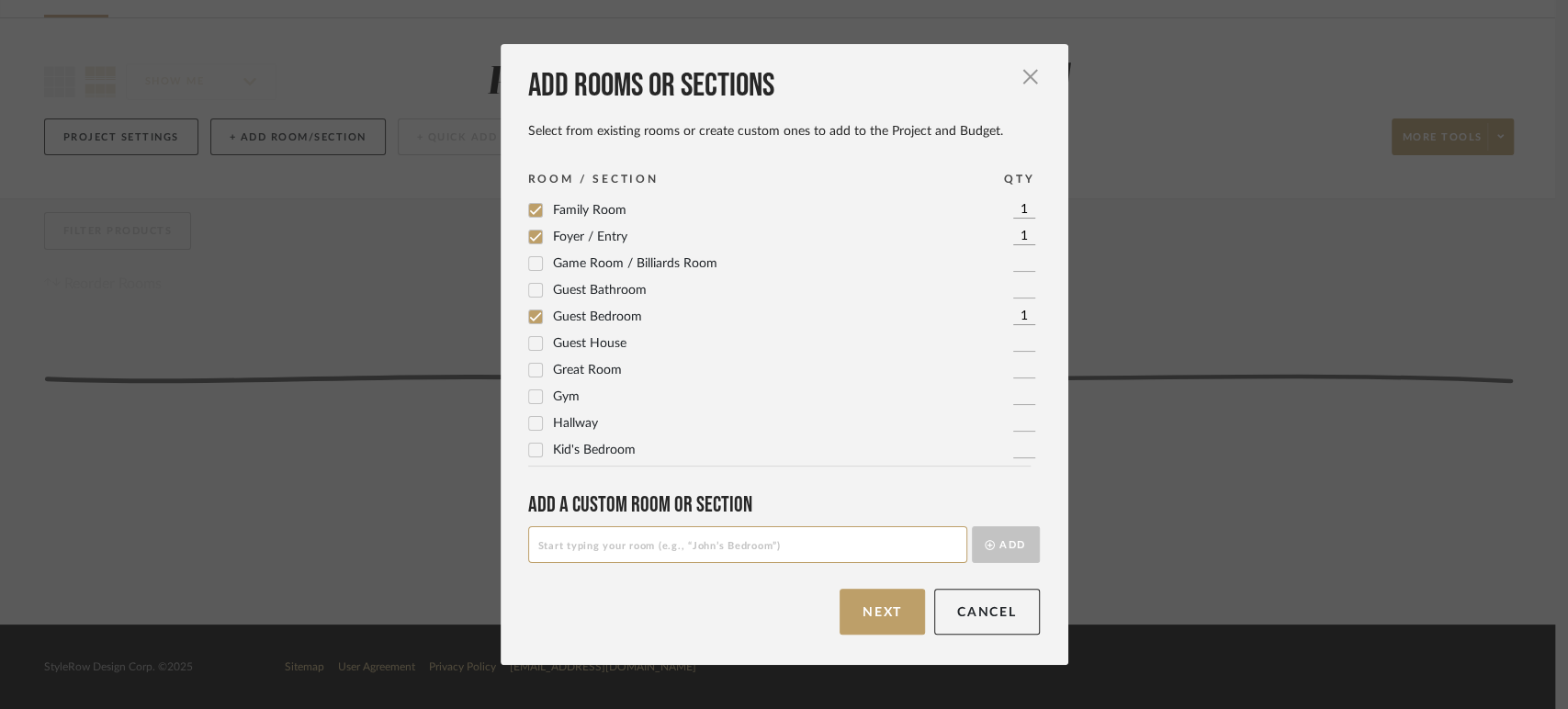 click 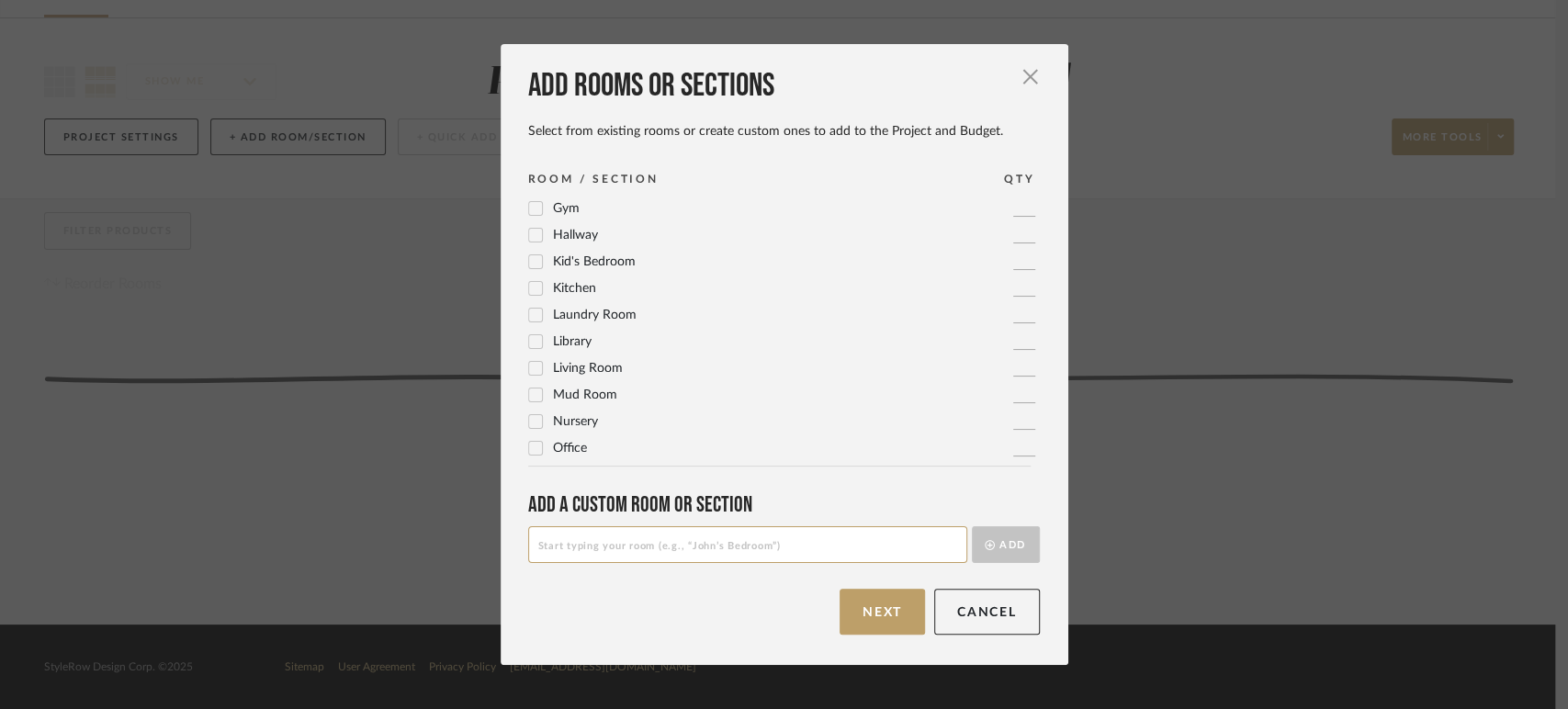 scroll, scrollTop: 403, scrollLeft: 0, axis: vertical 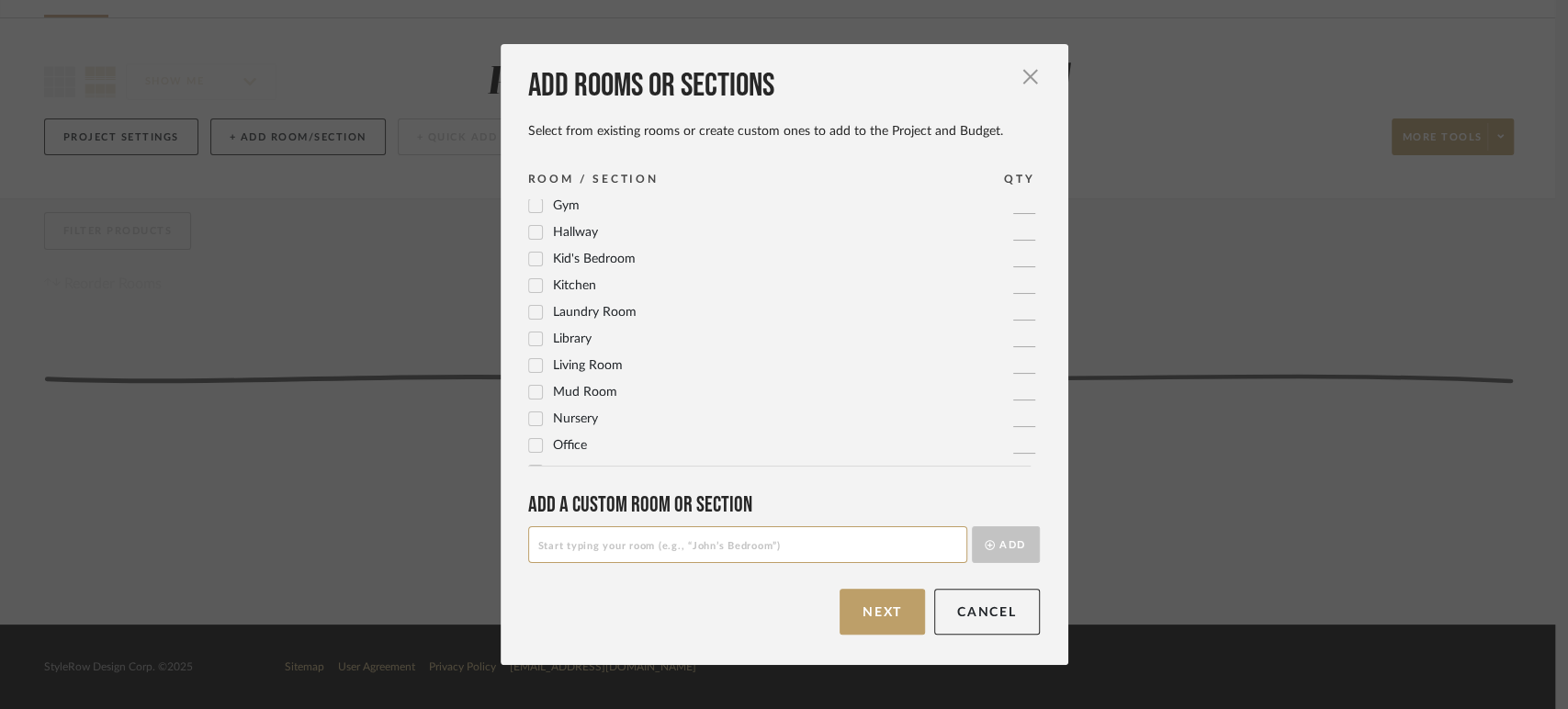 click 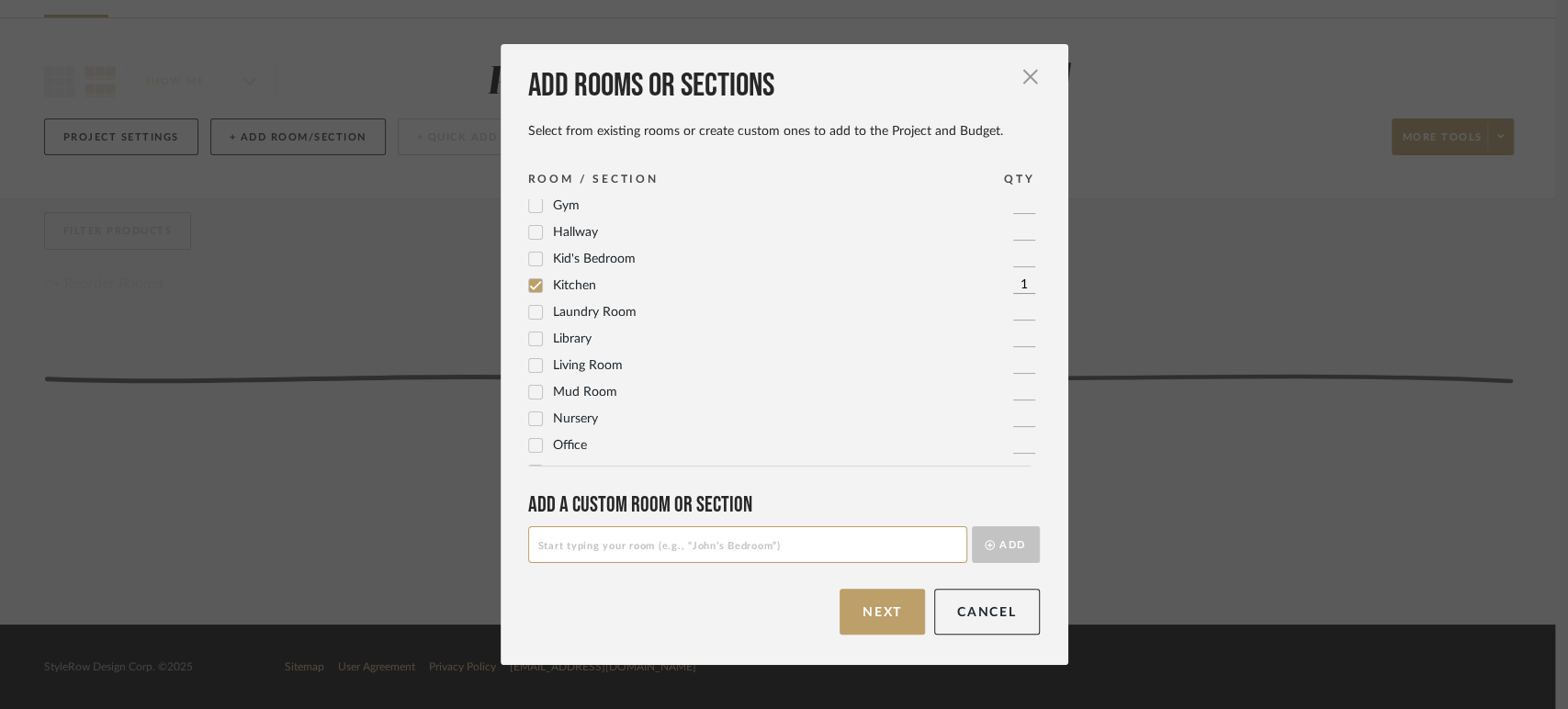 click 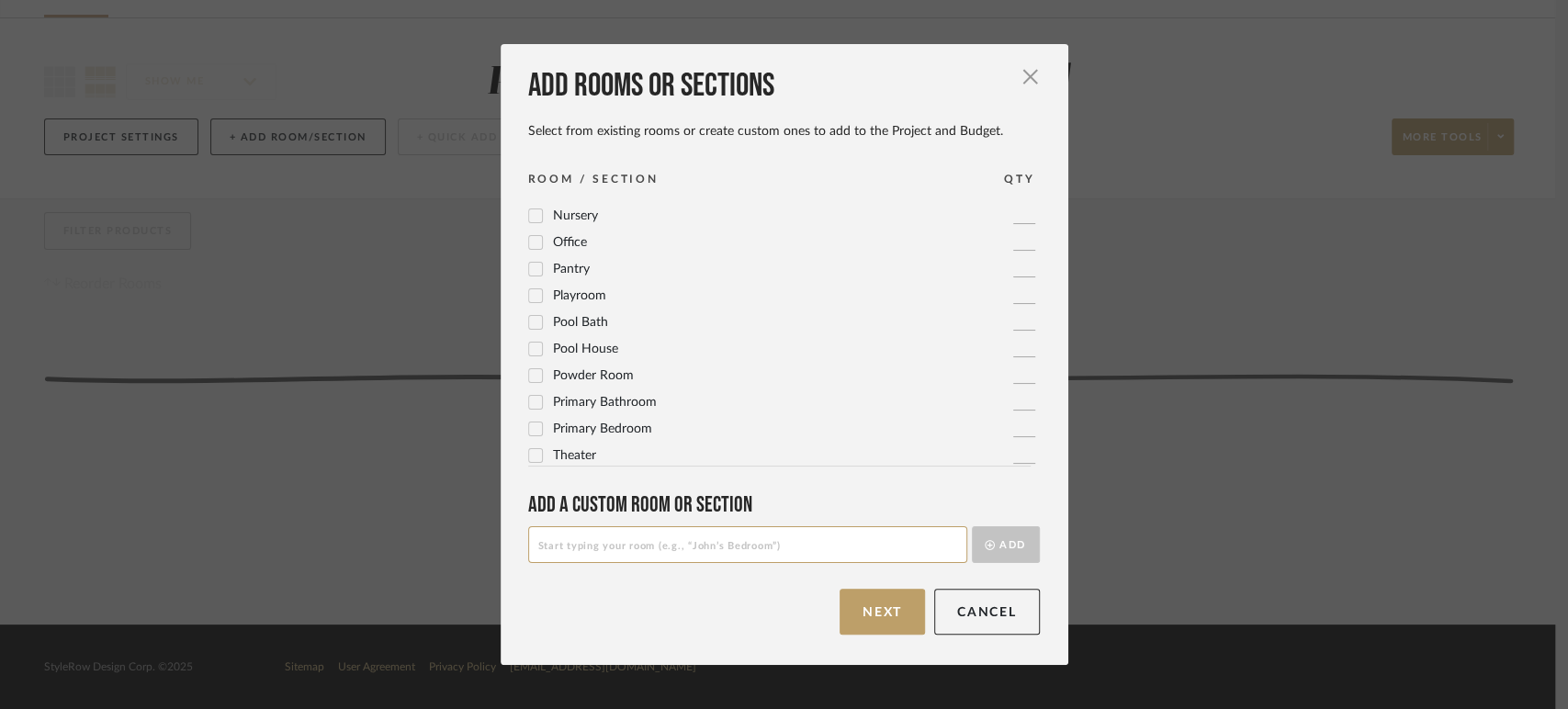 scroll, scrollTop: 612, scrollLeft: 0, axis: vertical 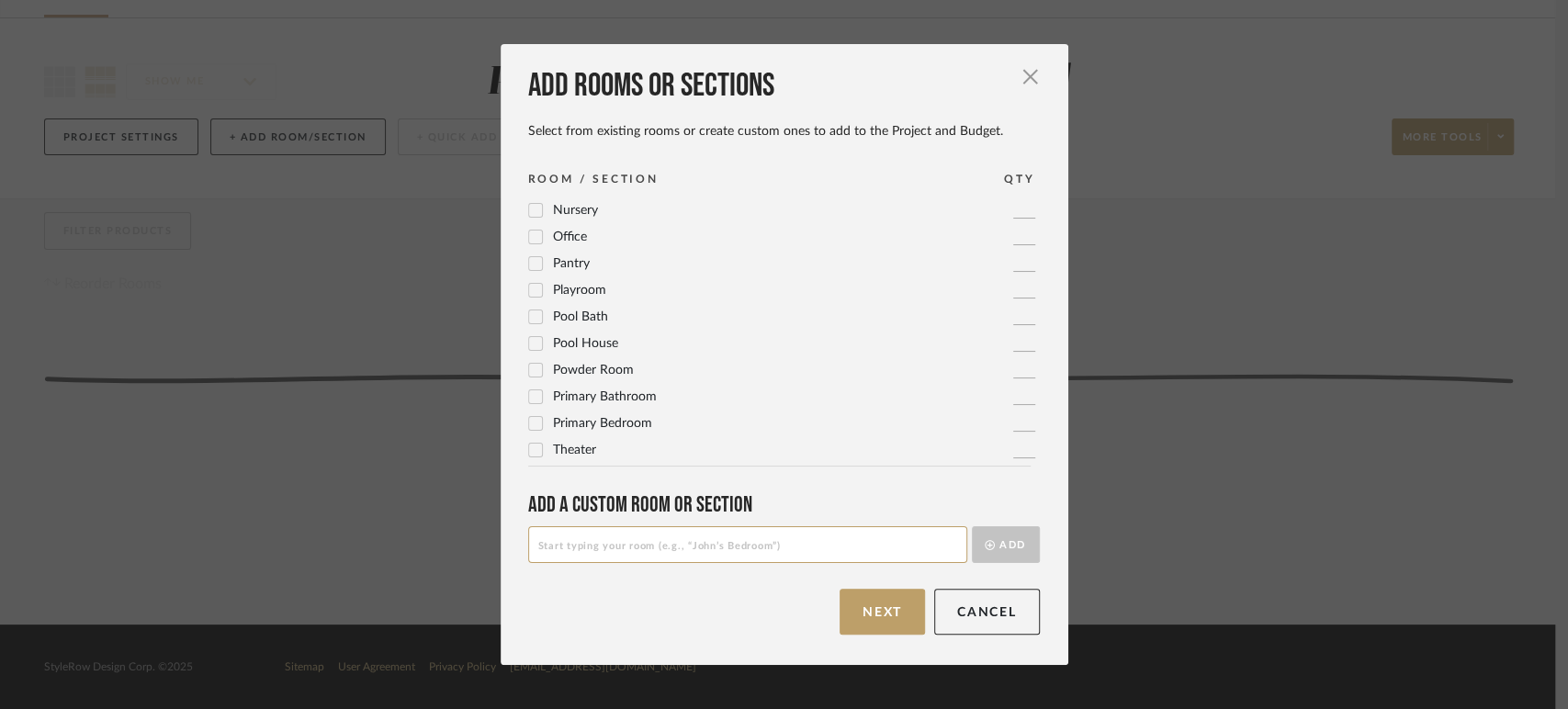 click 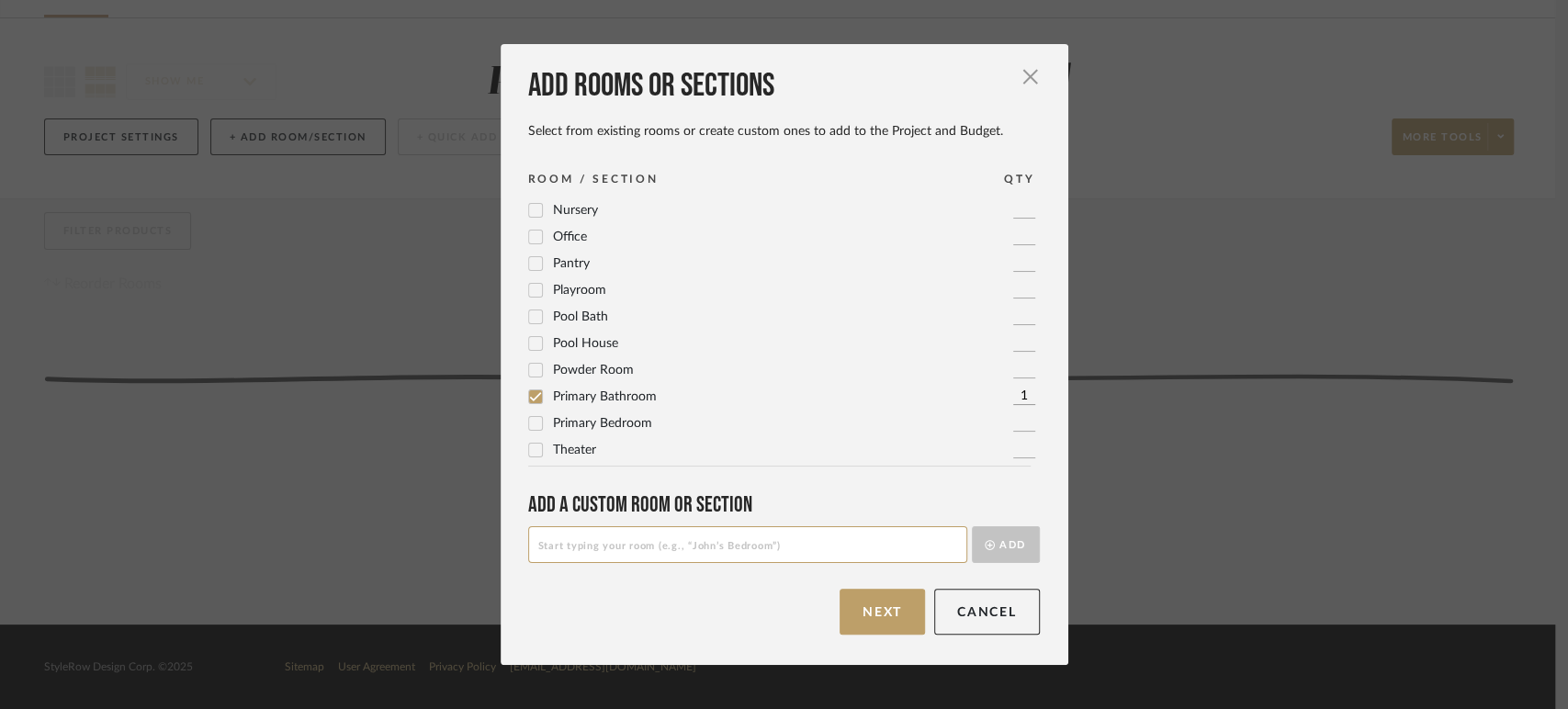 click 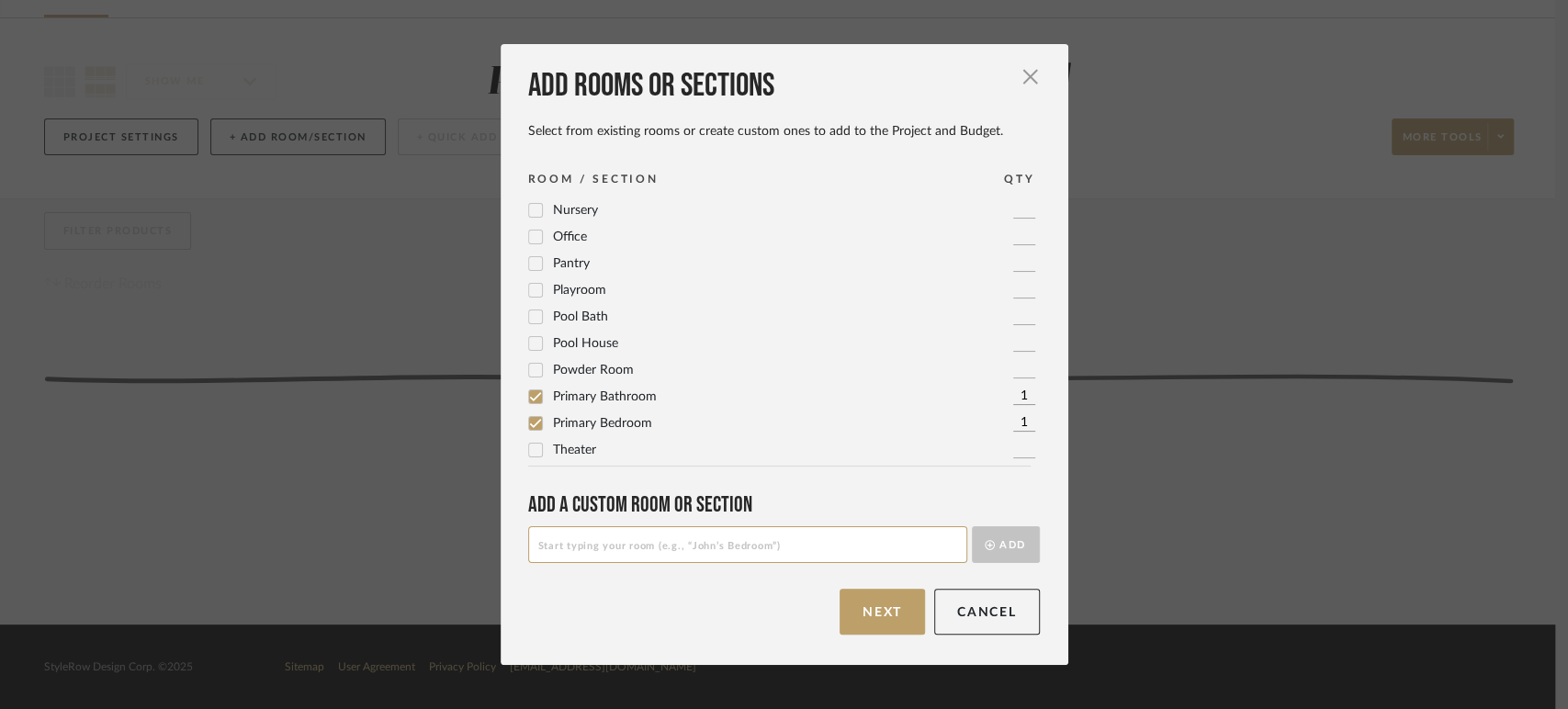 click at bounding box center [748, 545] 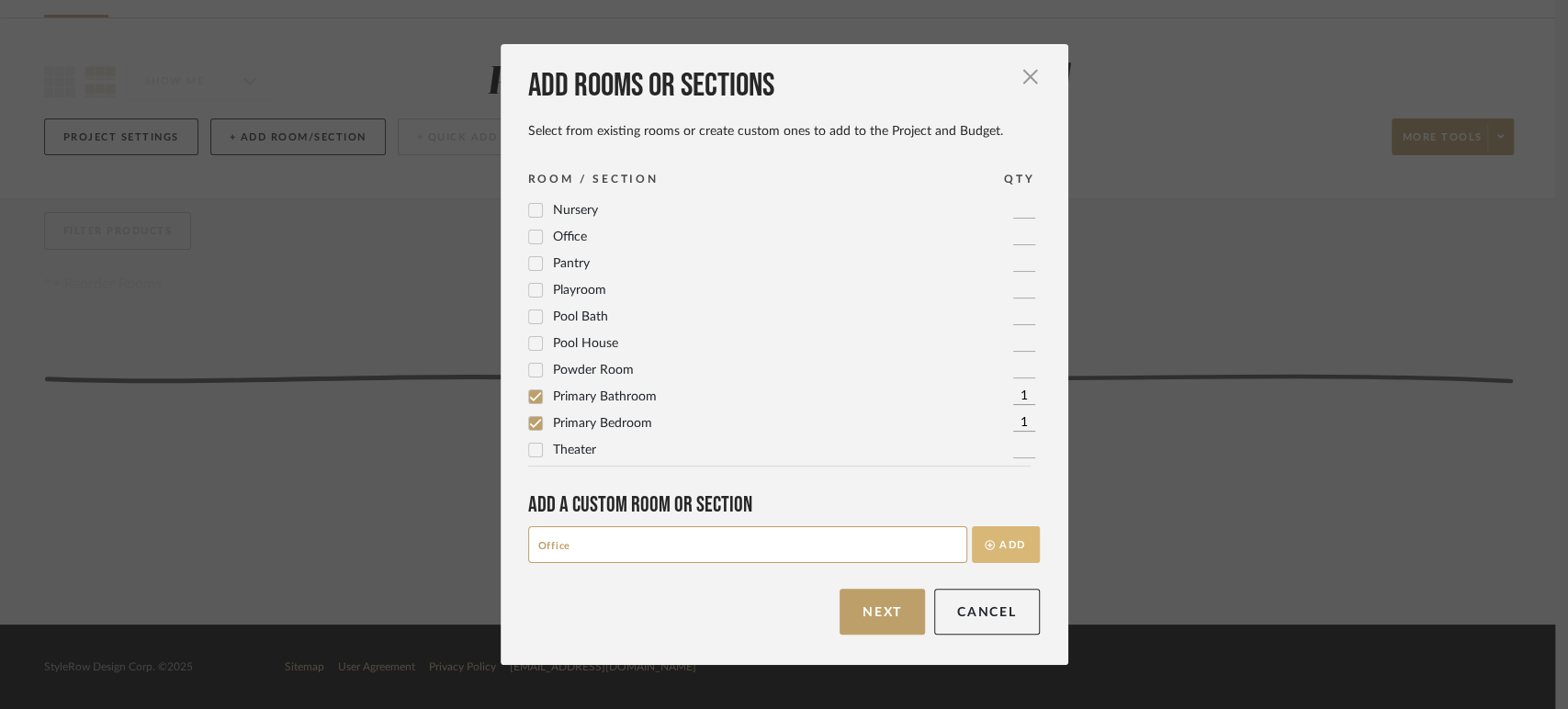 type on "Office" 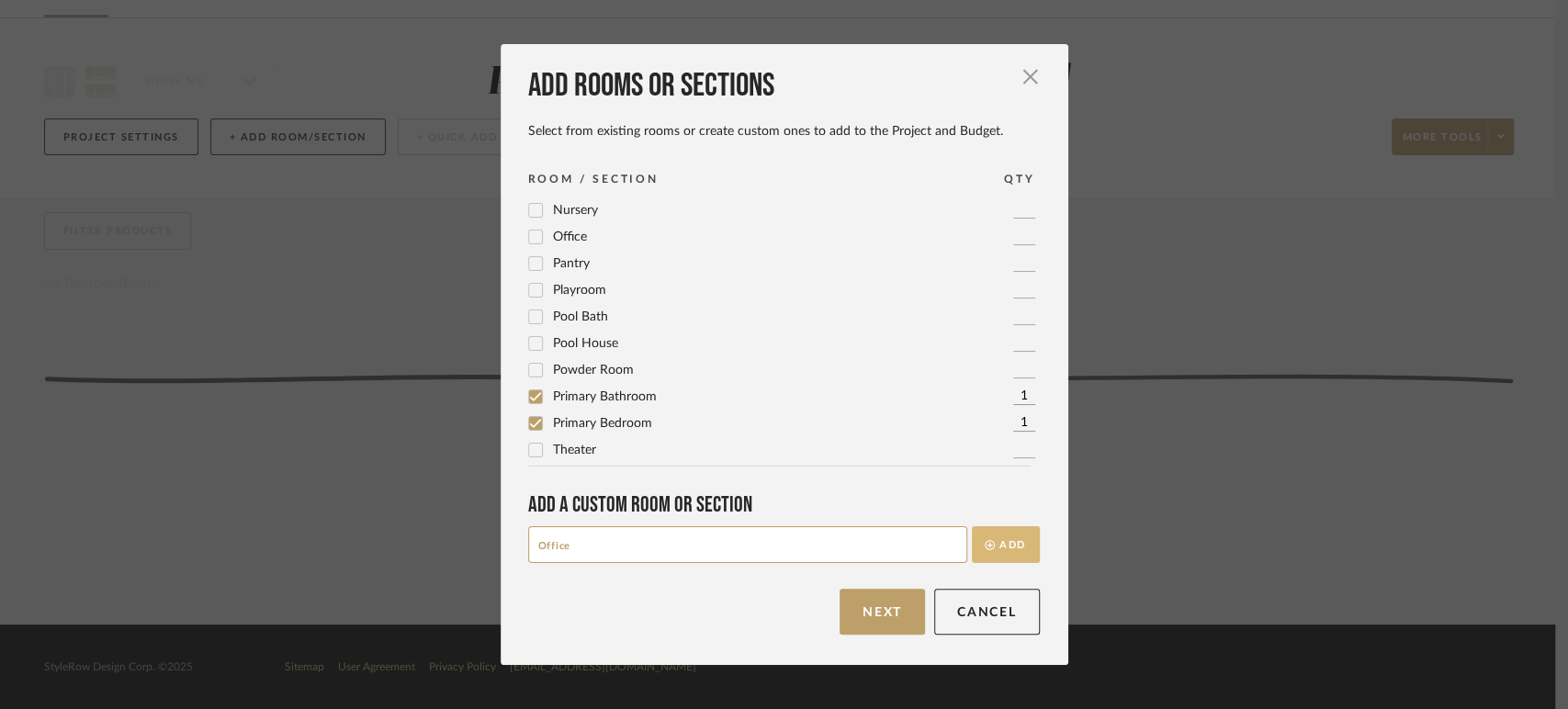 click on "Add" at bounding box center (1006, 545) 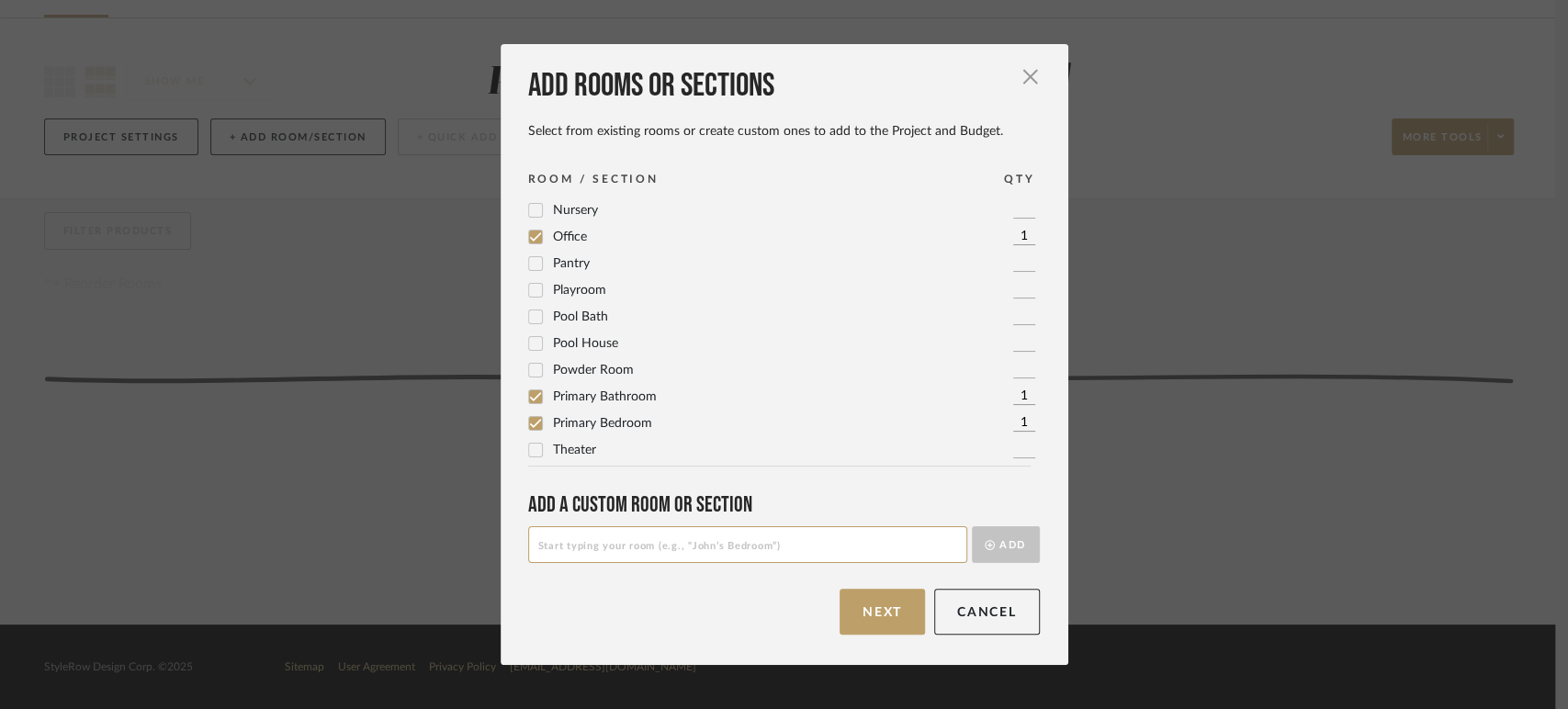 scroll, scrollTop: 613, scrollLeft: 0, axis: vertical 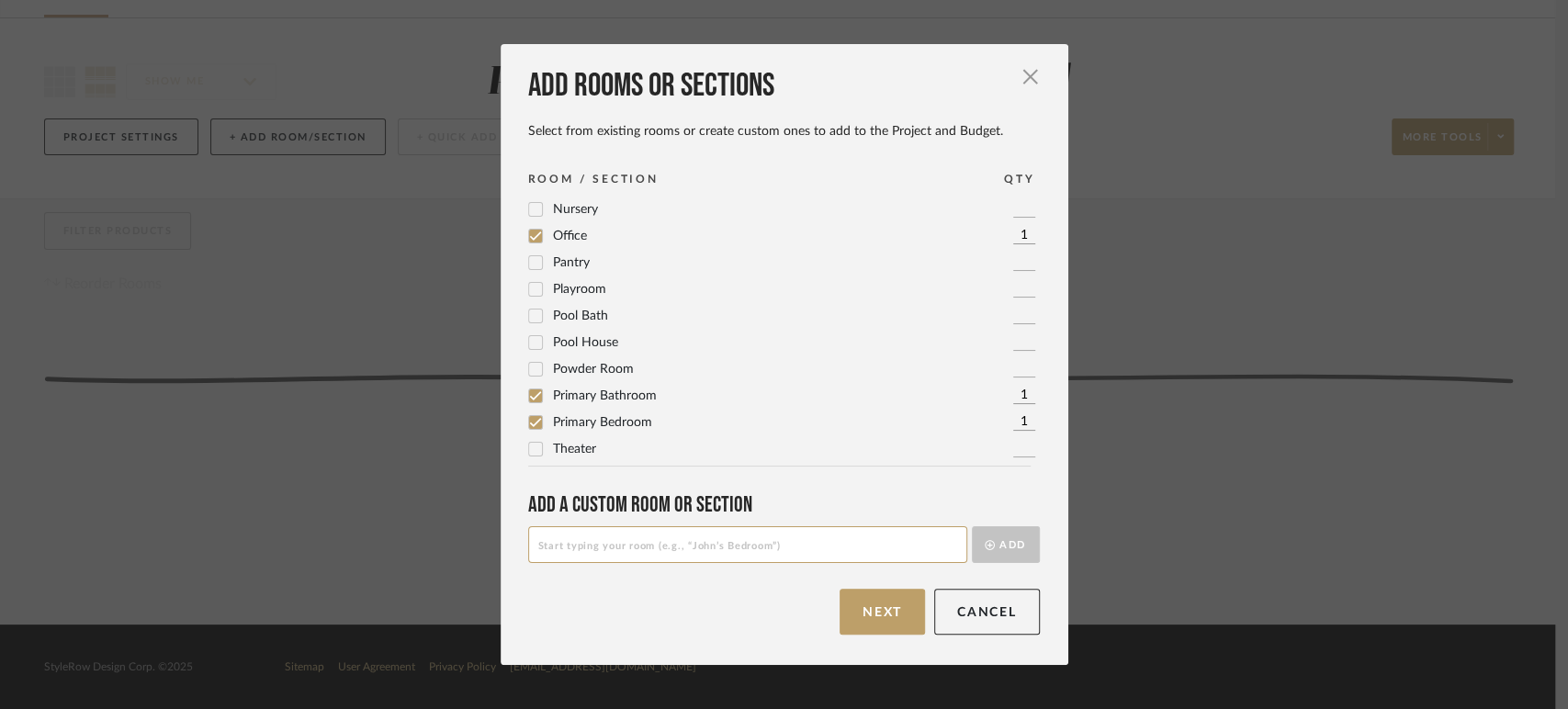 click at bounding box center (748, 545) 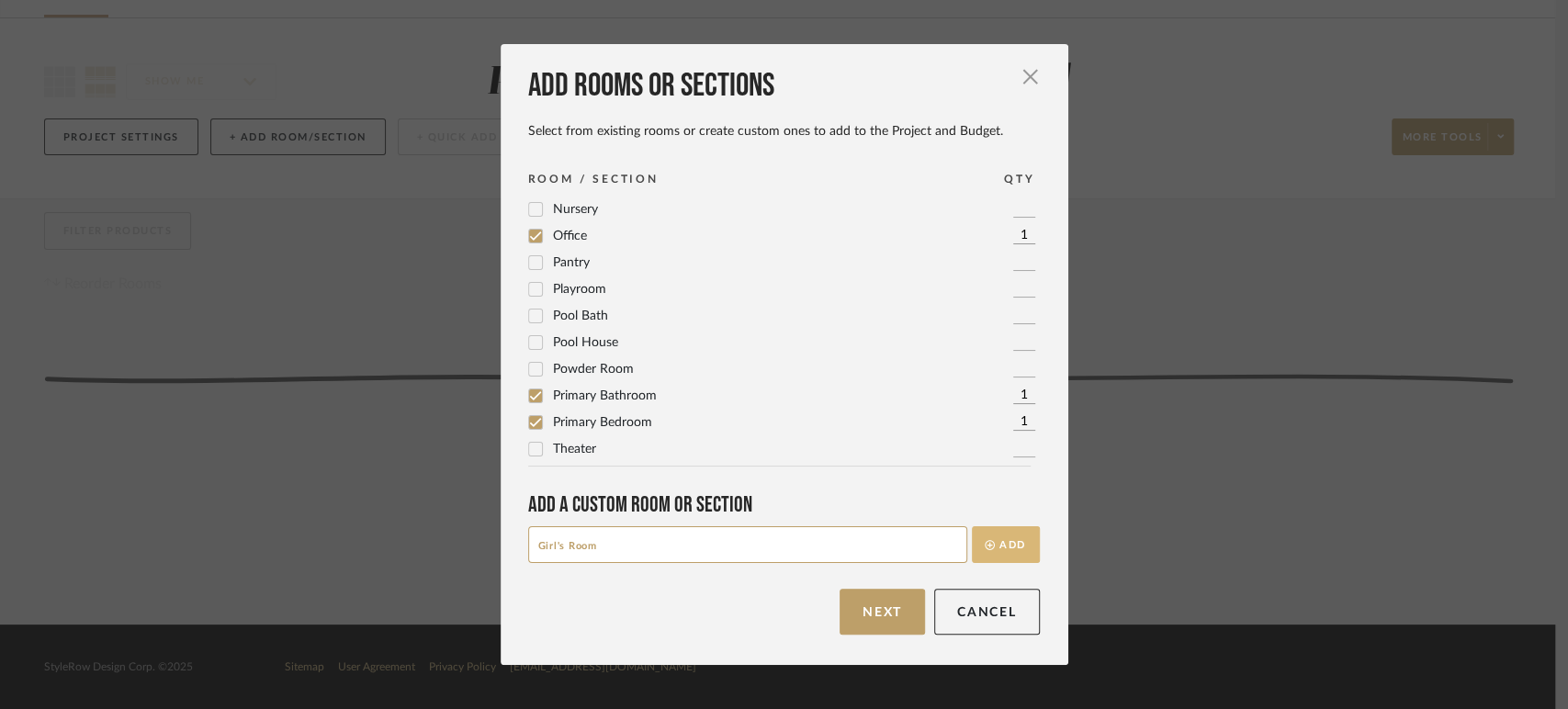 type on "Girl's Room" 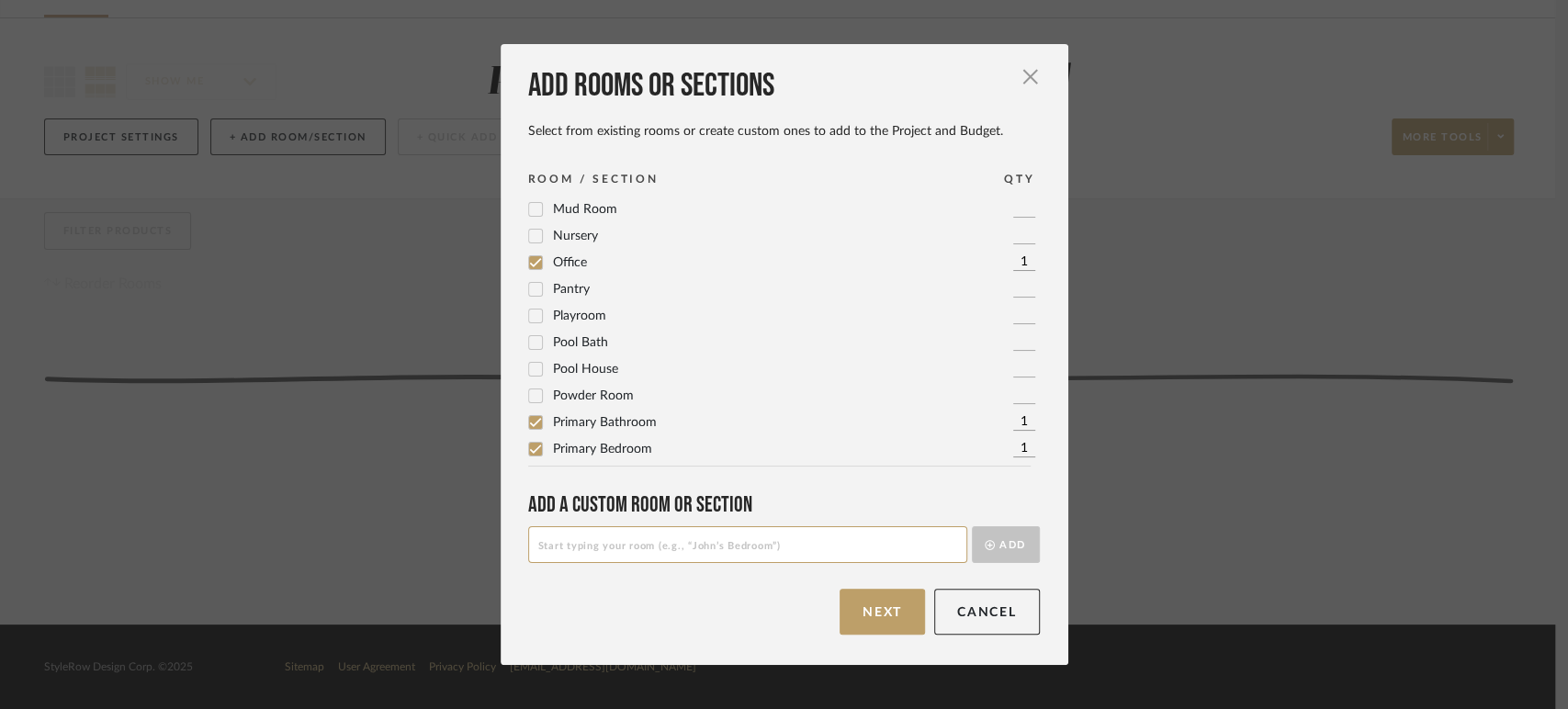 scroll, scrollTop: 0, scrollLeft: 0, axis: both 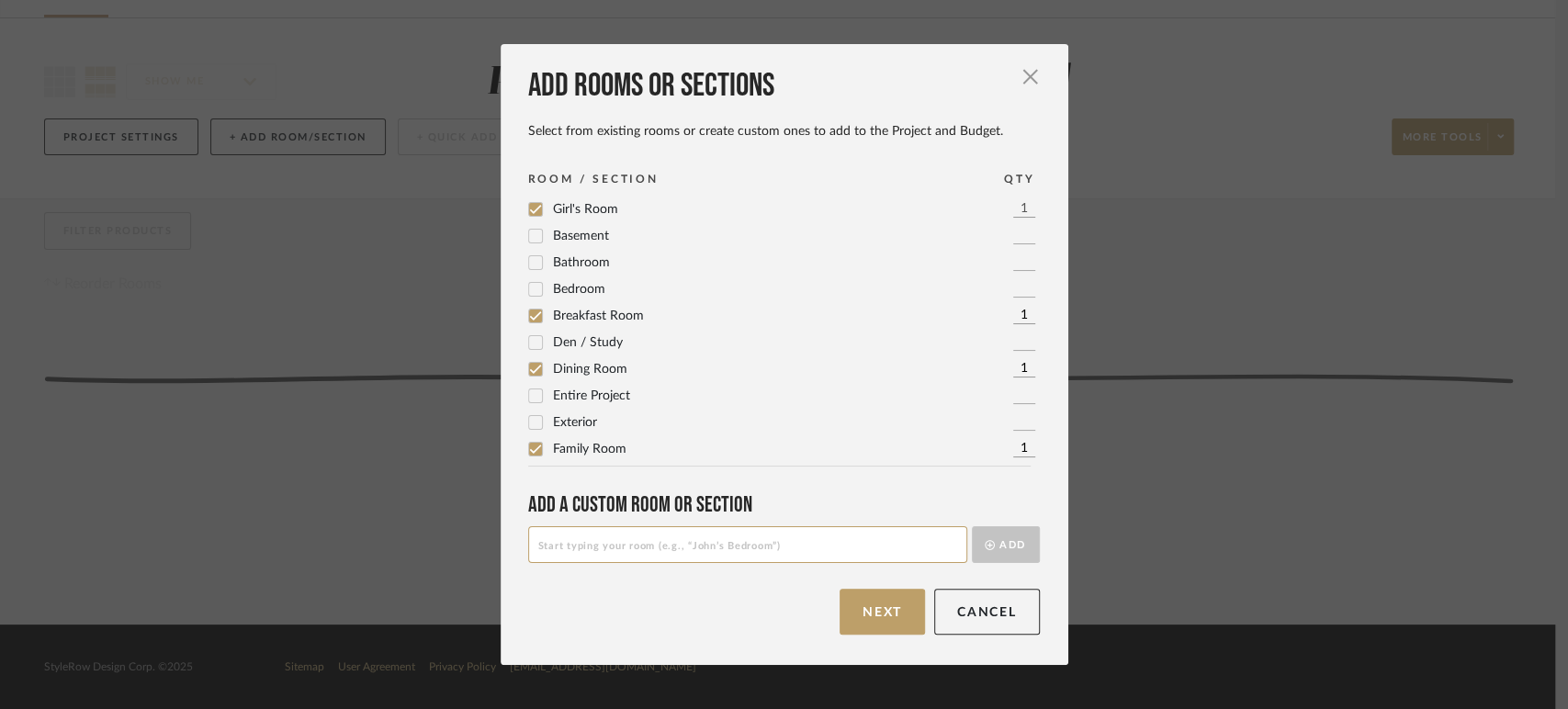 click at bounding box center (748, 545) 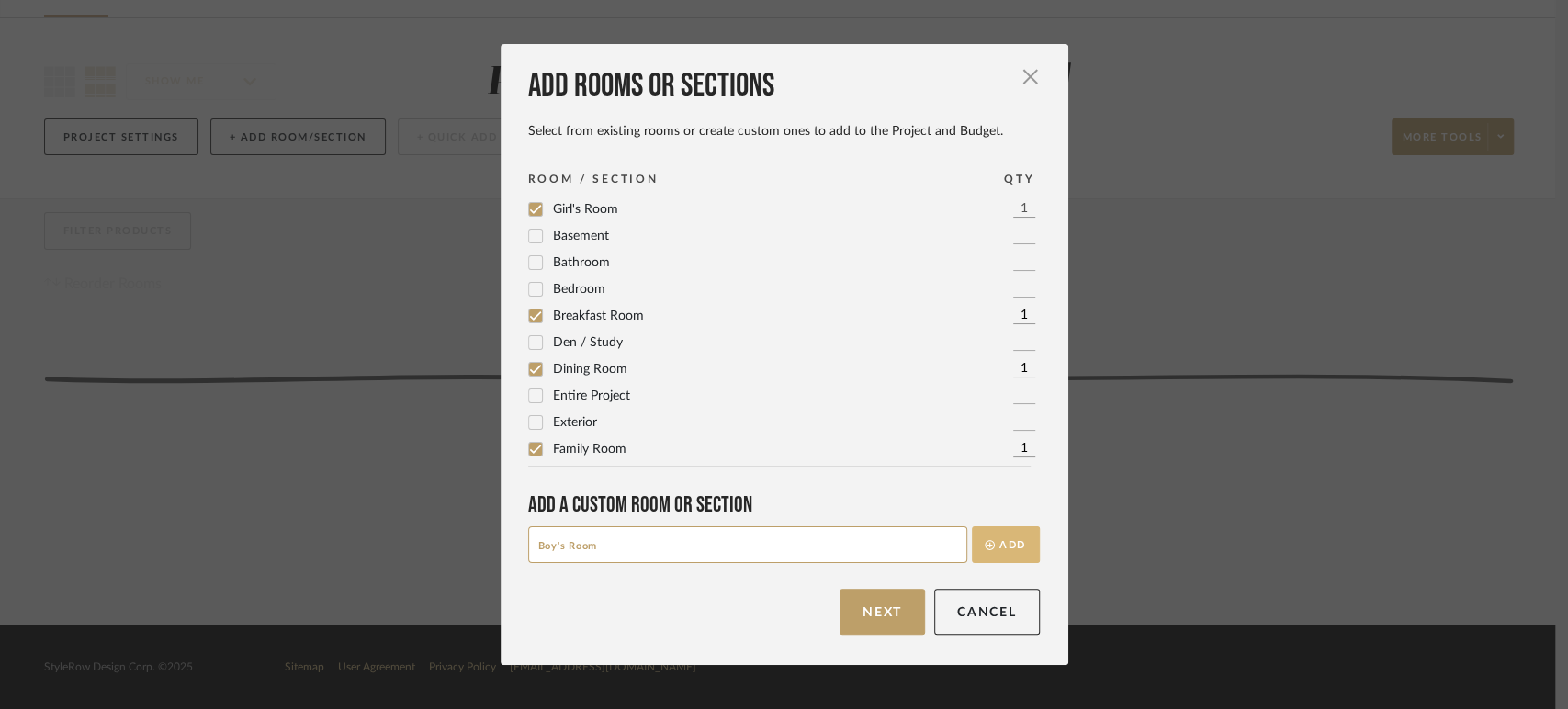 type on "Boy's Room" 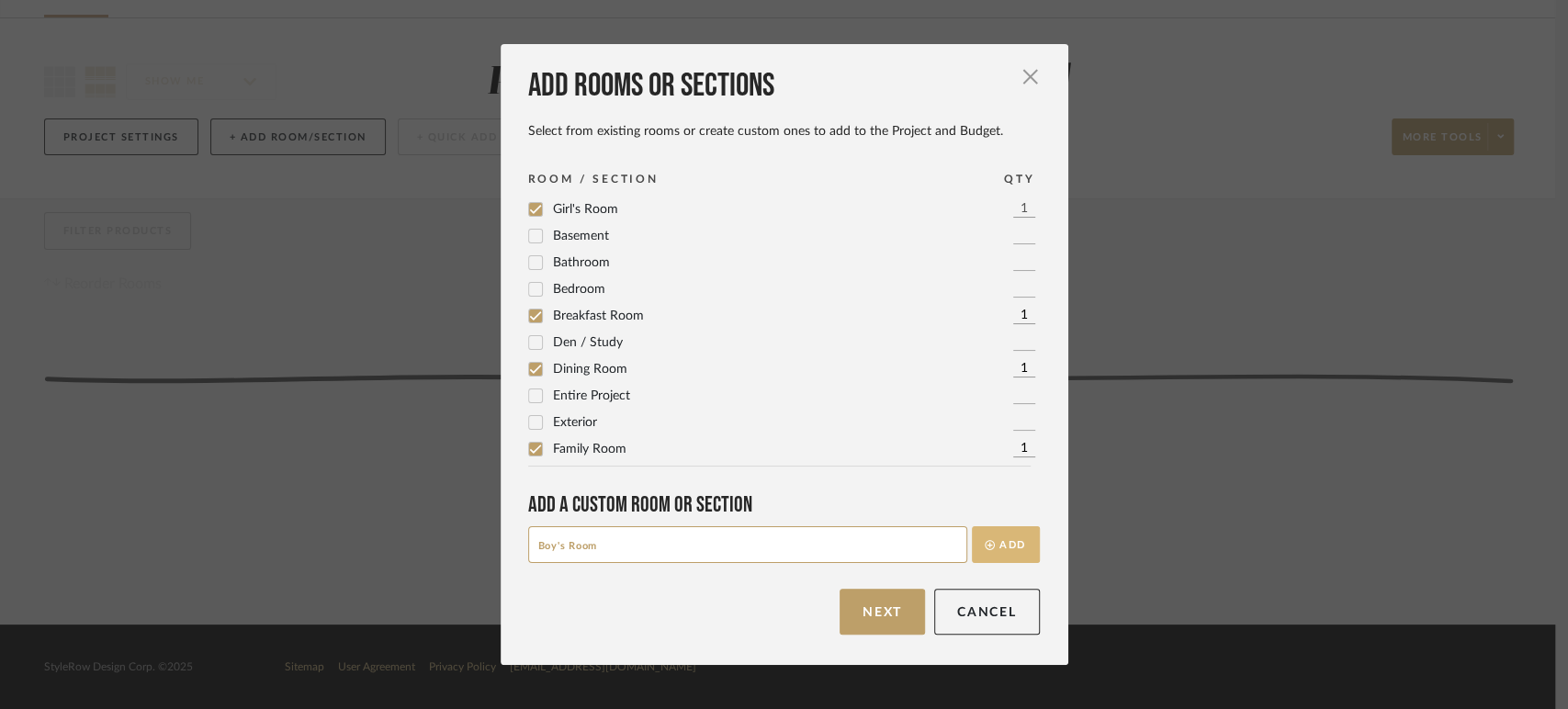 click on "Add" at bounding box center [1006, 545] 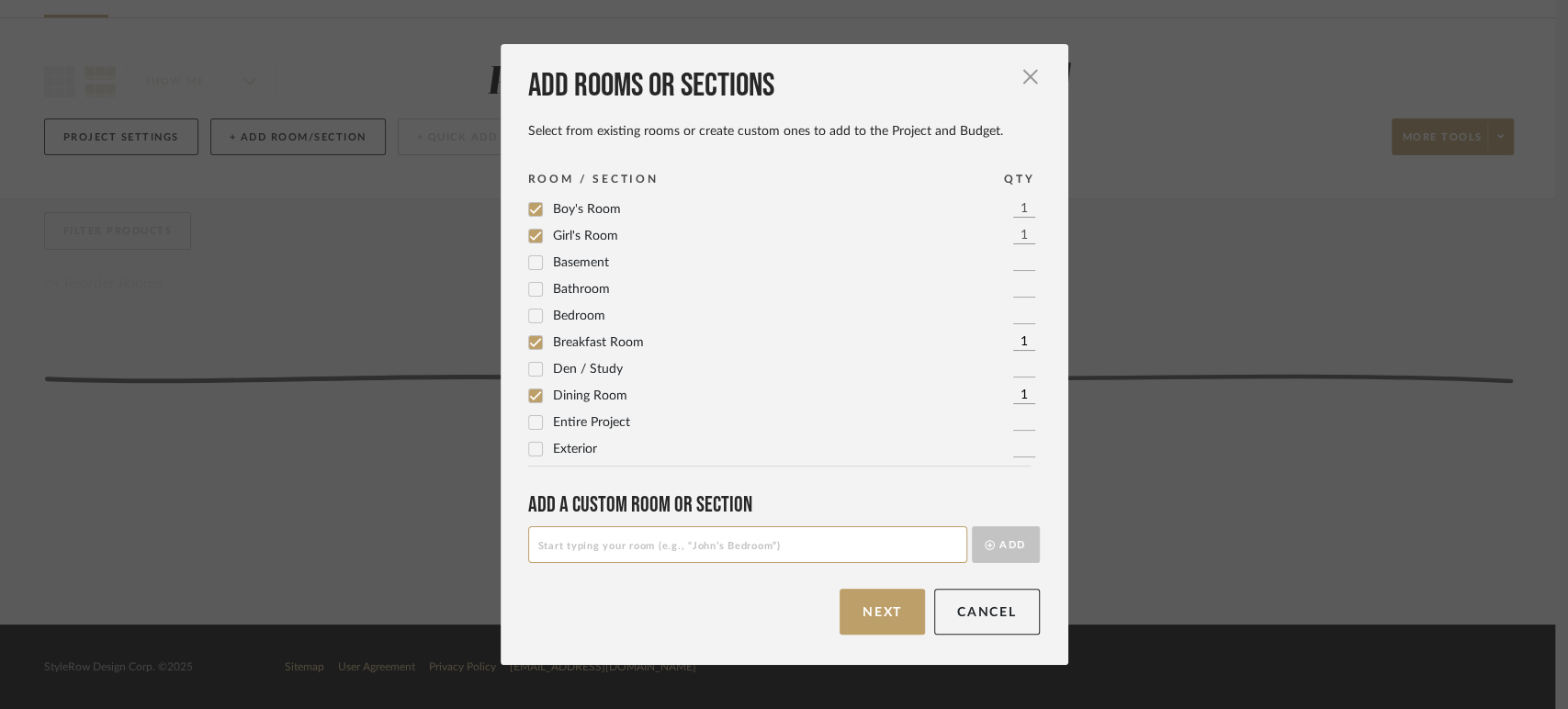 click at bounding box center [748, 545] 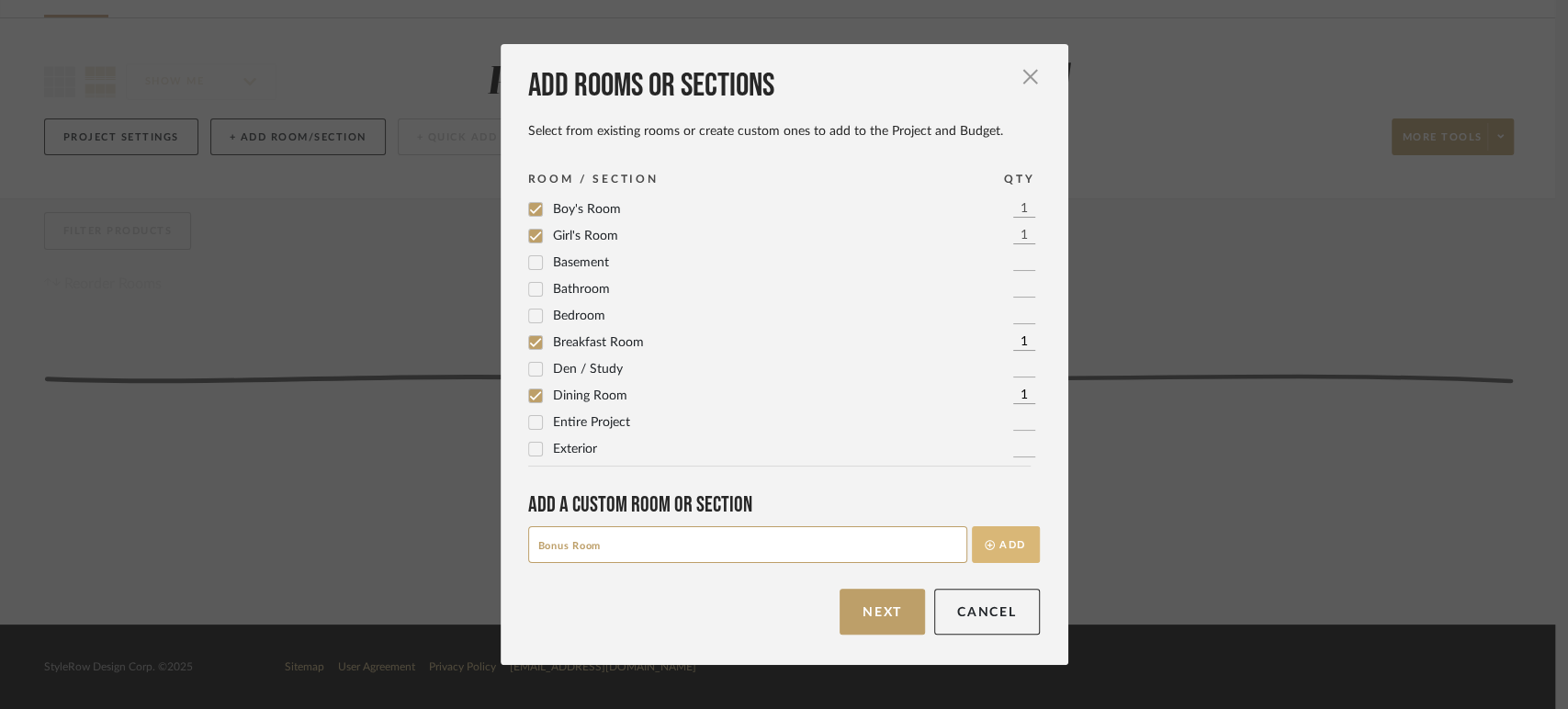 type on "Bonus Room" 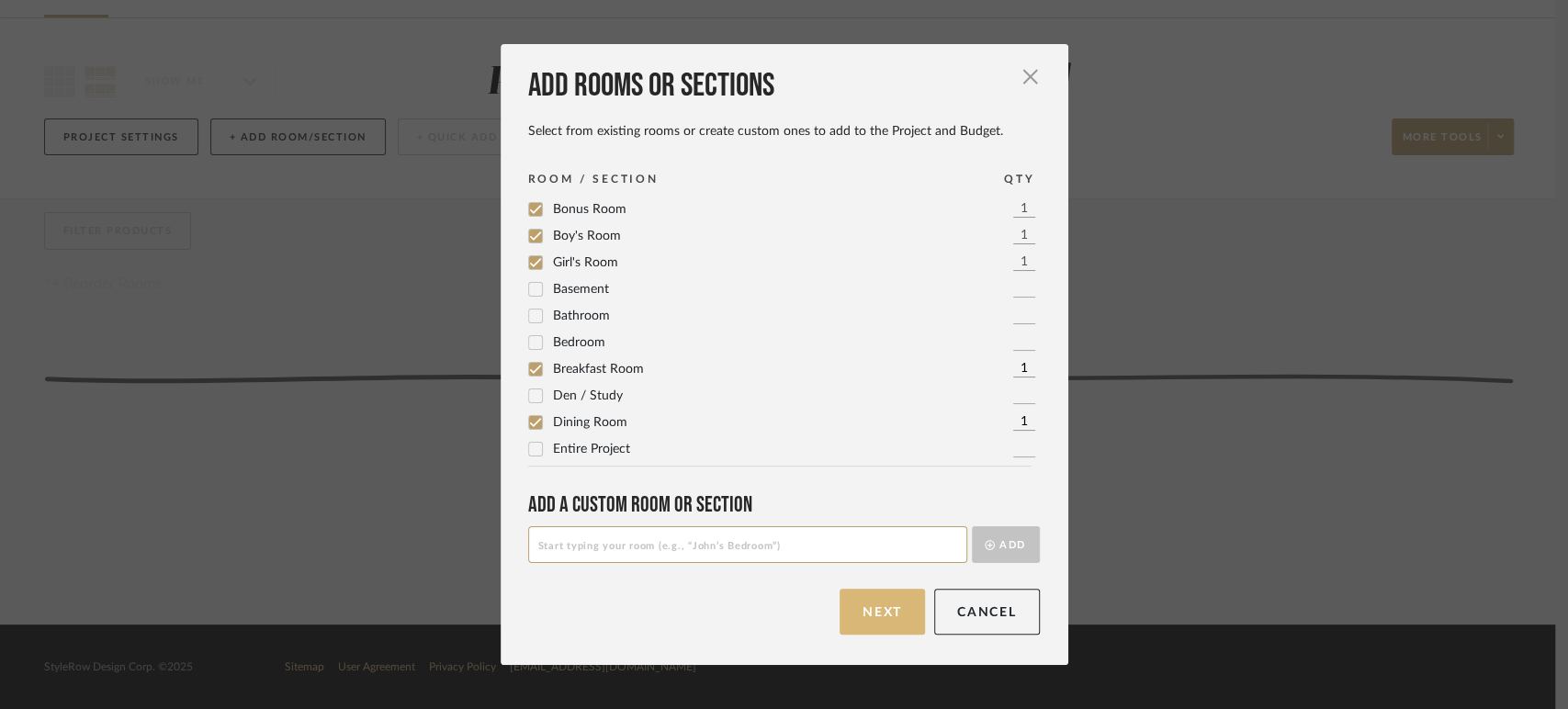 click on "Next" at bounding box center [882, 612] 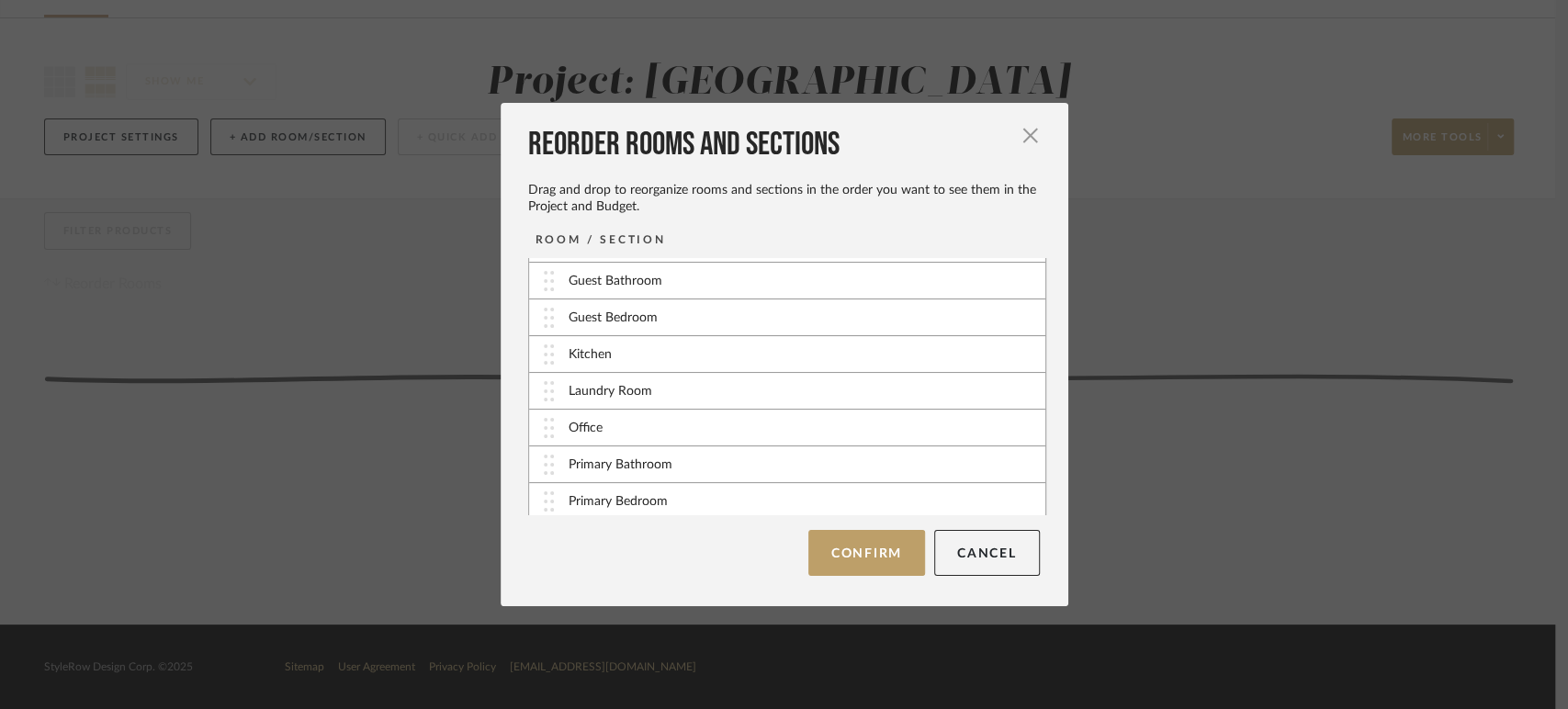 scroll, scrollTop: 0, scrollLeft: 0, axis: both 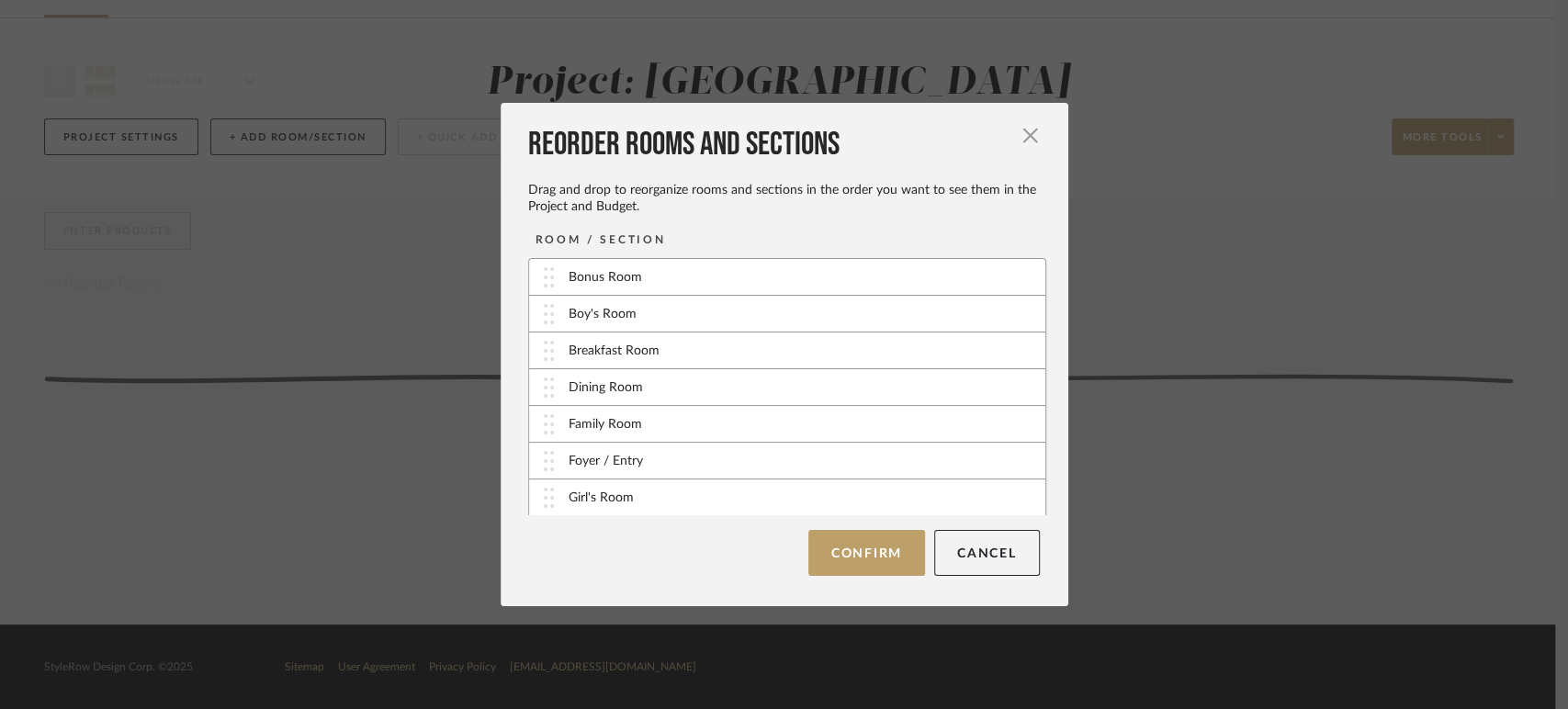 type 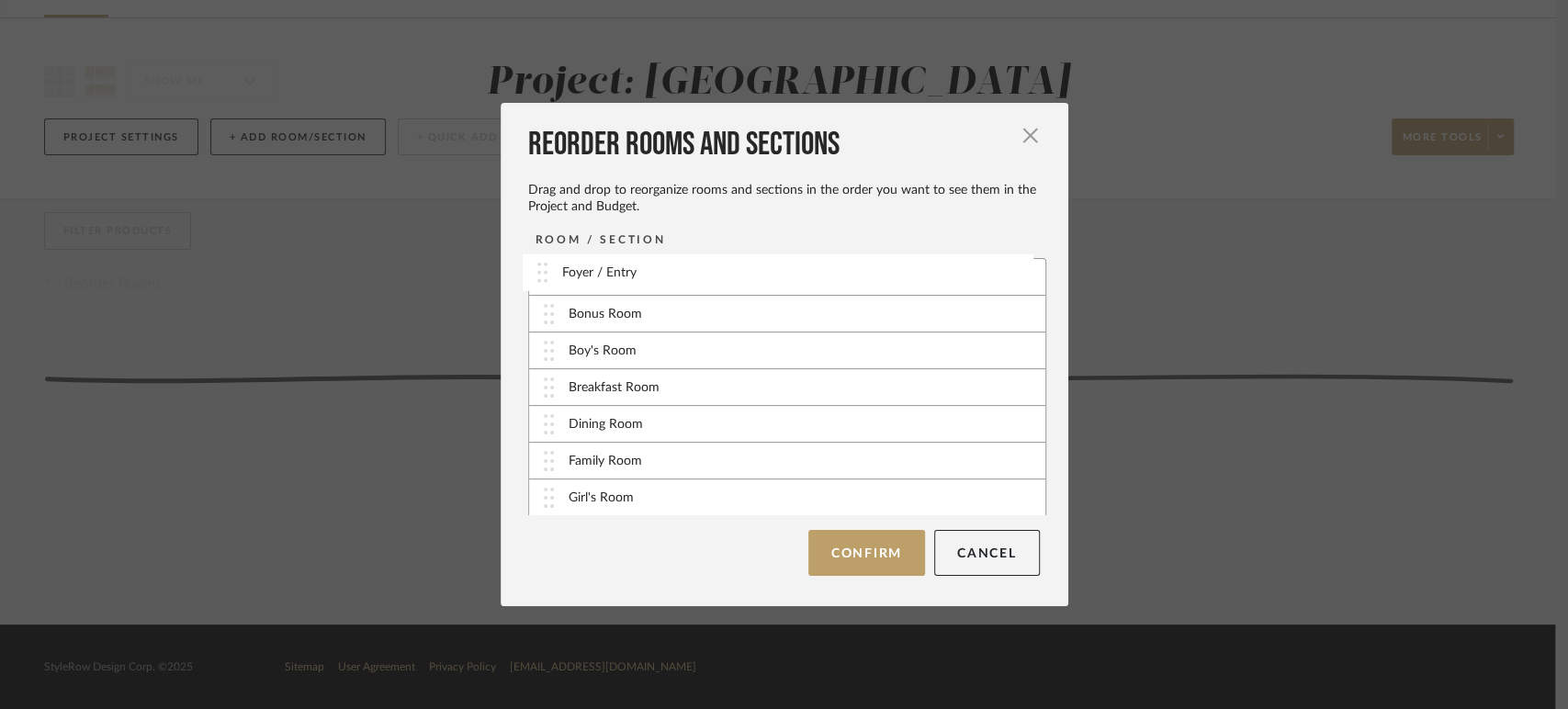 drag, startPoint x: 536, startPoint y: 457, endPoint x: 536, endPoint y: 270, distance: 187 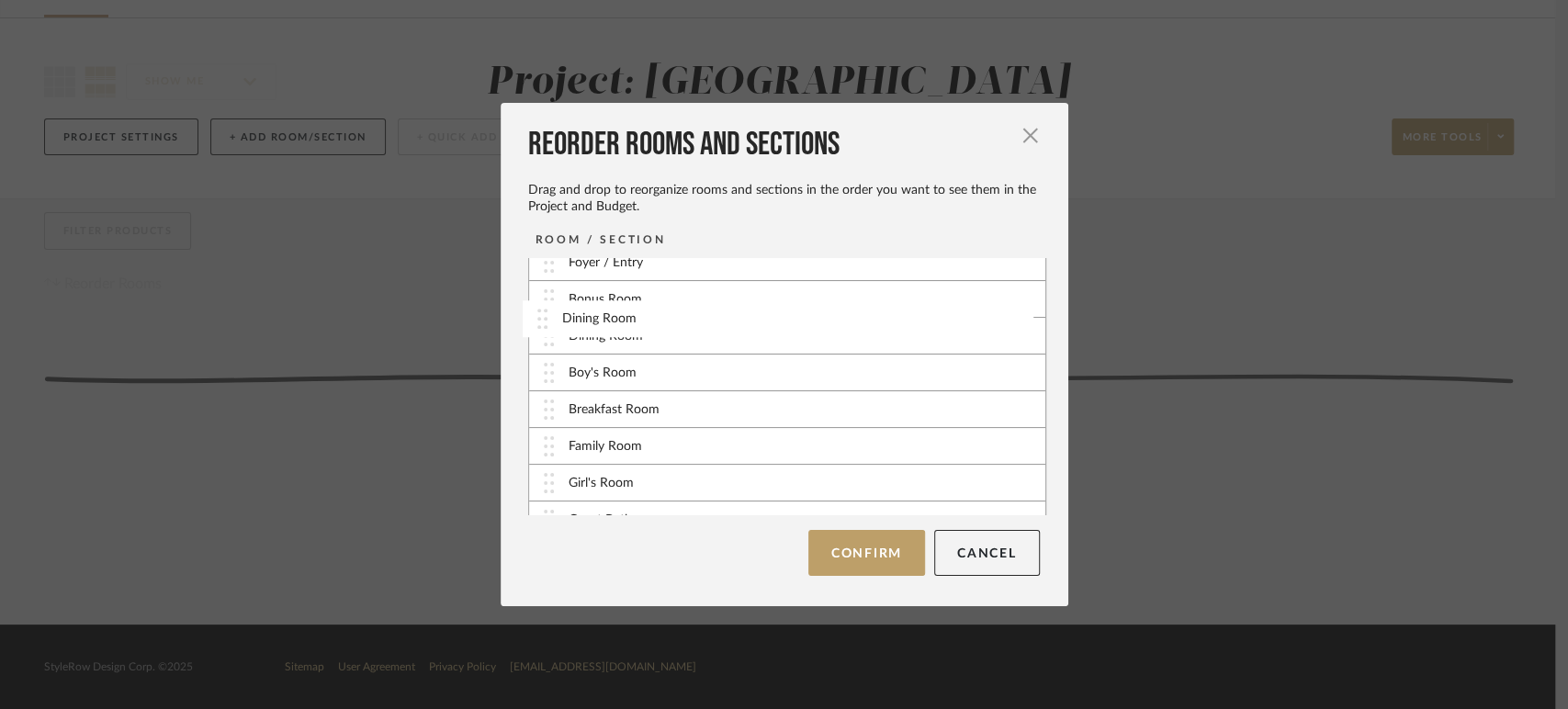 scroll, scrollTop: 0, scrollLeft: 0, axis: both 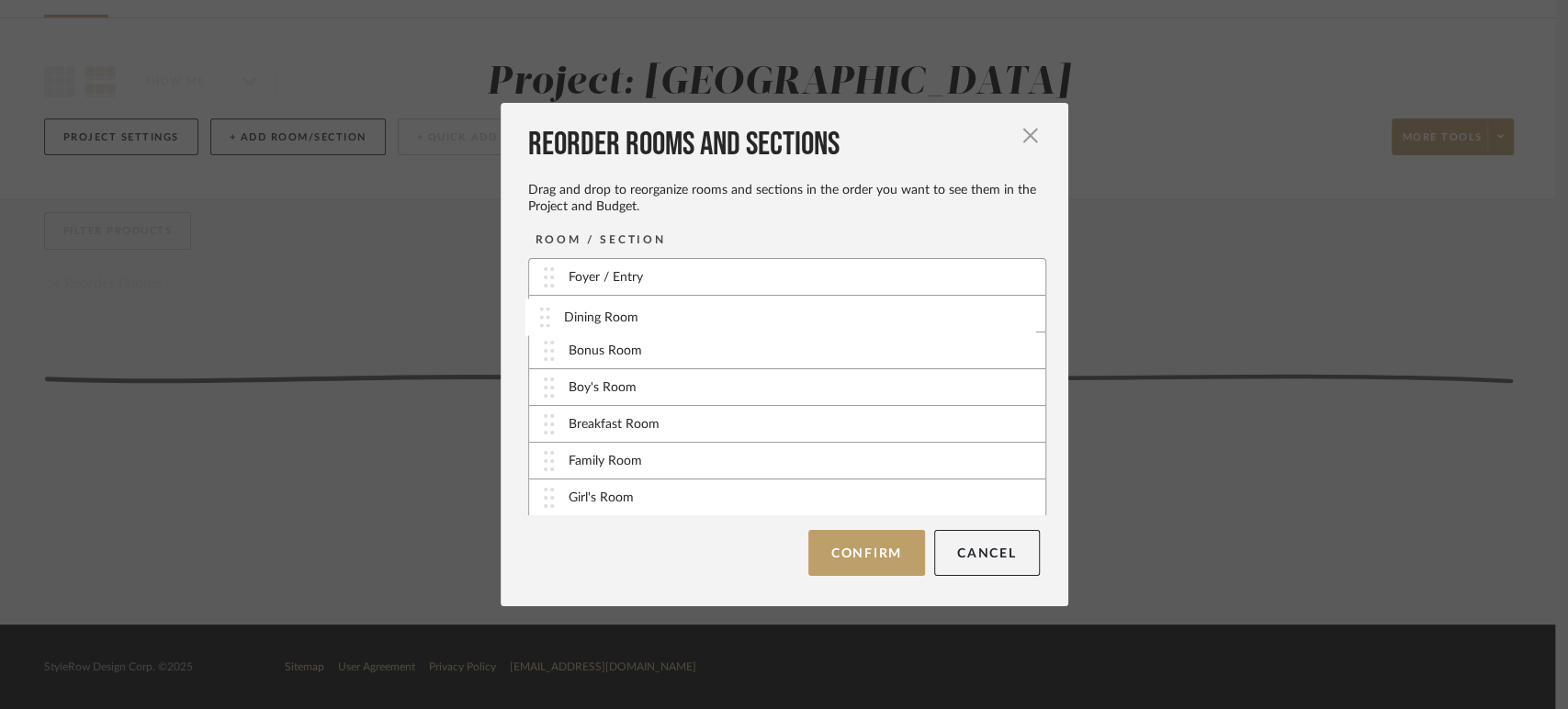 drag, startPoint x: 543, startPoint y: 405, endPoint x: 544, endPoint y: 313, distance: 92.005 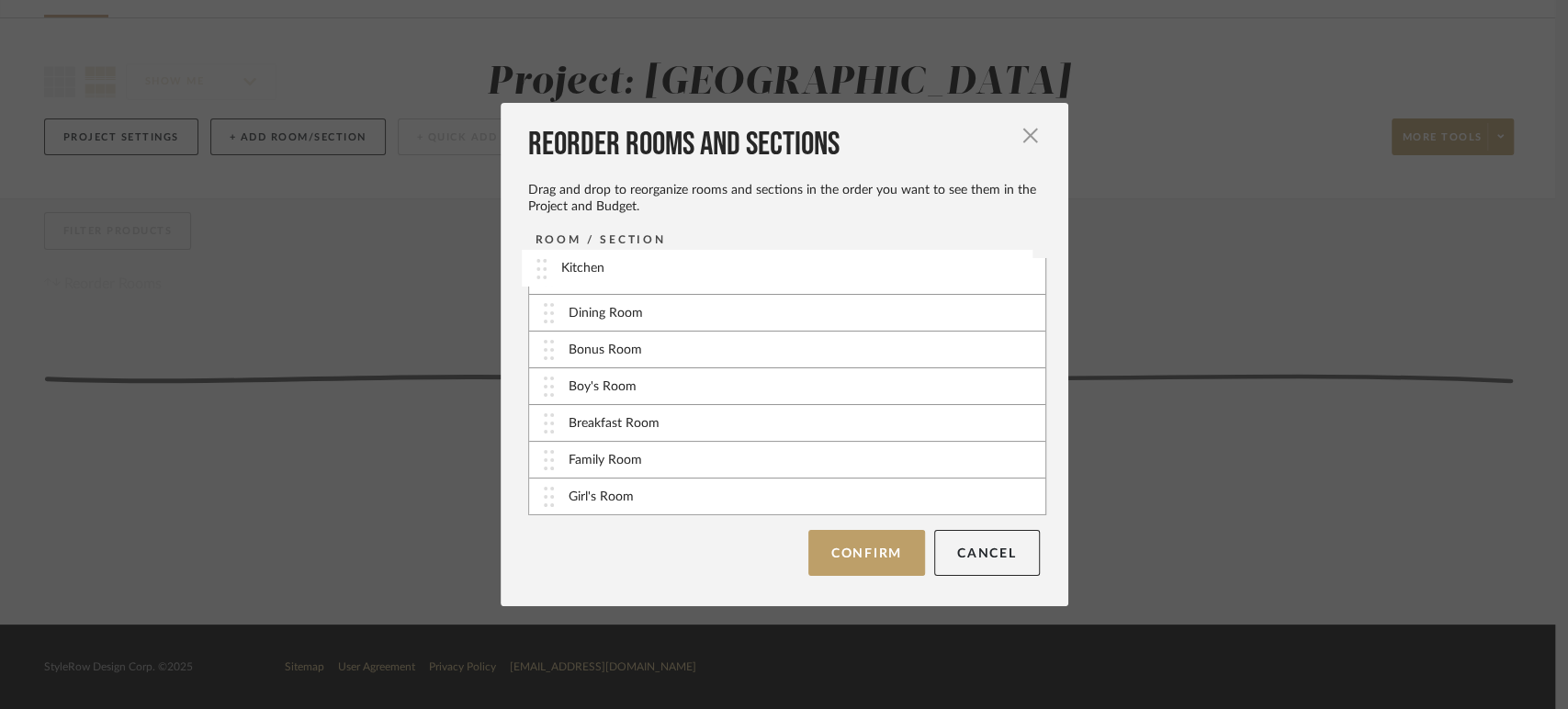 scroll, scrollTop: 0, scrollLeft: 0, axis: both 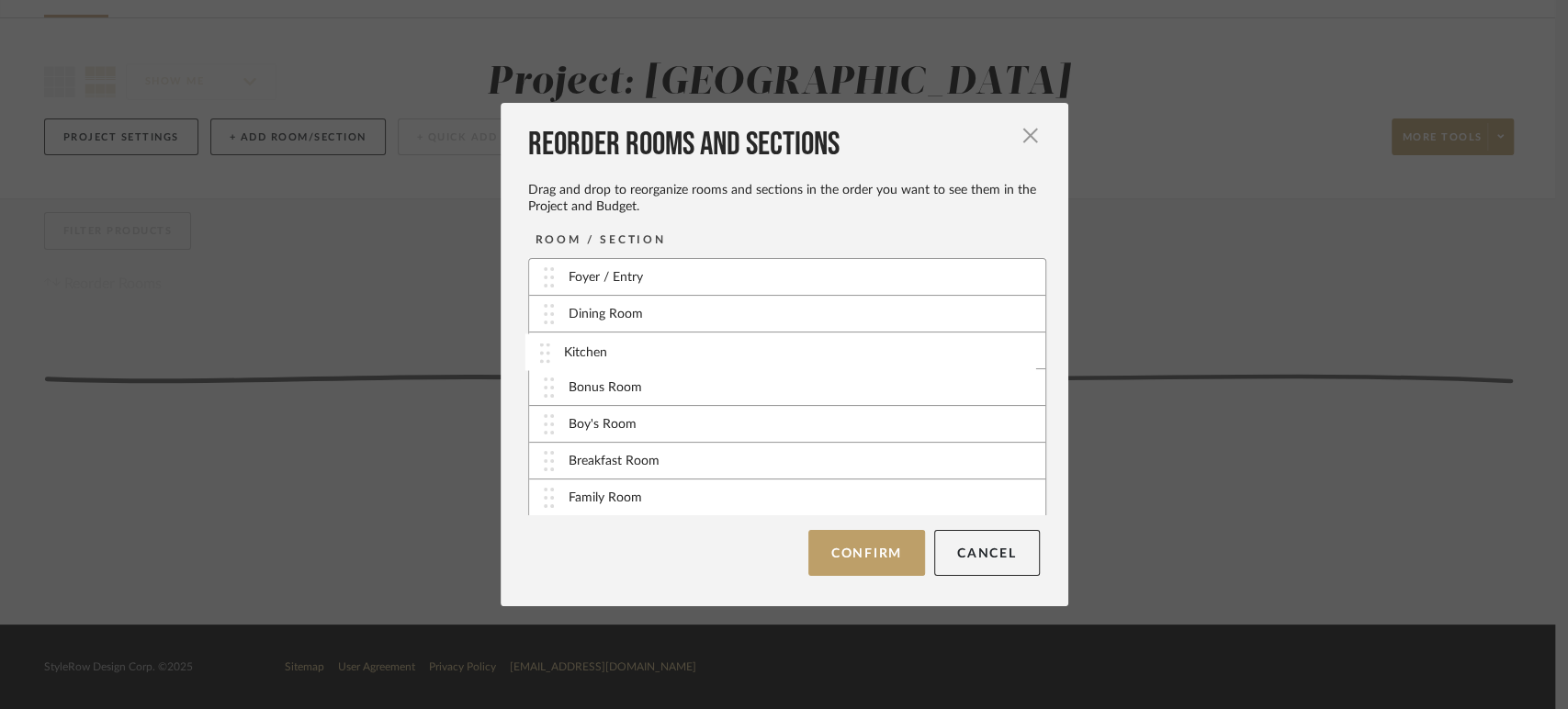 drag, startPoint x: 542, startPoint y: 413, endPoint x: 544, endPoint y: 362, distance: 51.0392 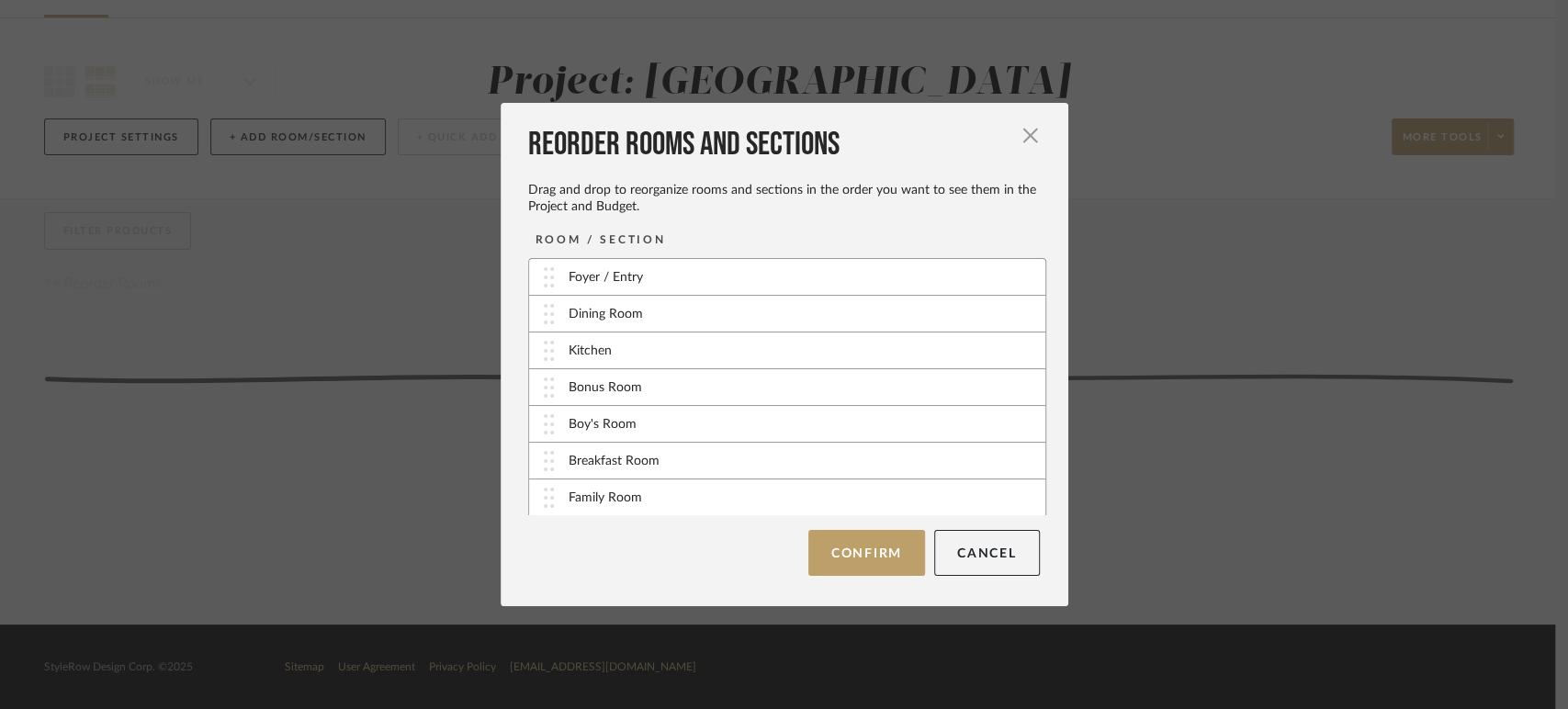 scroll, scrollTop: 37, scrollLeft: 0, axis: vertical 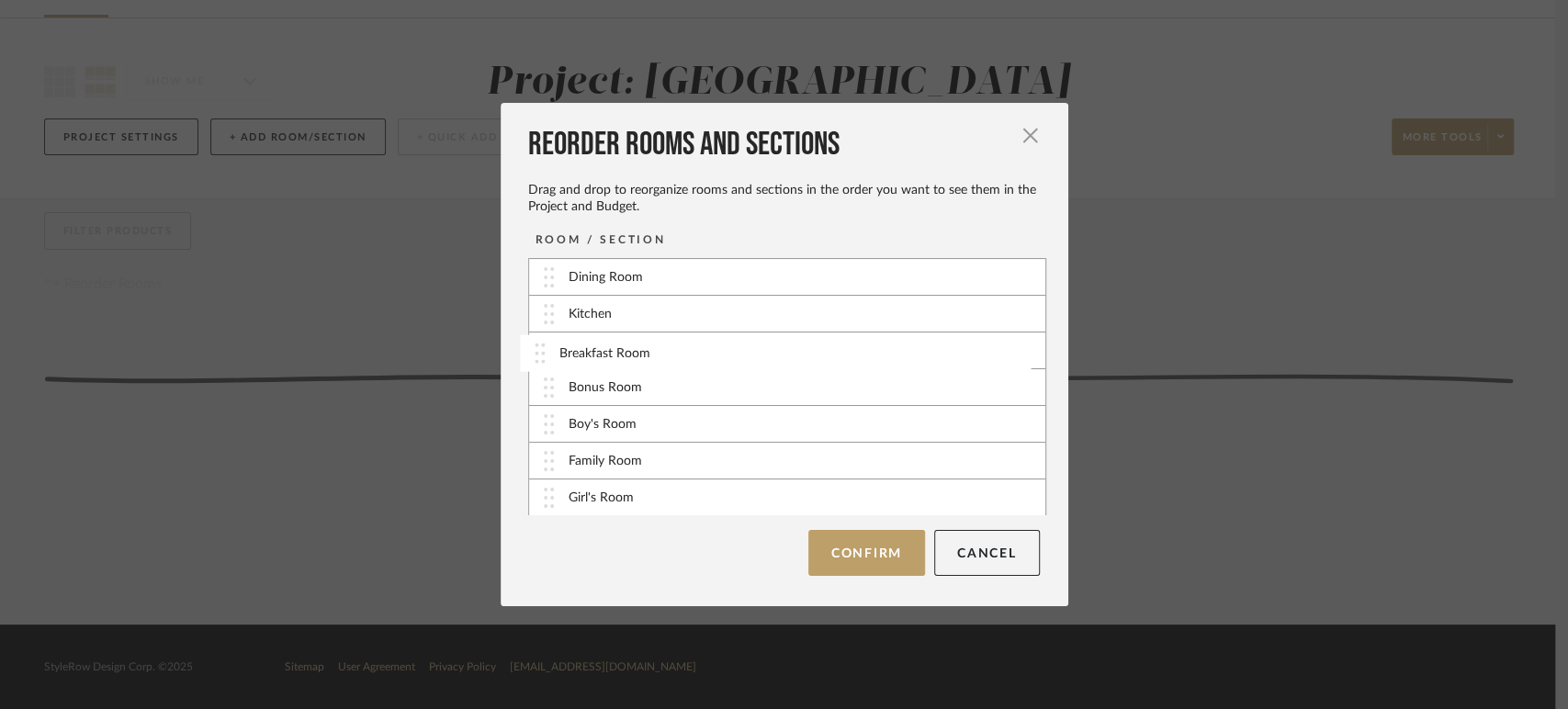drag, startPoint x: 539, startPoint y: 420, endPoint x: 536, endPoint y: 350, distance: 70.06426 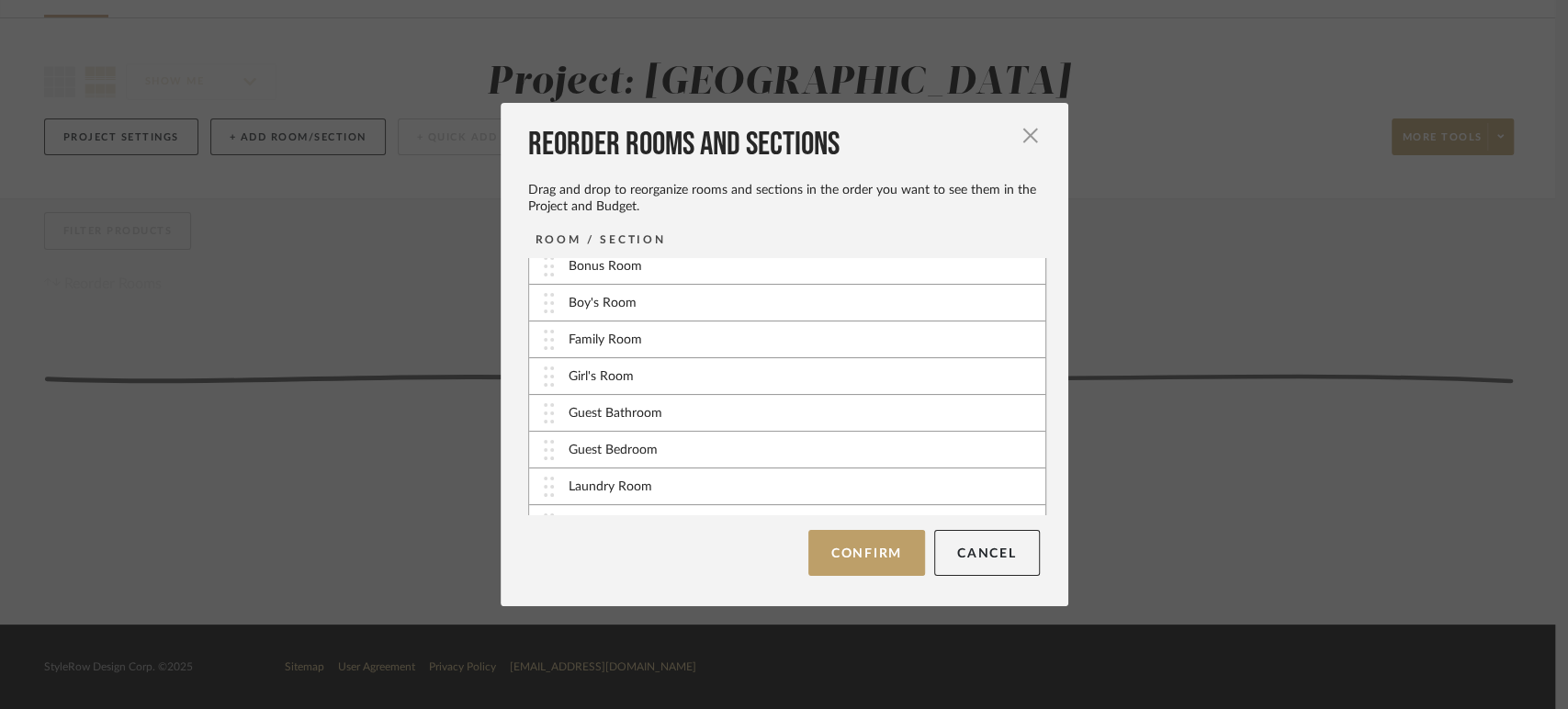 scroll, scrollTop: 159, scrollLeft: 0, axis: vertical 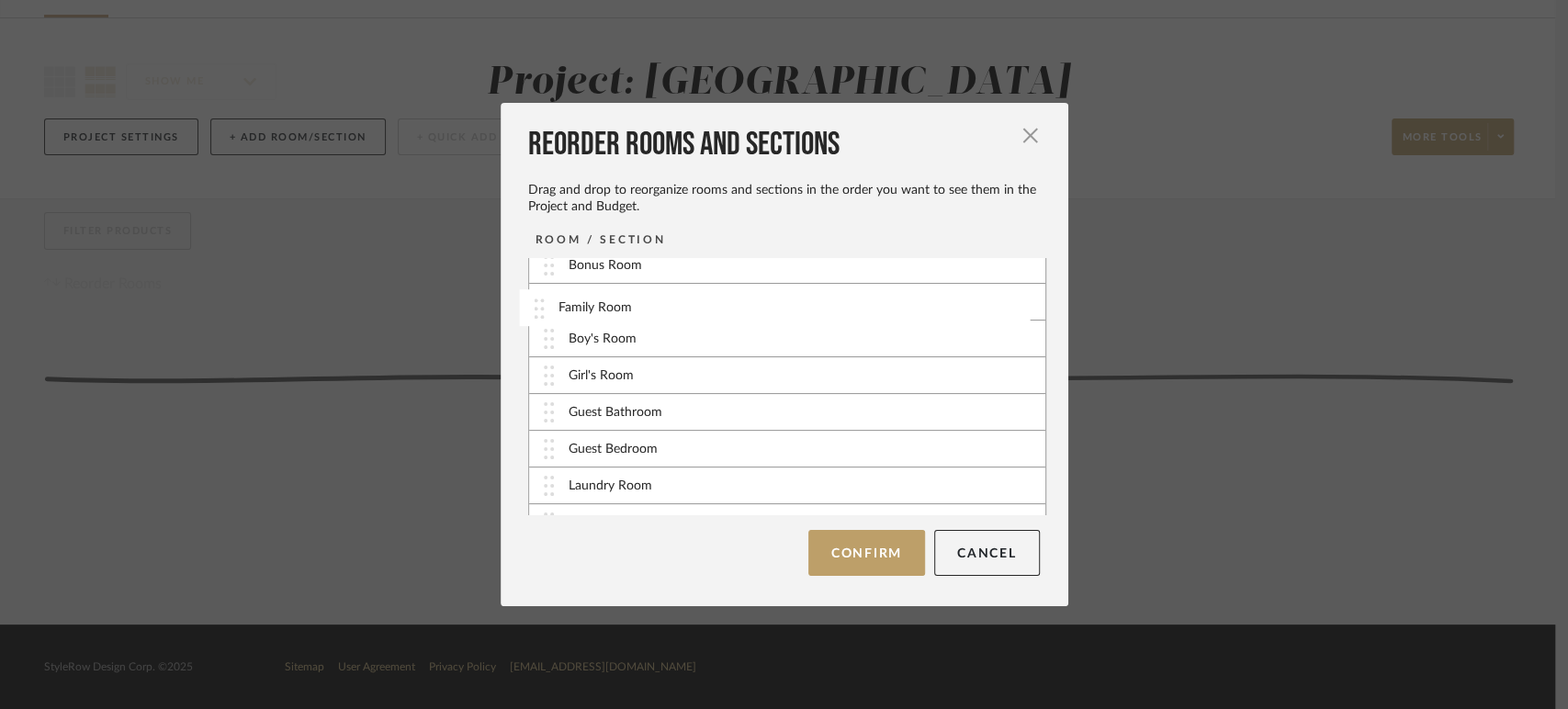 drag, startPoint x: 554, startPoint y: 340, endPoint x: 551, endPoint y: 309, distance: 31.144823 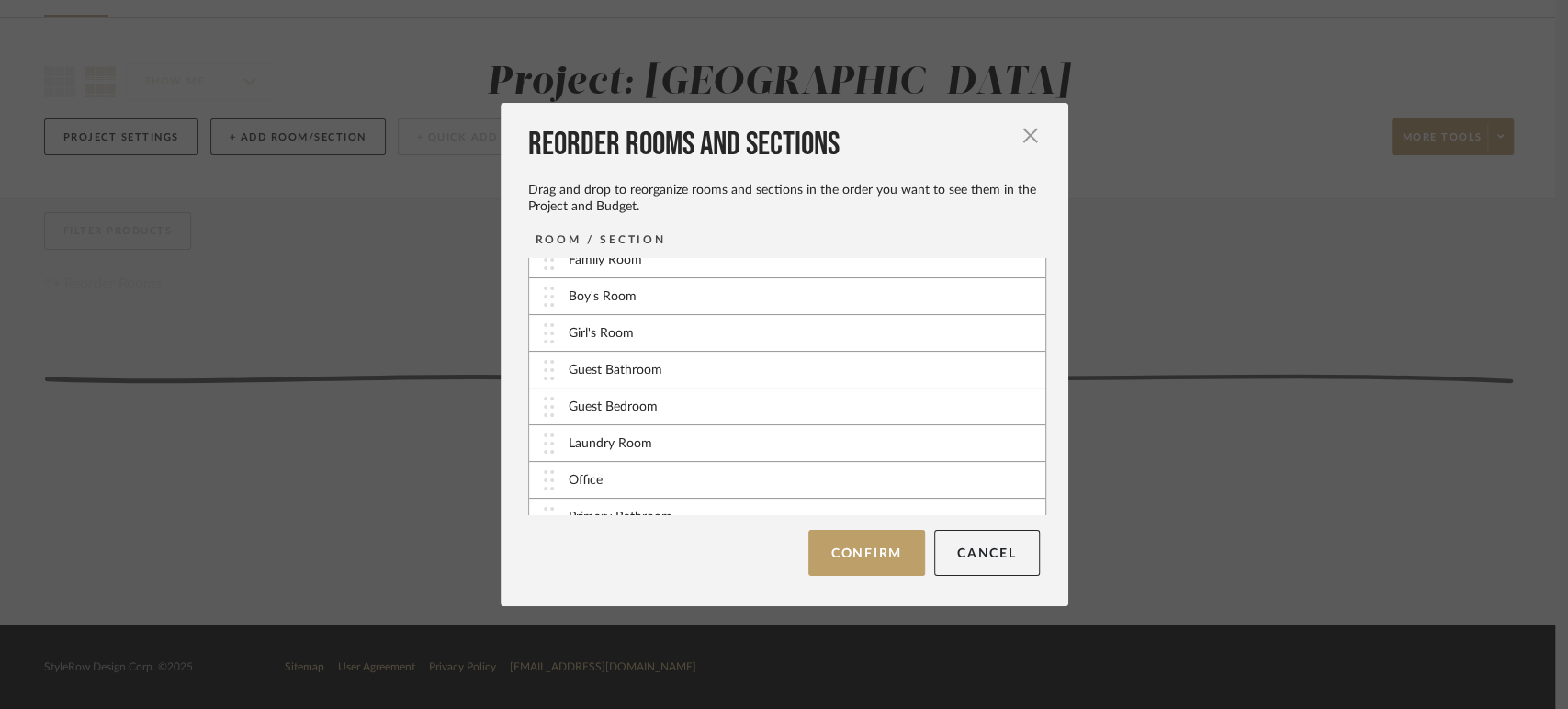 scroll, scrollTop: 208, scrollLeft: 0, axis: vertical 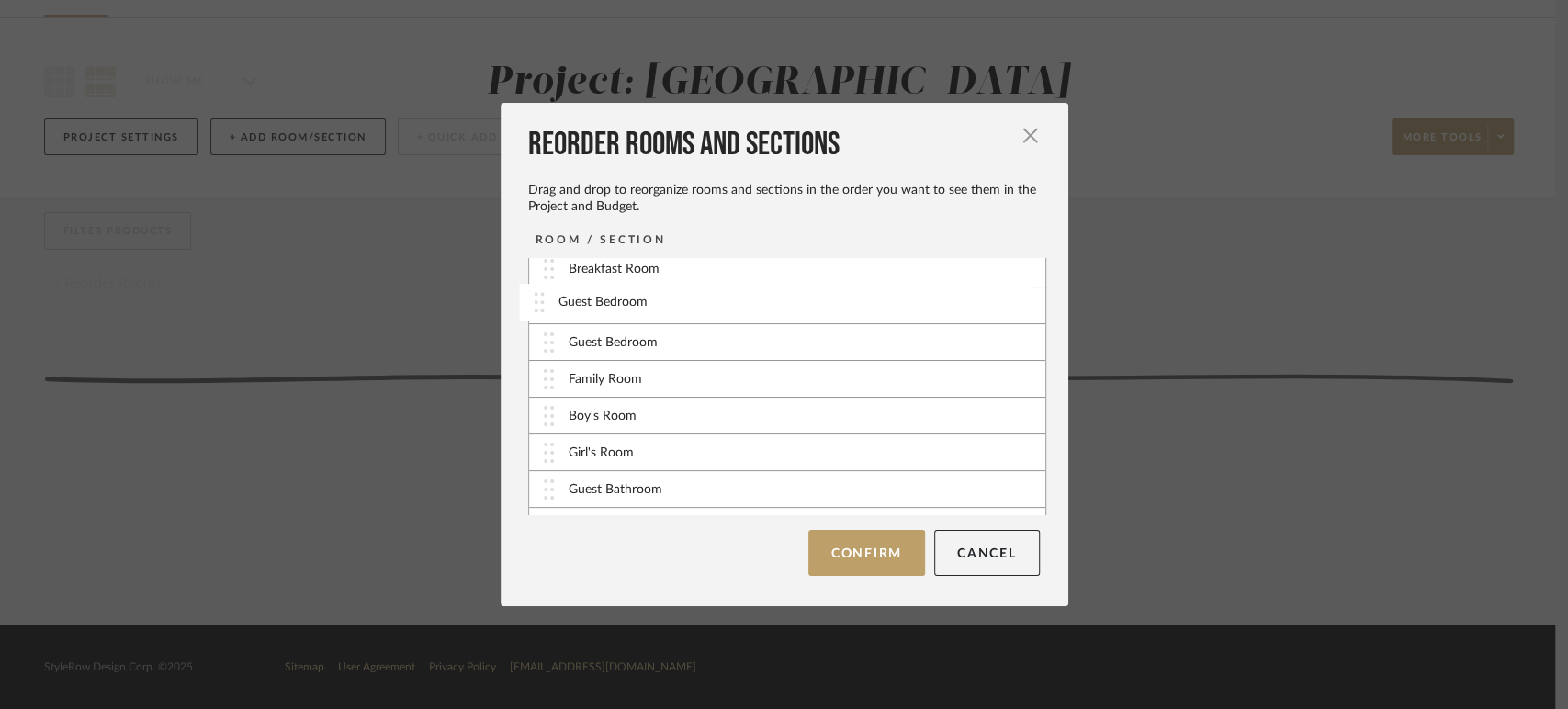 drag, startPoint x: 540, startPoint y: 400, endPoint x: 536, endPoint y: 303, distance: 97.082439 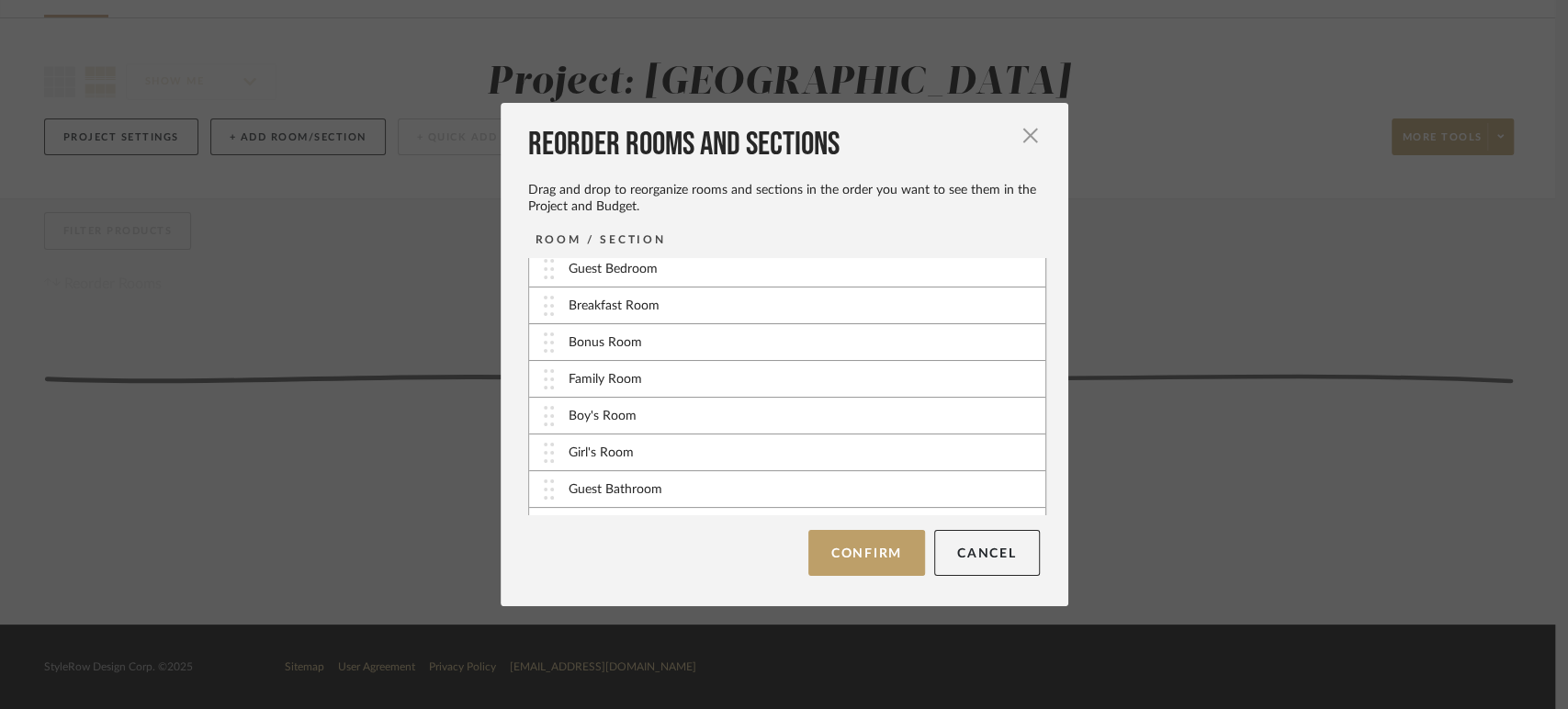 scroll, scrollTop: 92, scrollLeft: 0, axis: vertical 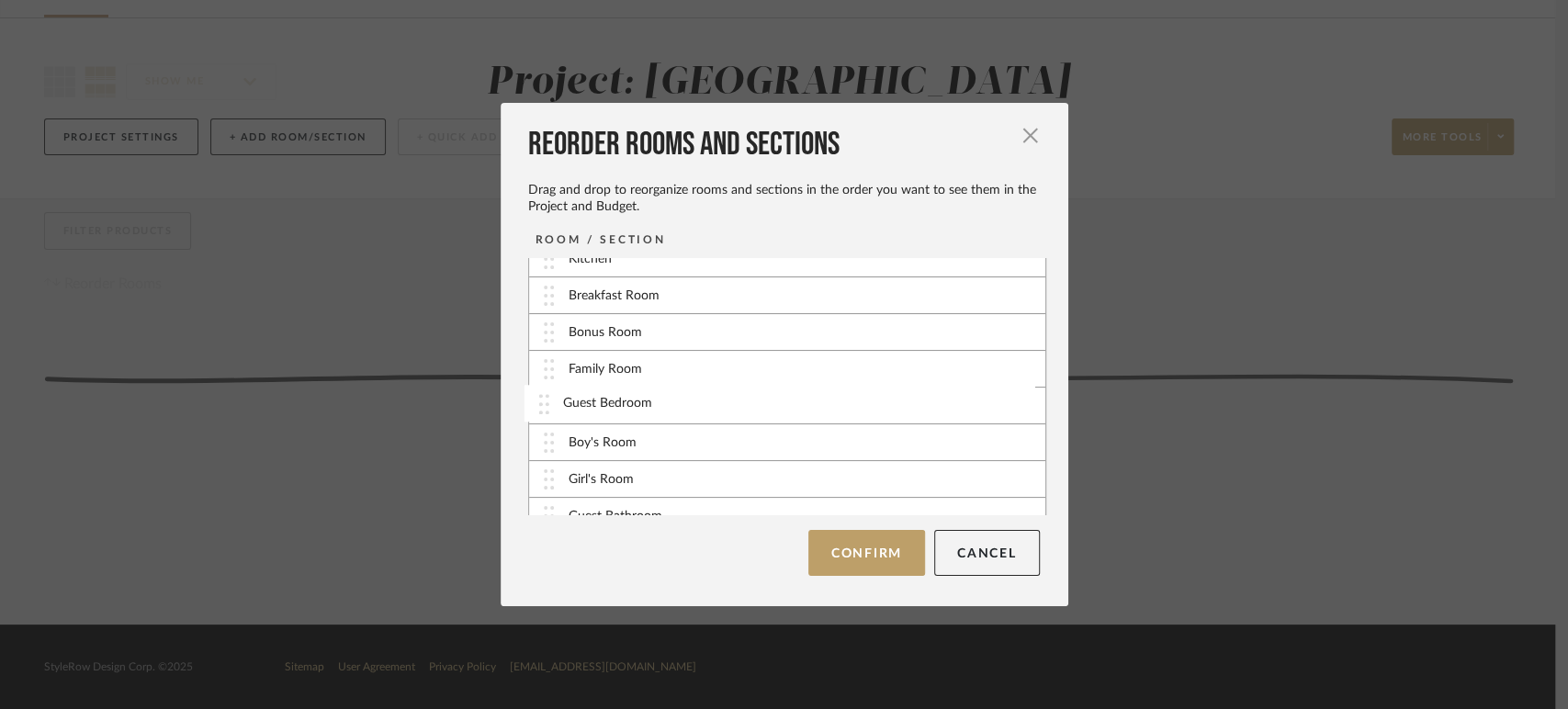 drag, startPoint x: 536, startPoint y: 303, endPoint x: 537, endPoint y: 411, distance: 108.00463 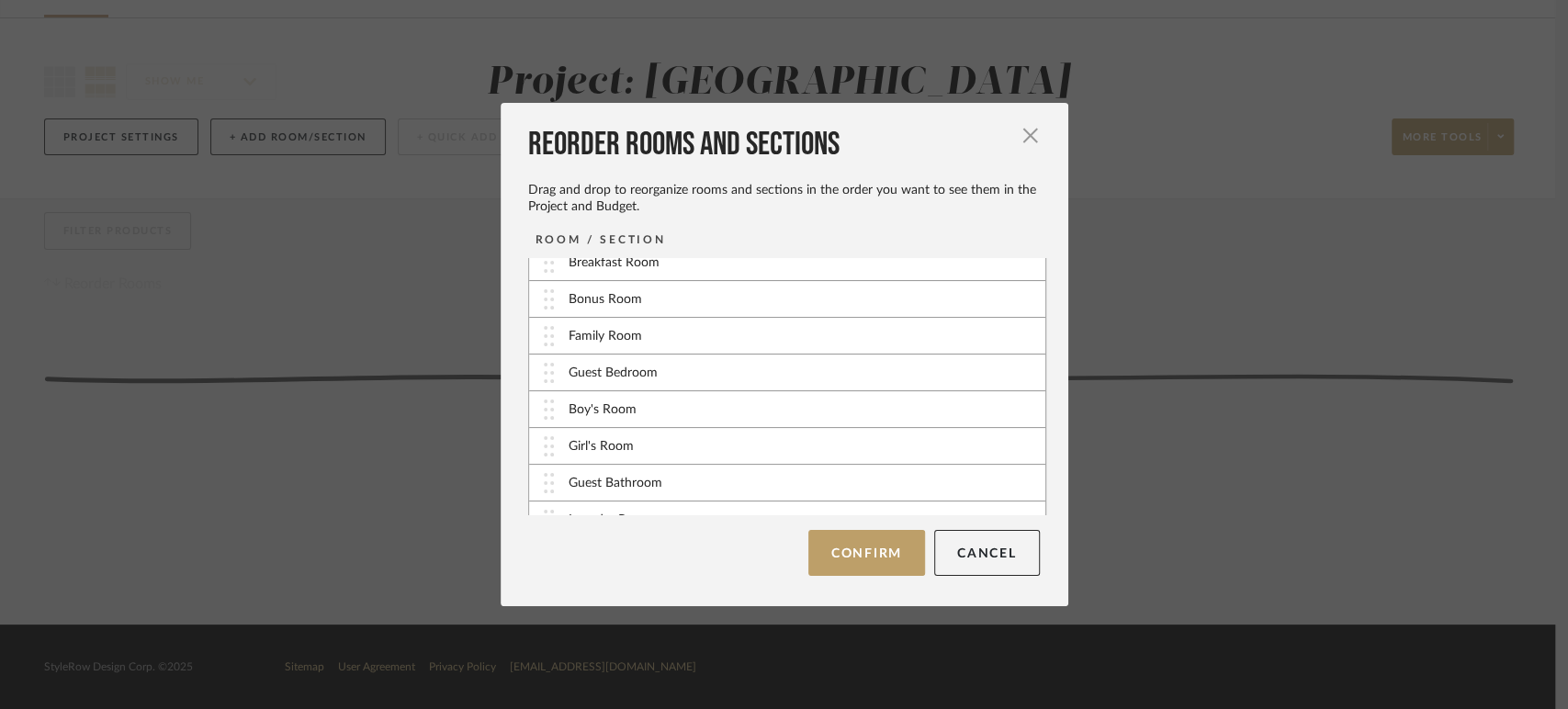 scroll, scrollTop: 140, scrollLeft: 0, axis: vertical 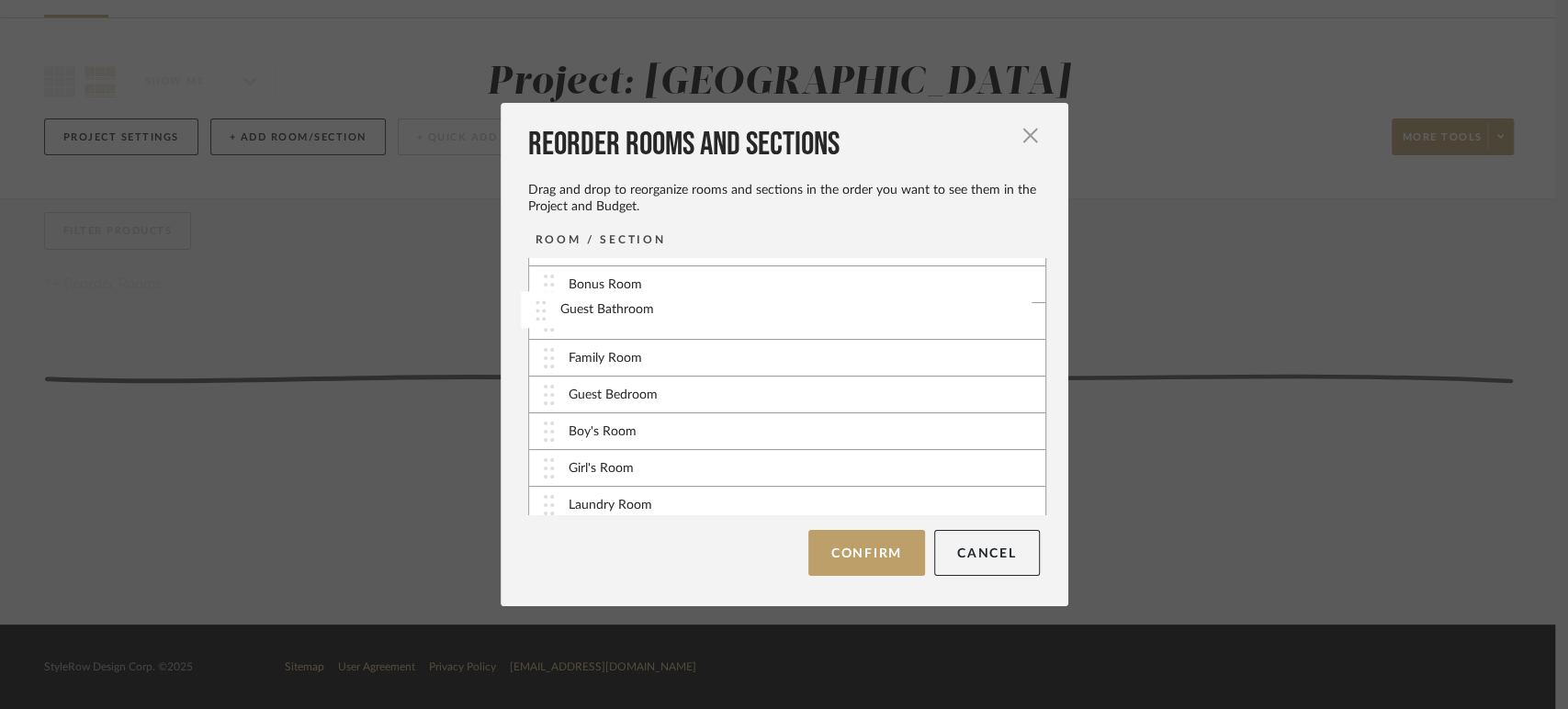 drag, startPoint x: 544, startPoint y: 466, endPoint x: 542, endPoint y: 310, distance: 156.01282 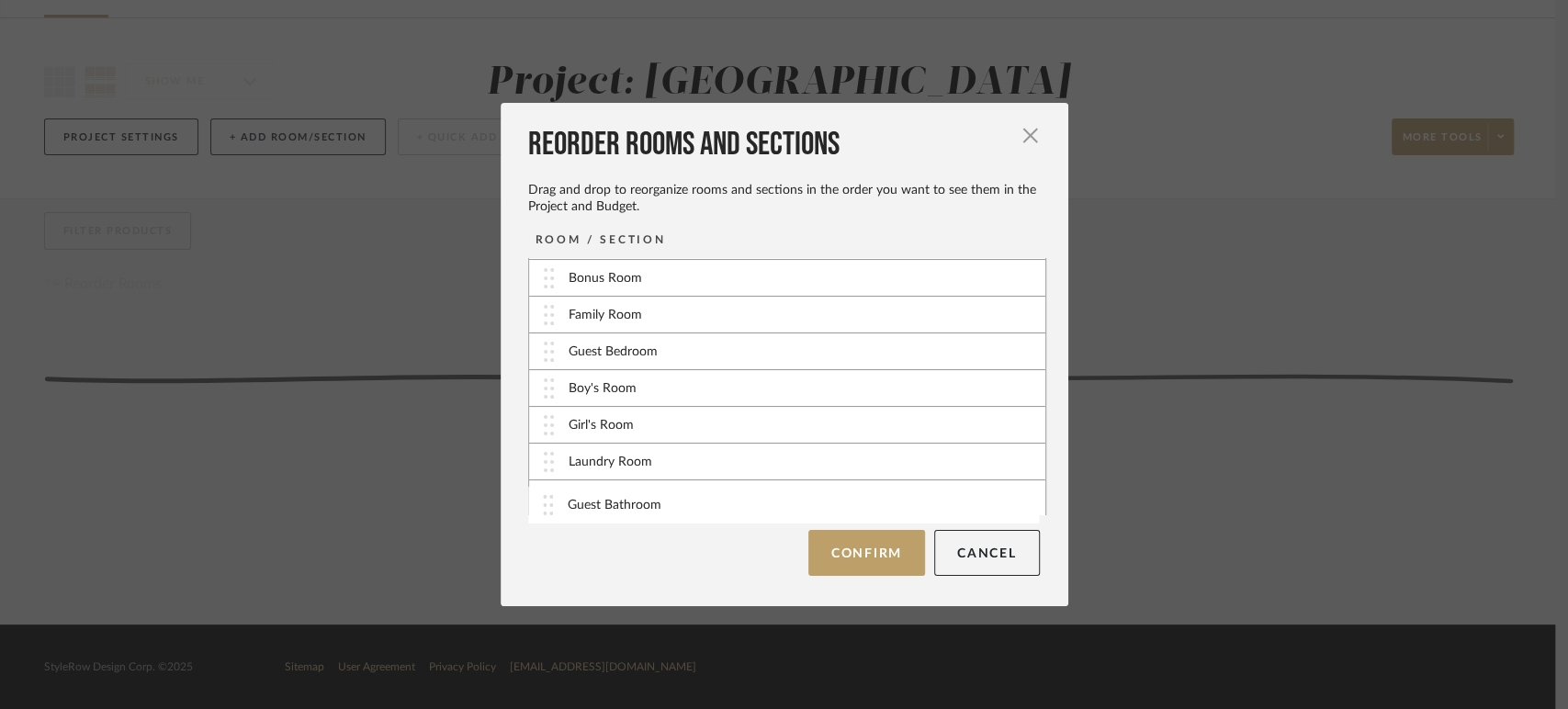 scroll, scrollTop: 154, scrollLeft: 0, axis: vertical 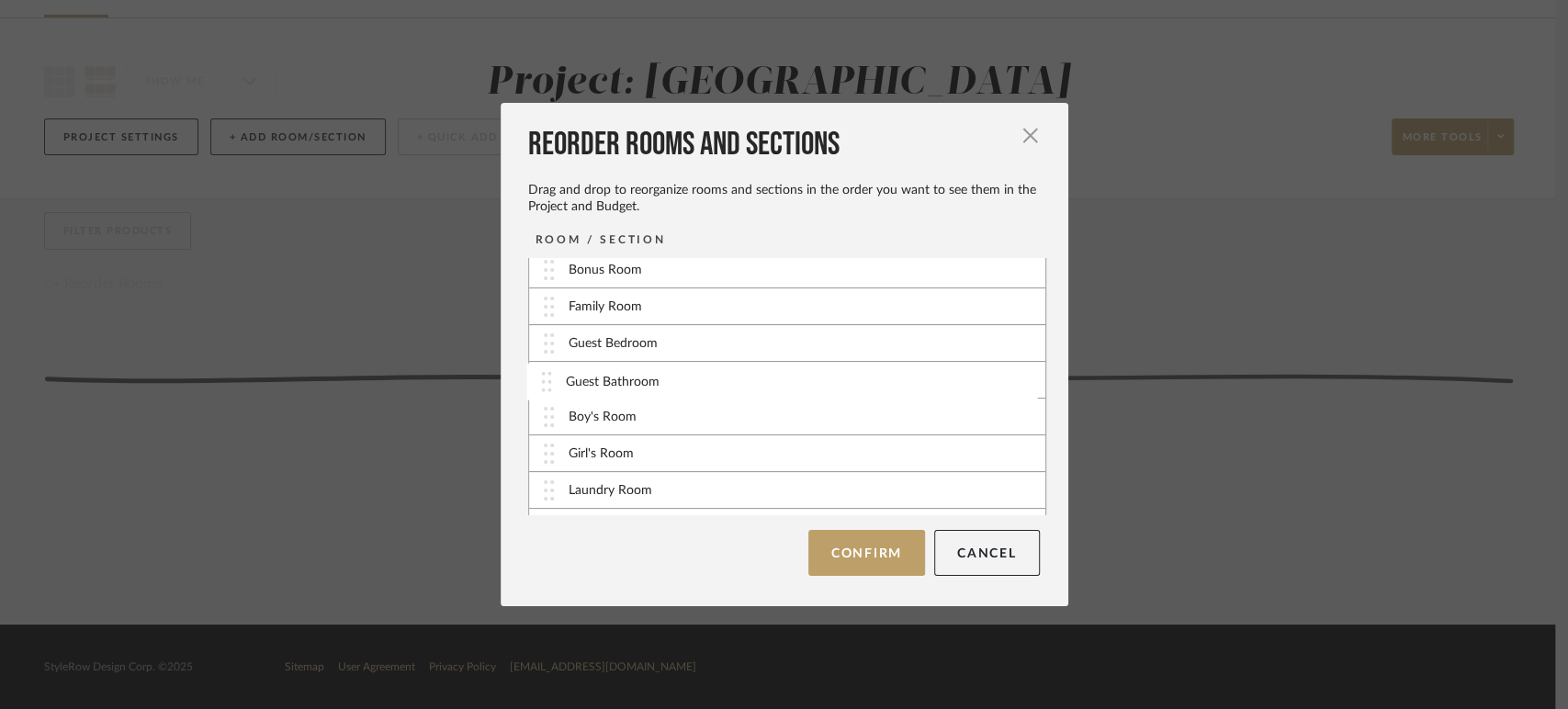 drag, startPoint x: 536, startPoint y: 424, endPoint x: 539, endPoint y: 383, distance: 41.10961 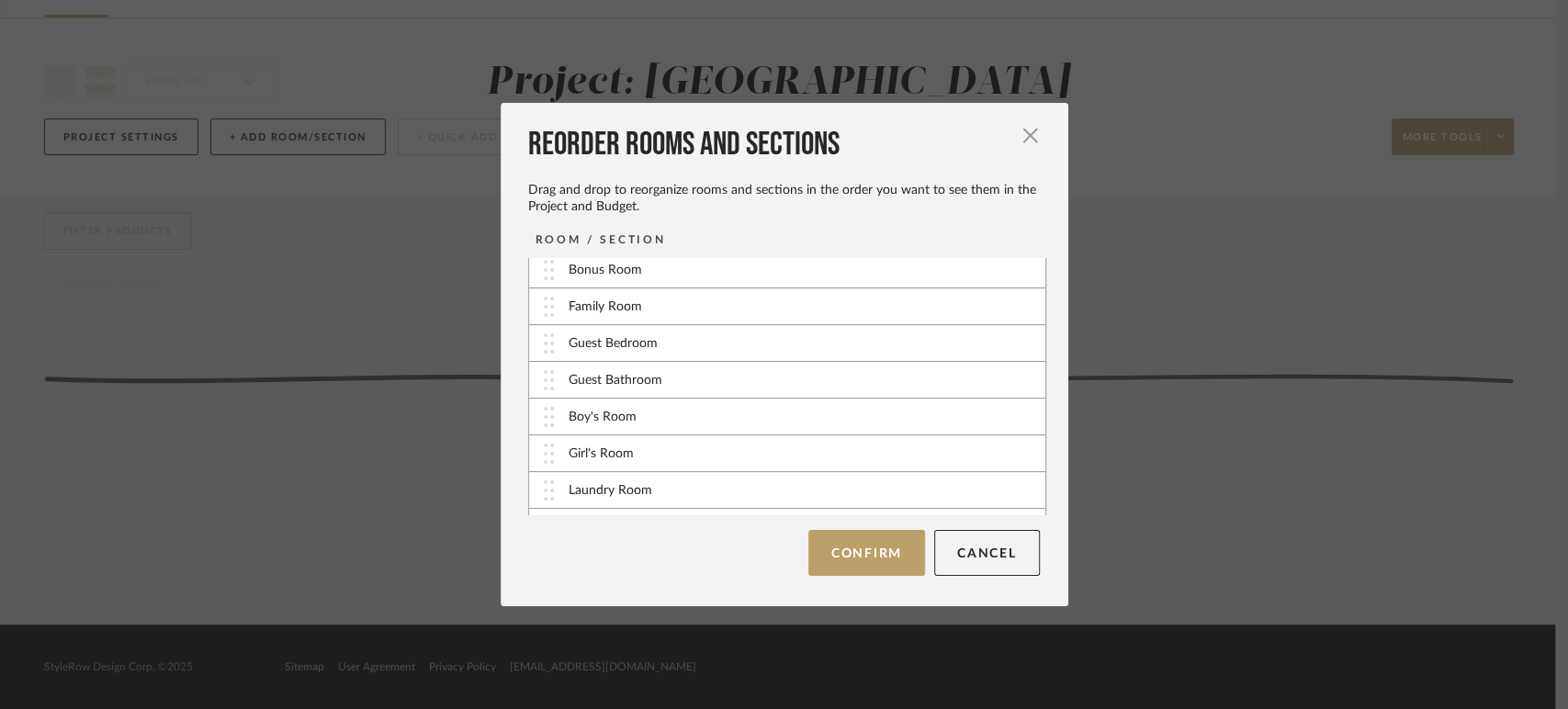 scroll, scrollTop: 253, scrollLeft: 0, axis: vertical 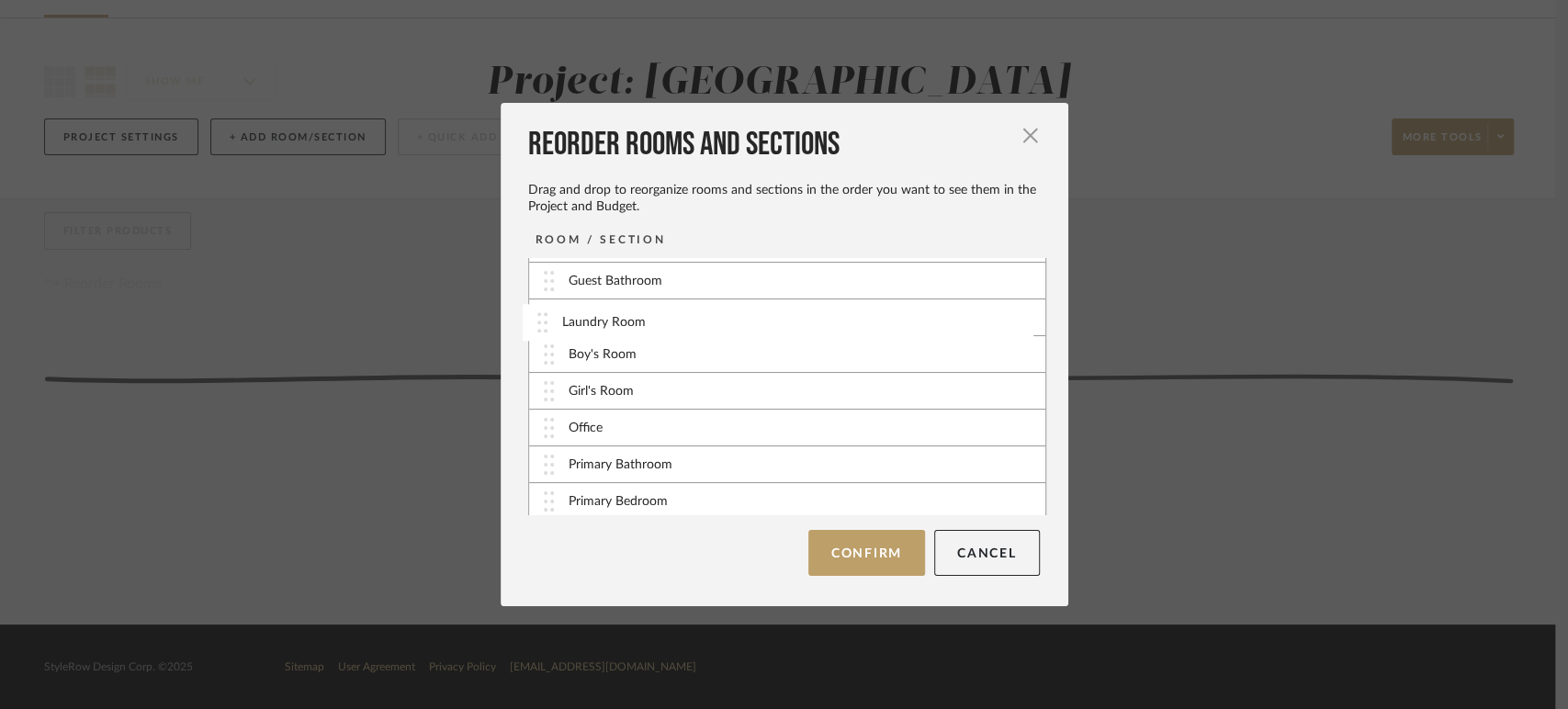drag, startPoint x: 538, startPoint y: 391, endPoint x: 538, endPoint y: 323, distance: 68 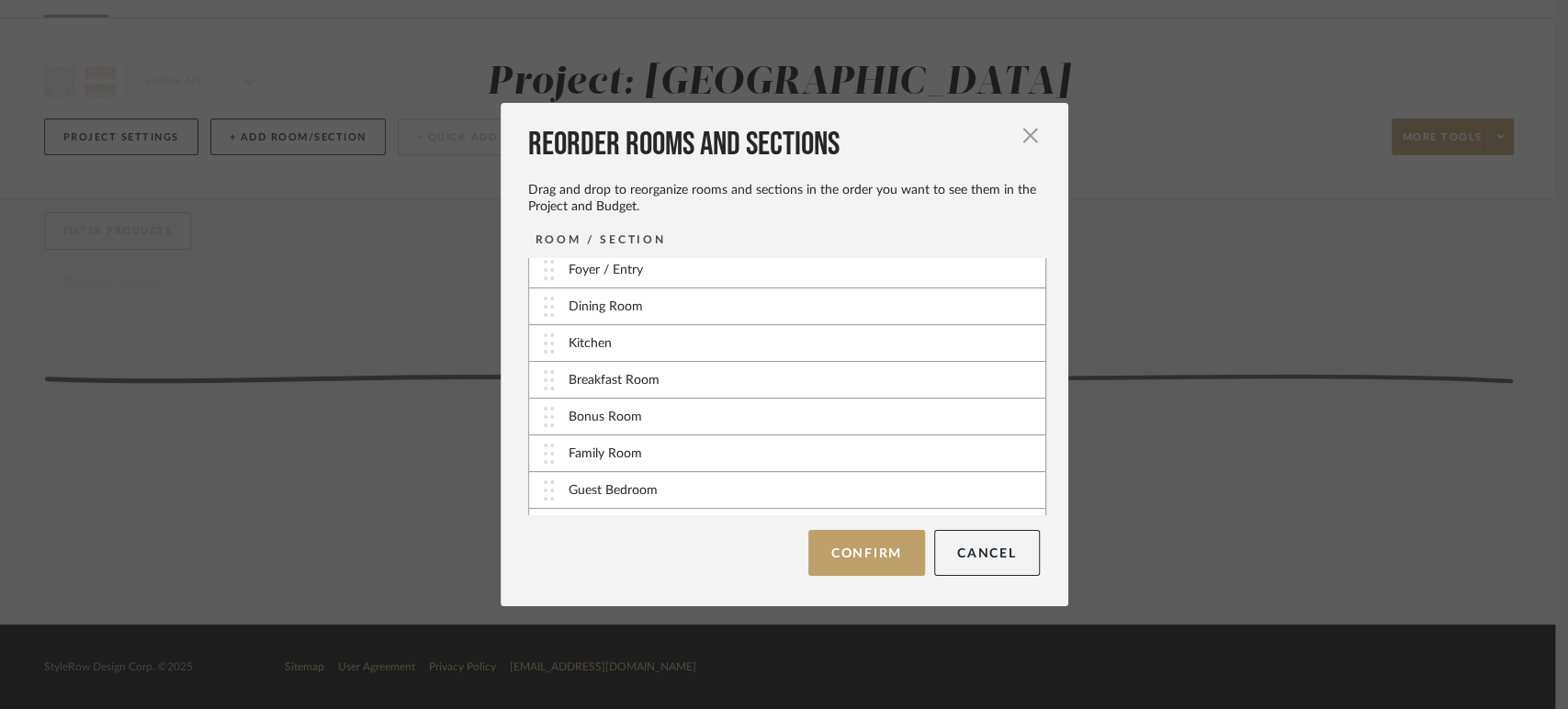 scroll, scrollTop: 10, scrollLeft: 0, axis: vertical 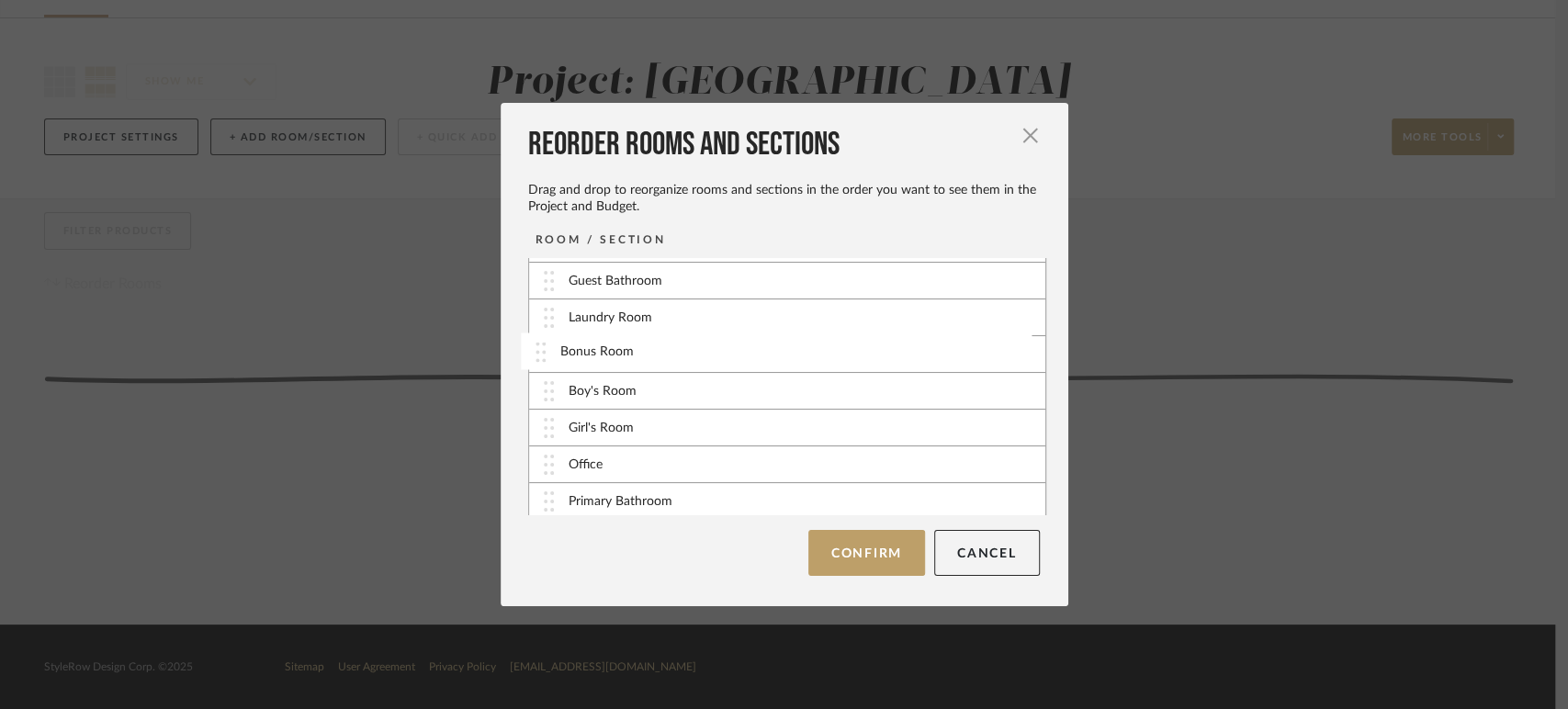 drag, startPoint x: 542, startPoint y: 423, endPoint x: 540, endPoint y: 363, distance: 60.0333 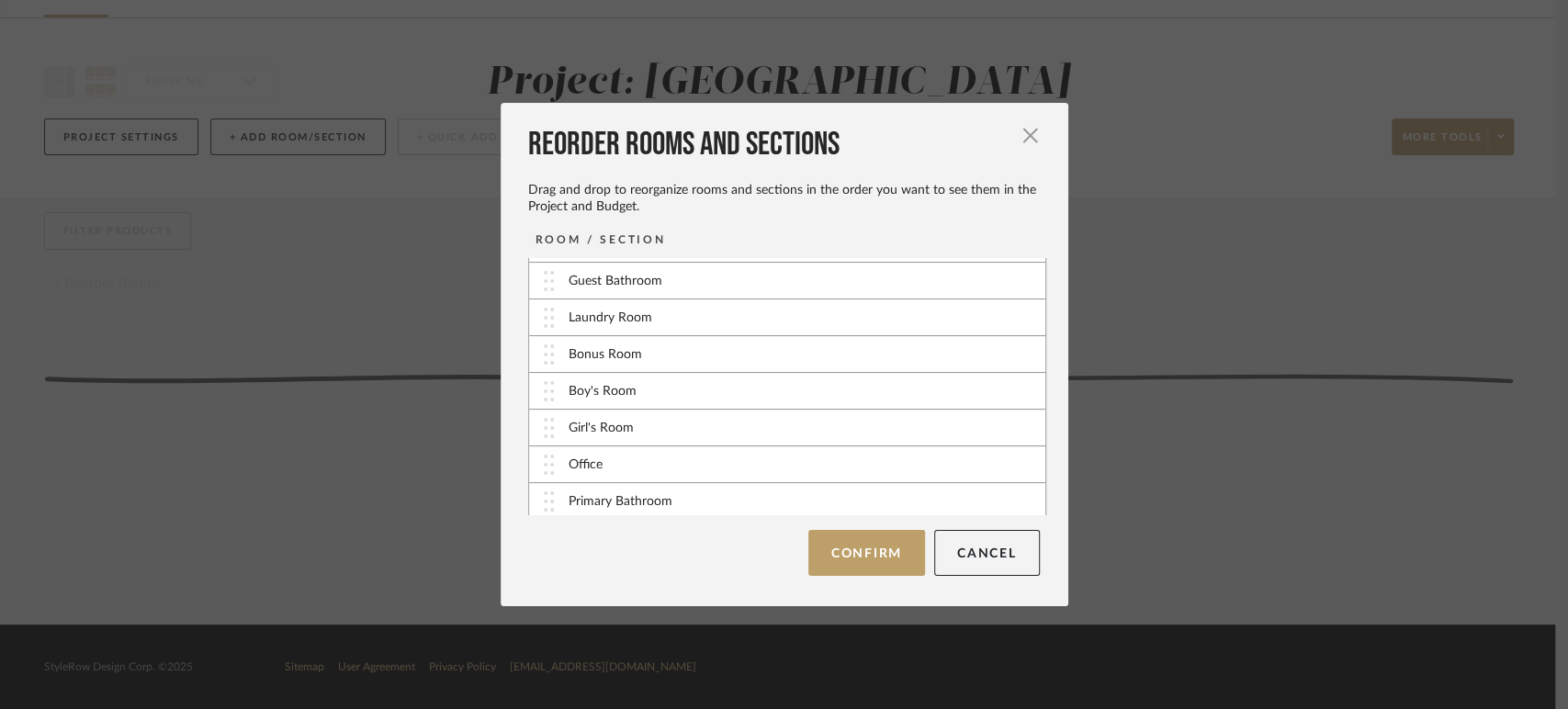 scroll, scrollTop: 253, scrollLeft: 0, axis: vertical 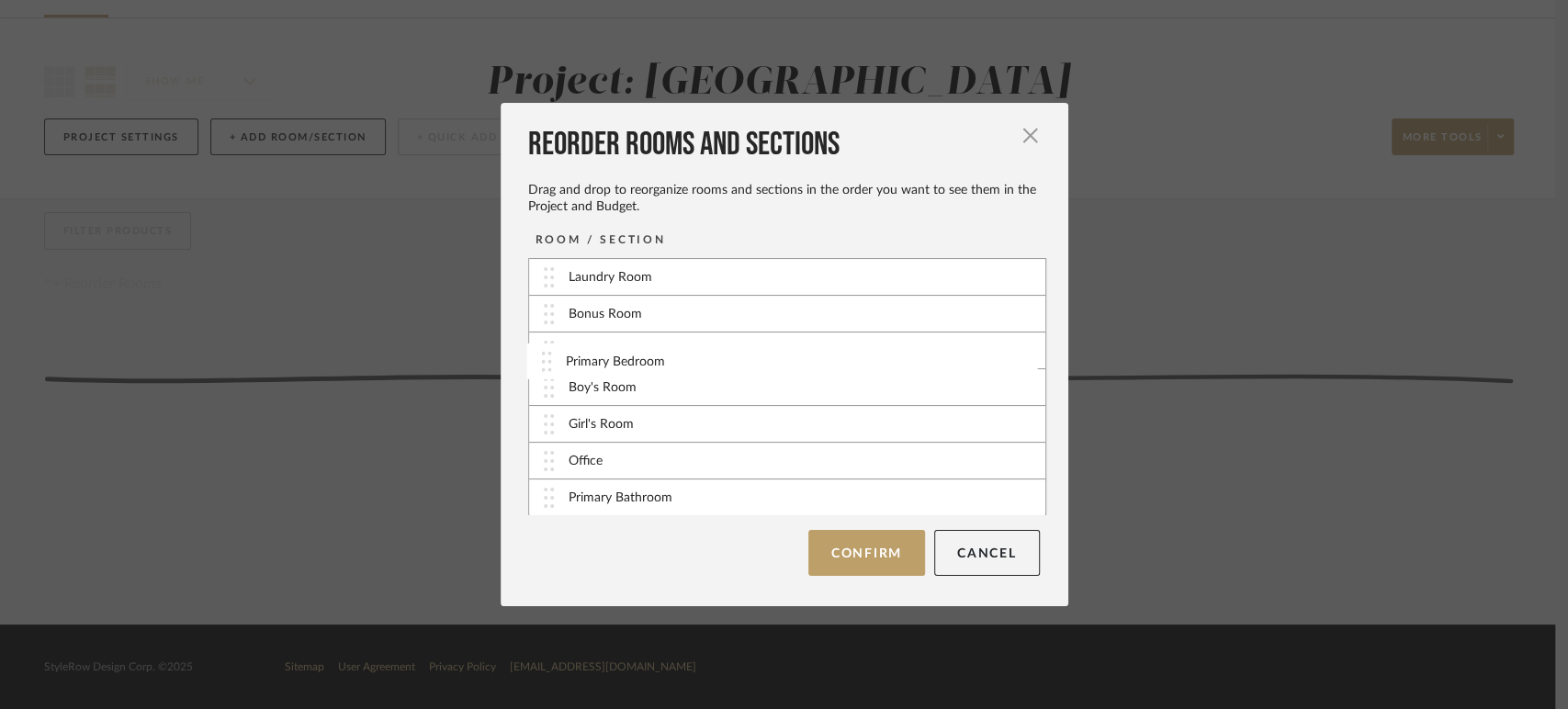 drag, startPoint x: 535, startPoint y: 499, endPoint x: 538, endPoint y: 361, distance: 138.0326 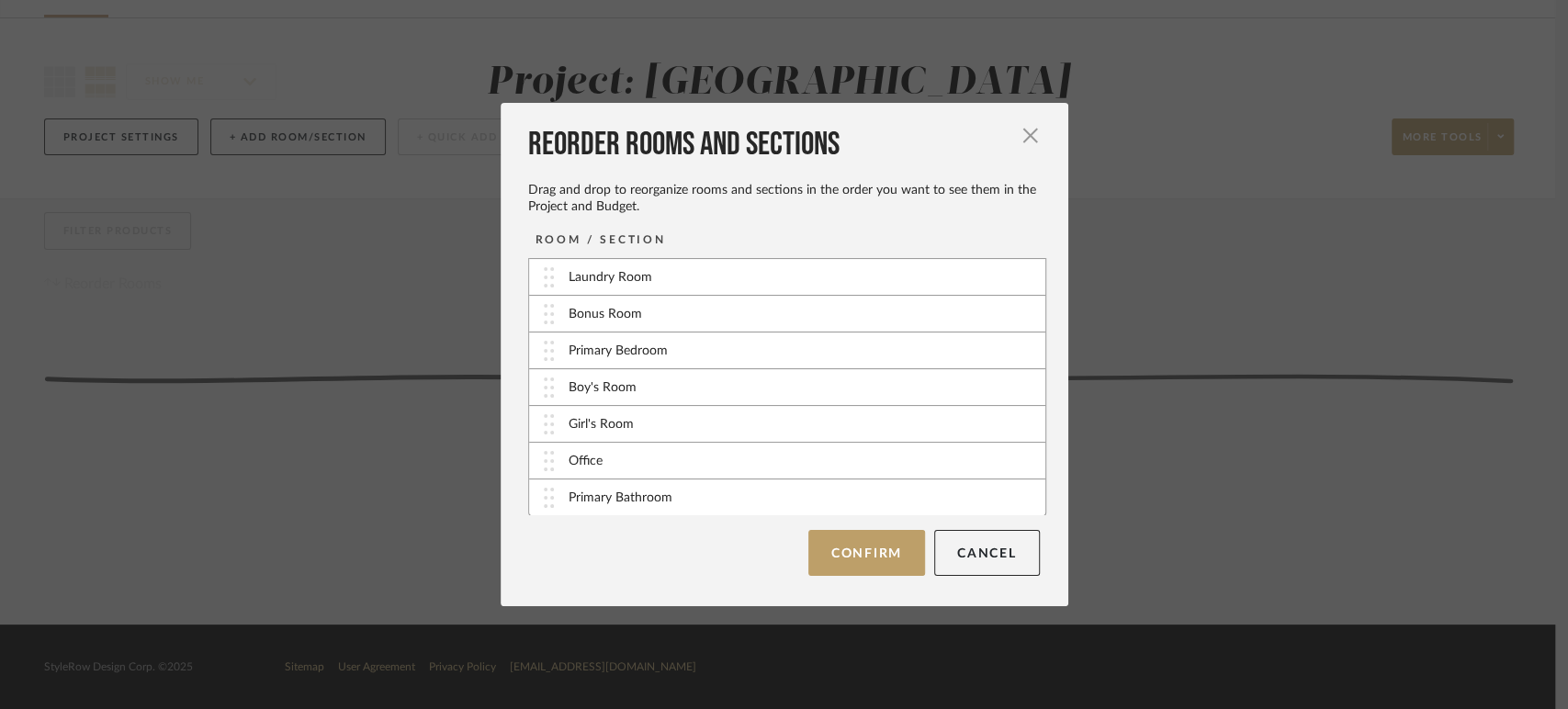 scroll, scrollTop: 256, scrollLeft: 0, axis: vertical 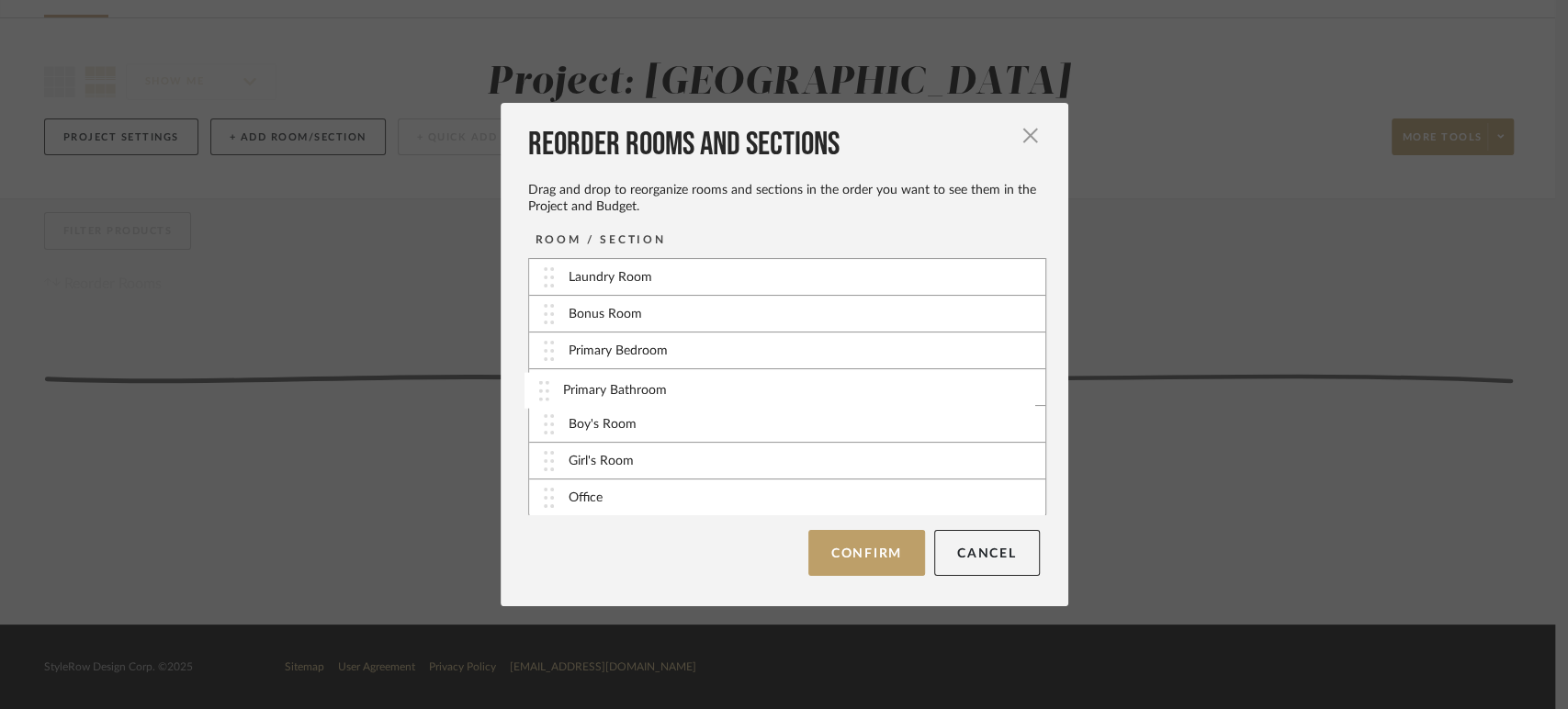 drag, startPoint x: 536, startPoint y: 497, endPoint x: 538, endPoint y: 389, distance: 108.01852 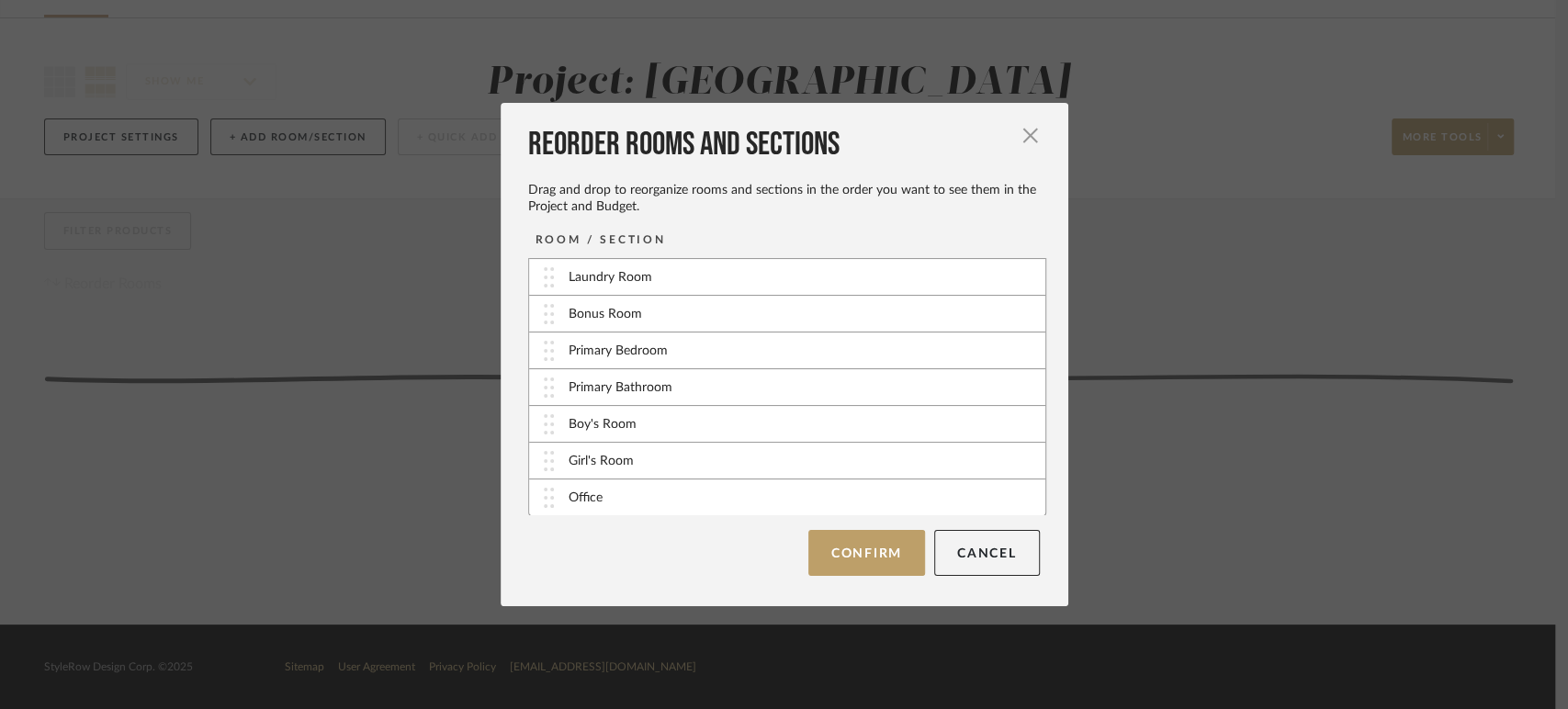 scroll, scrollTop: 256, scrollLeft: 0, axis: vertical 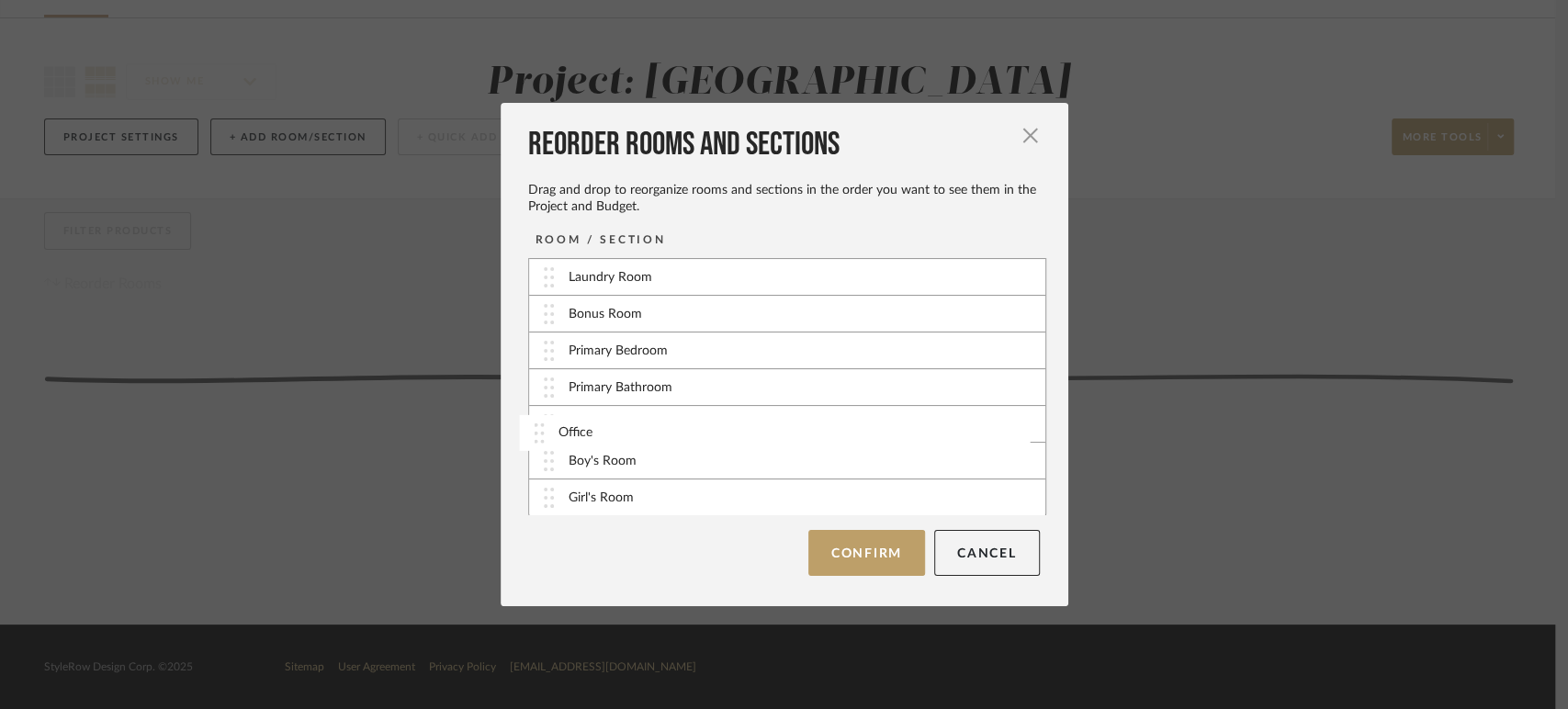 drag, startPoint x: 542, startPoint y: 486, endPoint x: 538, endPoint y: 421, distance: 65.12296 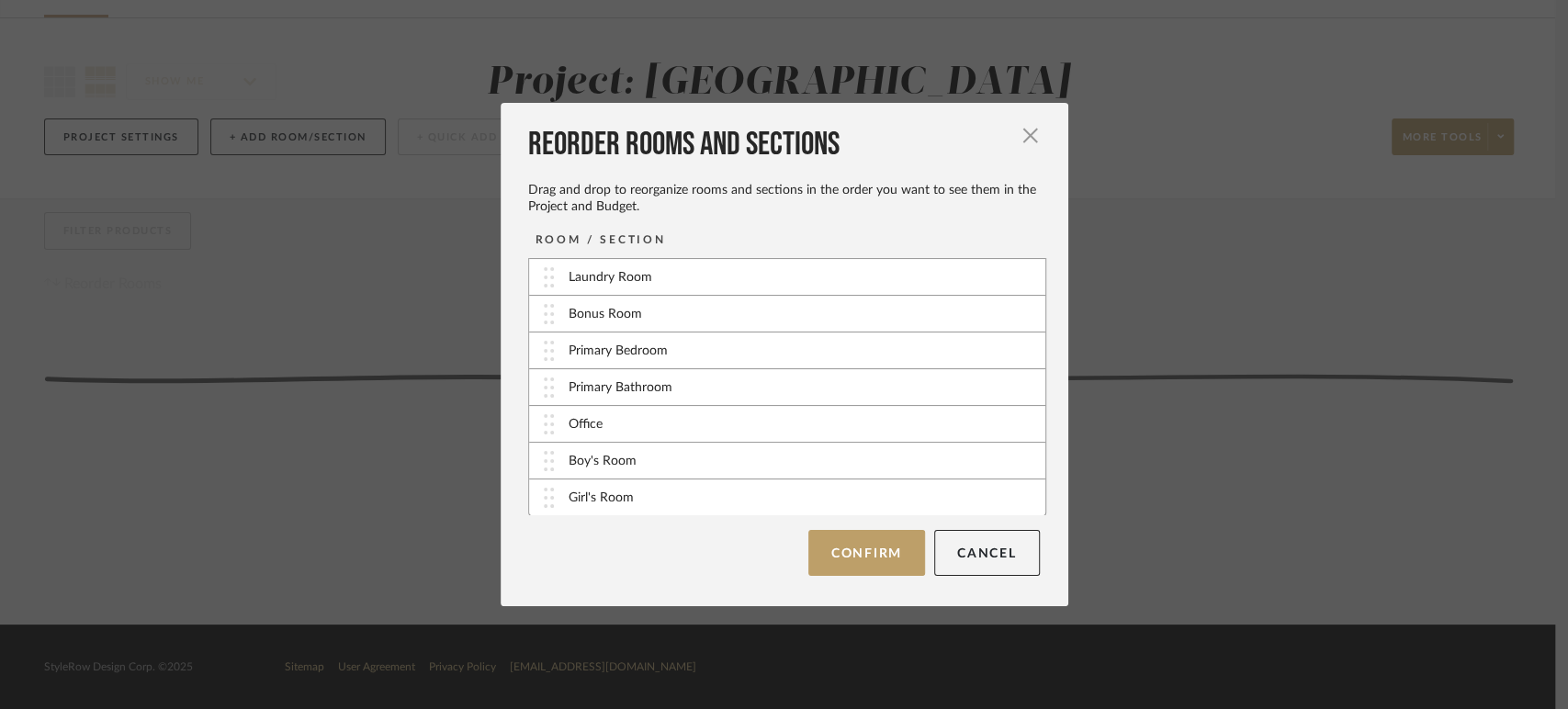 scroll, scrollTop: 256, scrollLeft: 0, axis: vertical 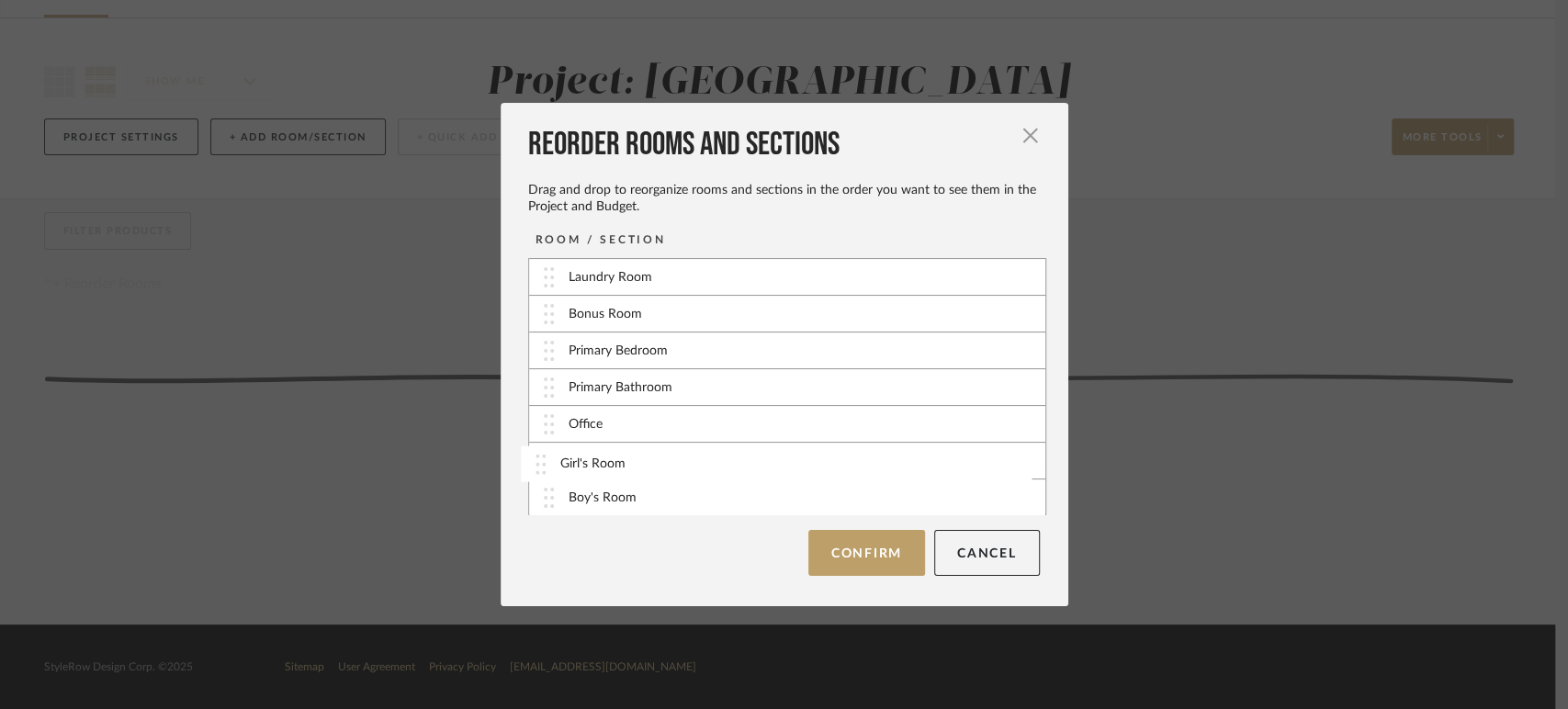 drag, startPoint x: 538, startPoint y: 486, endPoint x: 537, endPoint y: 453, distance: 33.015148 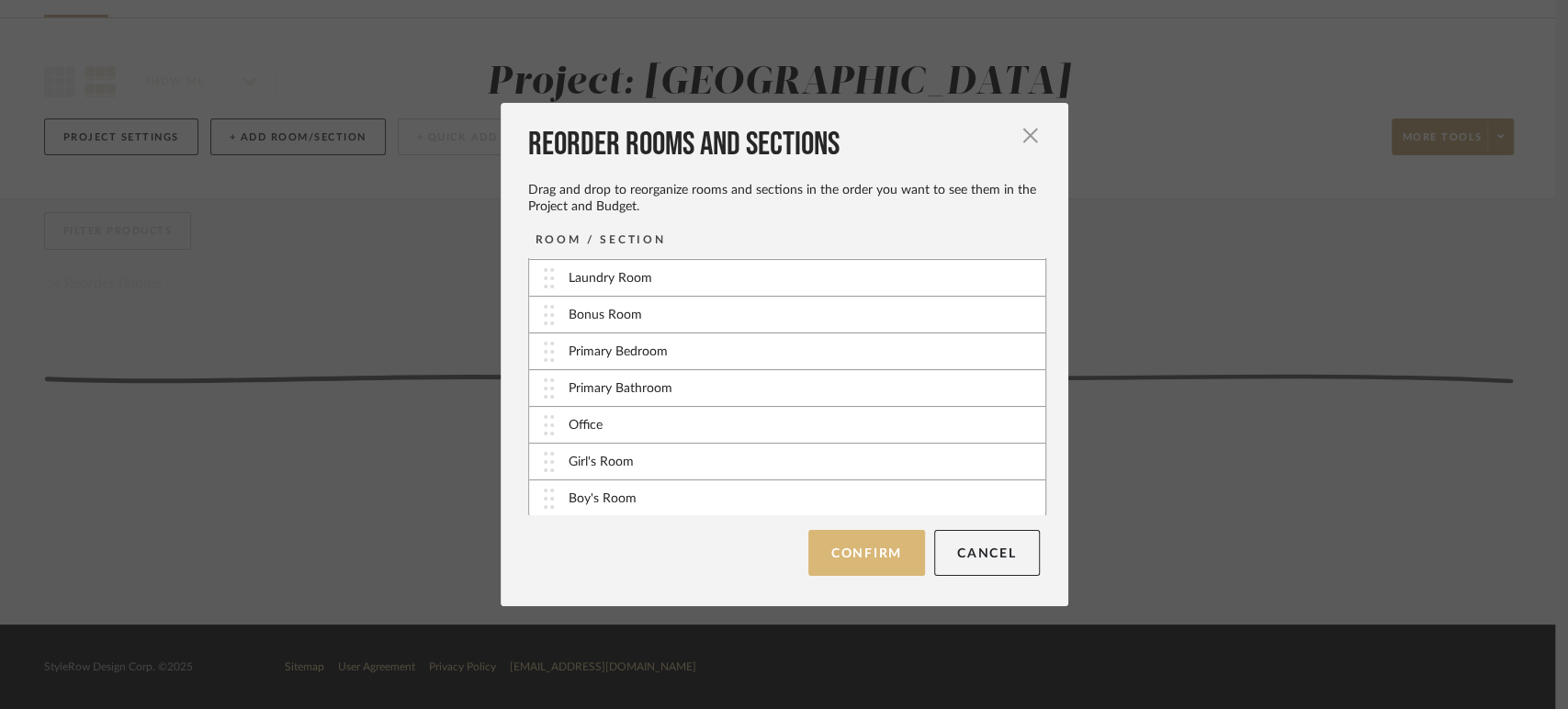 click on "Confirm" at bounding box center [866, 553] 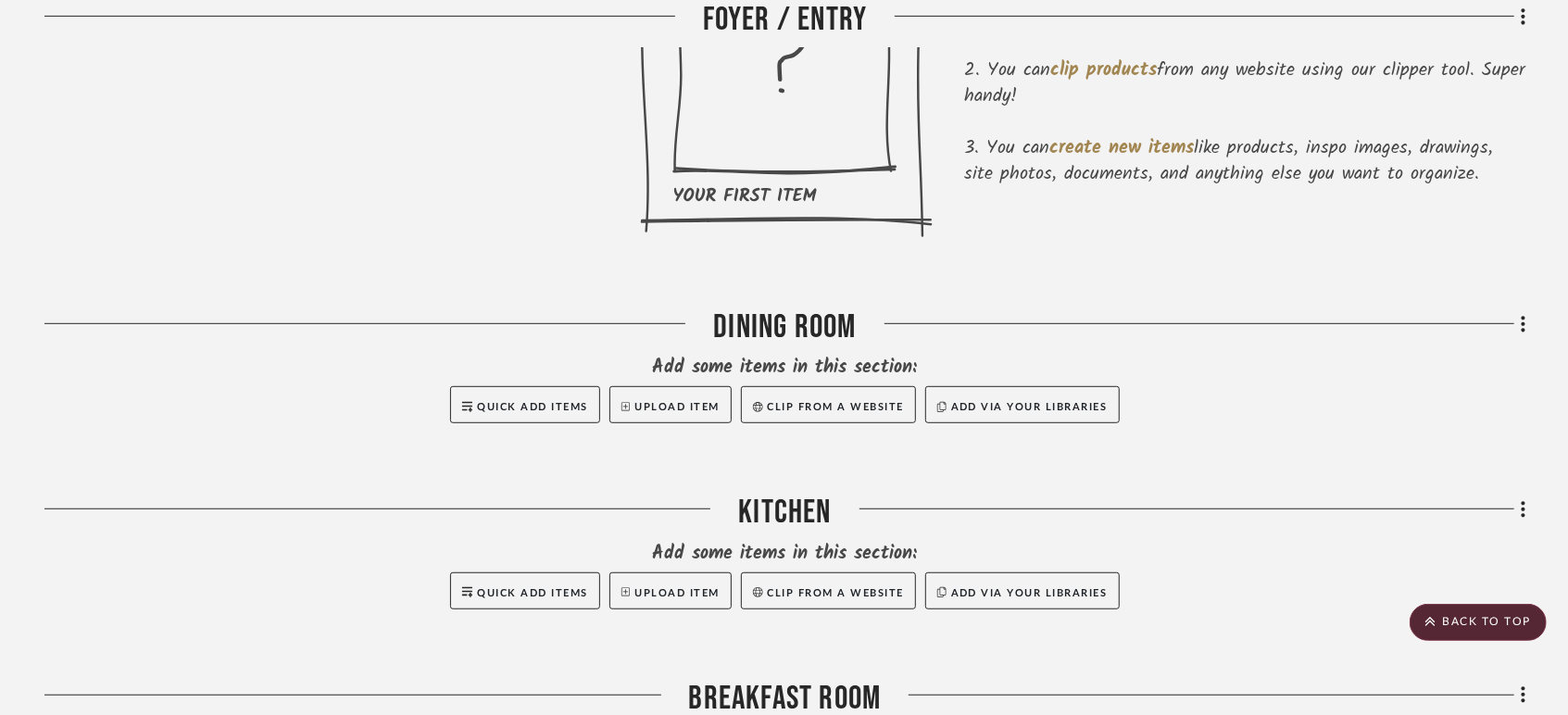 scroll, scrollTop: 0, scrollLeft: 0, axis: both 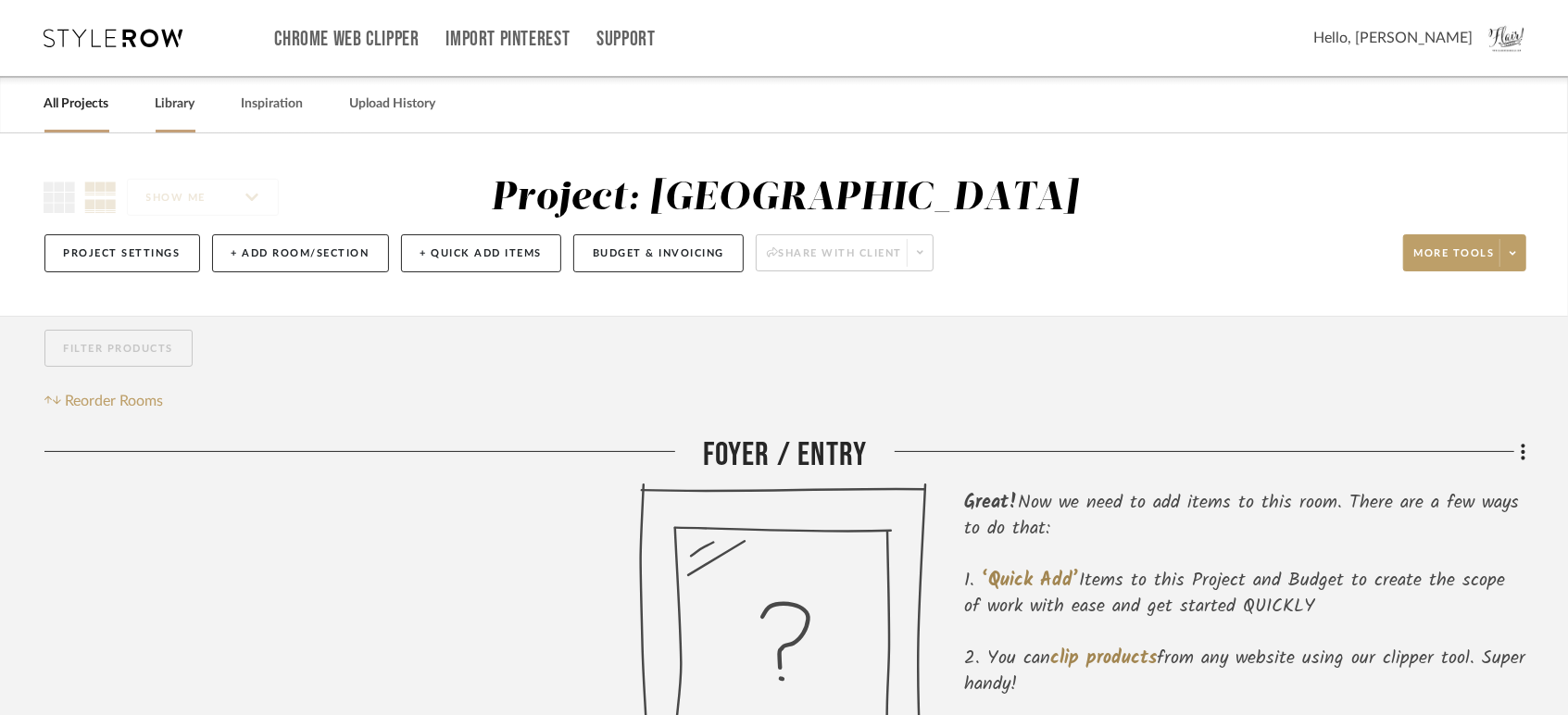 click on "Library" at bounding box center (175, 104) 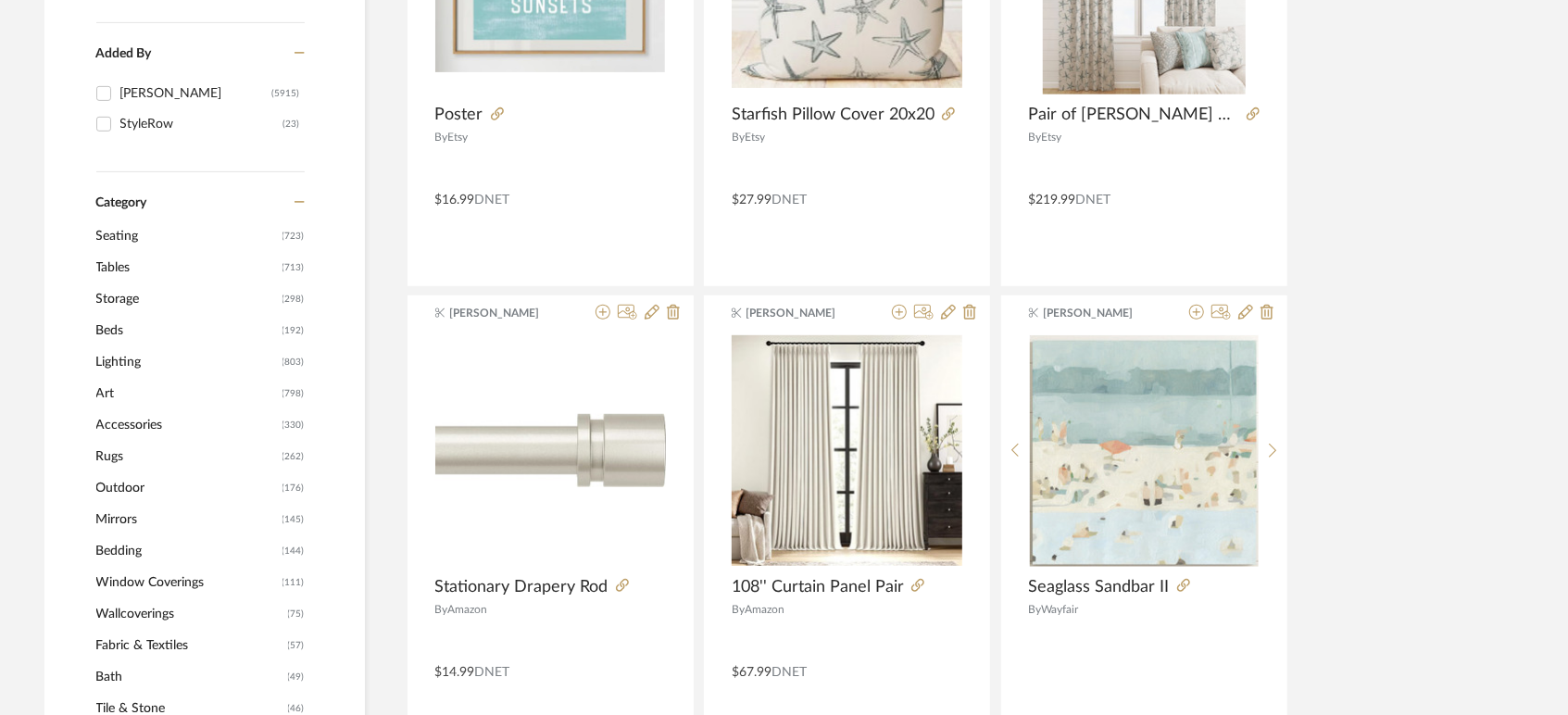 scroll, scrollTop: 544, scrollLeft: 0, axis: vertical 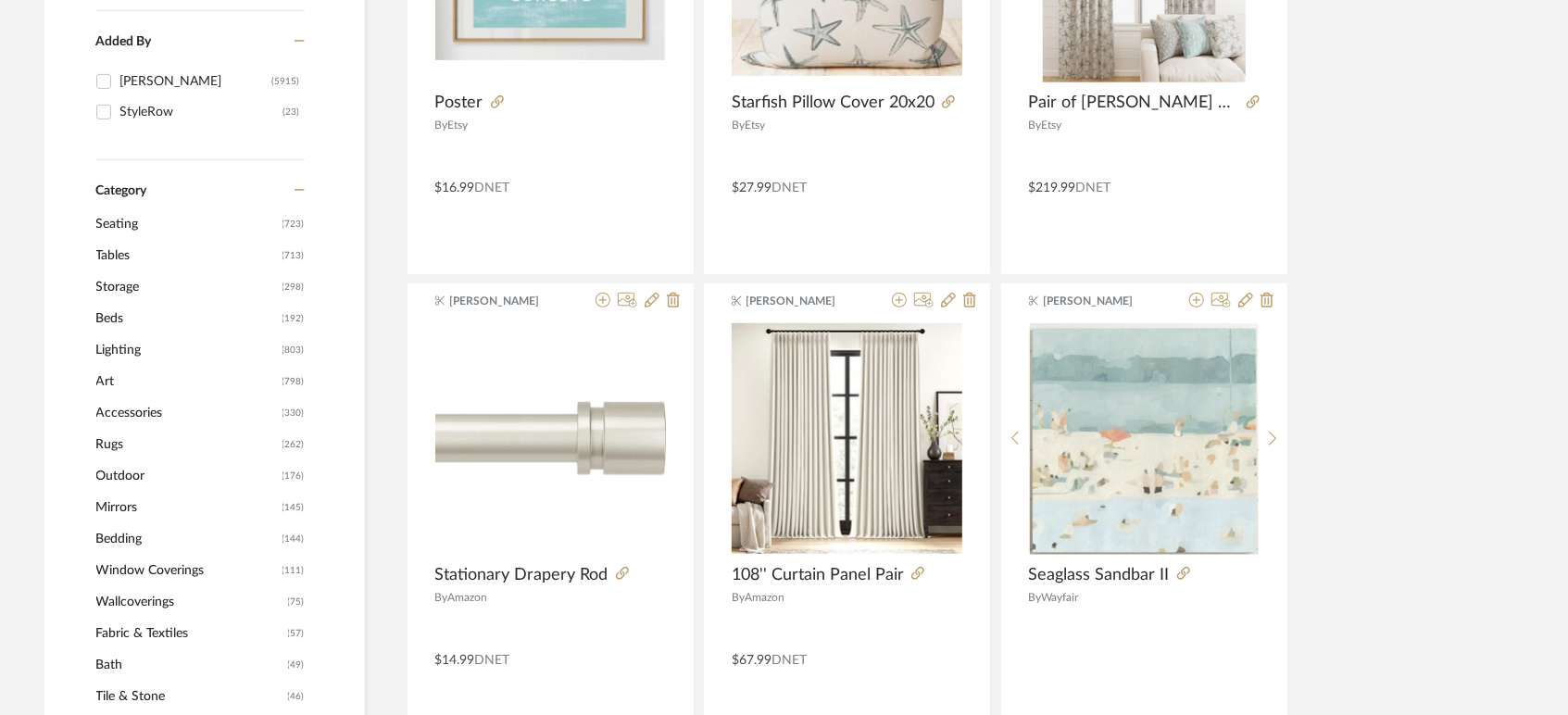 click on "Tables" 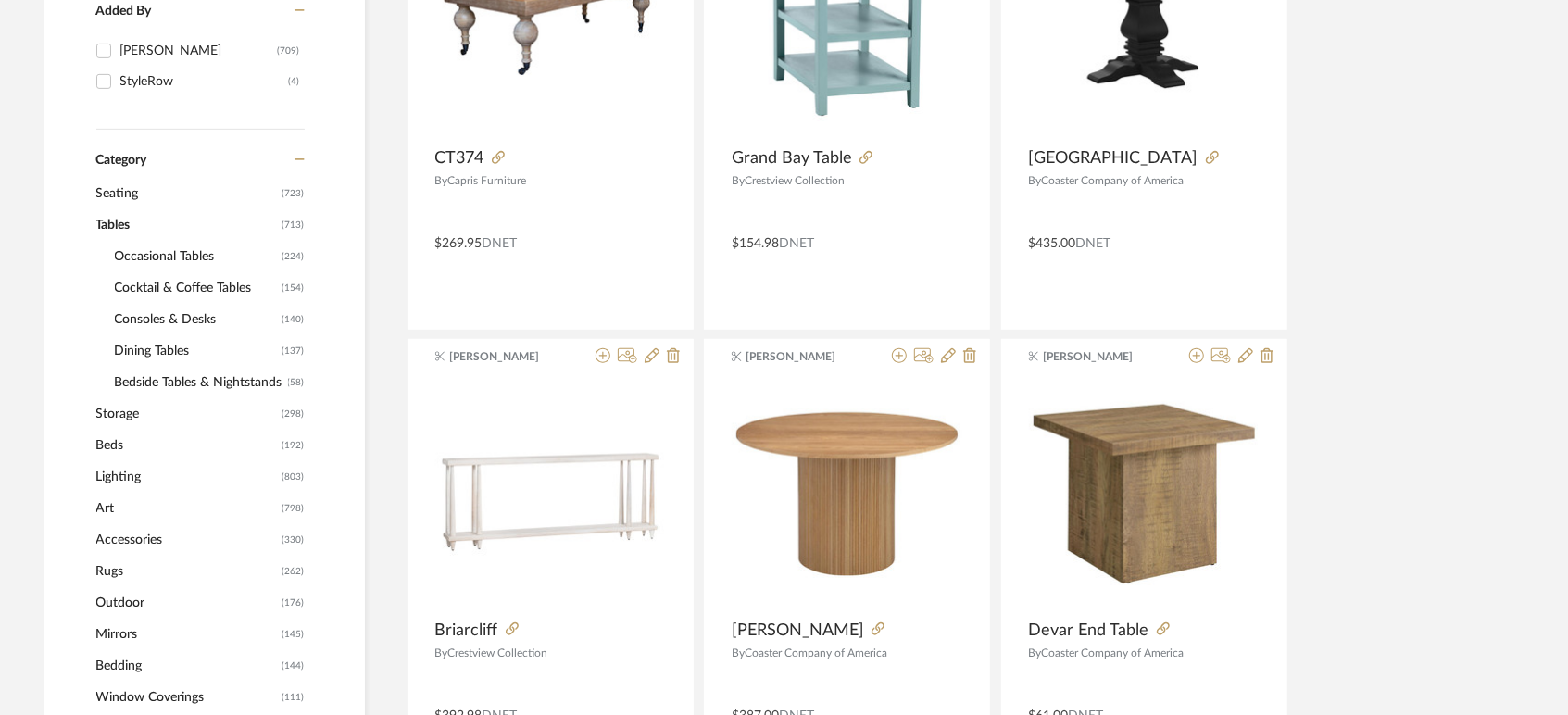 click on "Dining Tables" 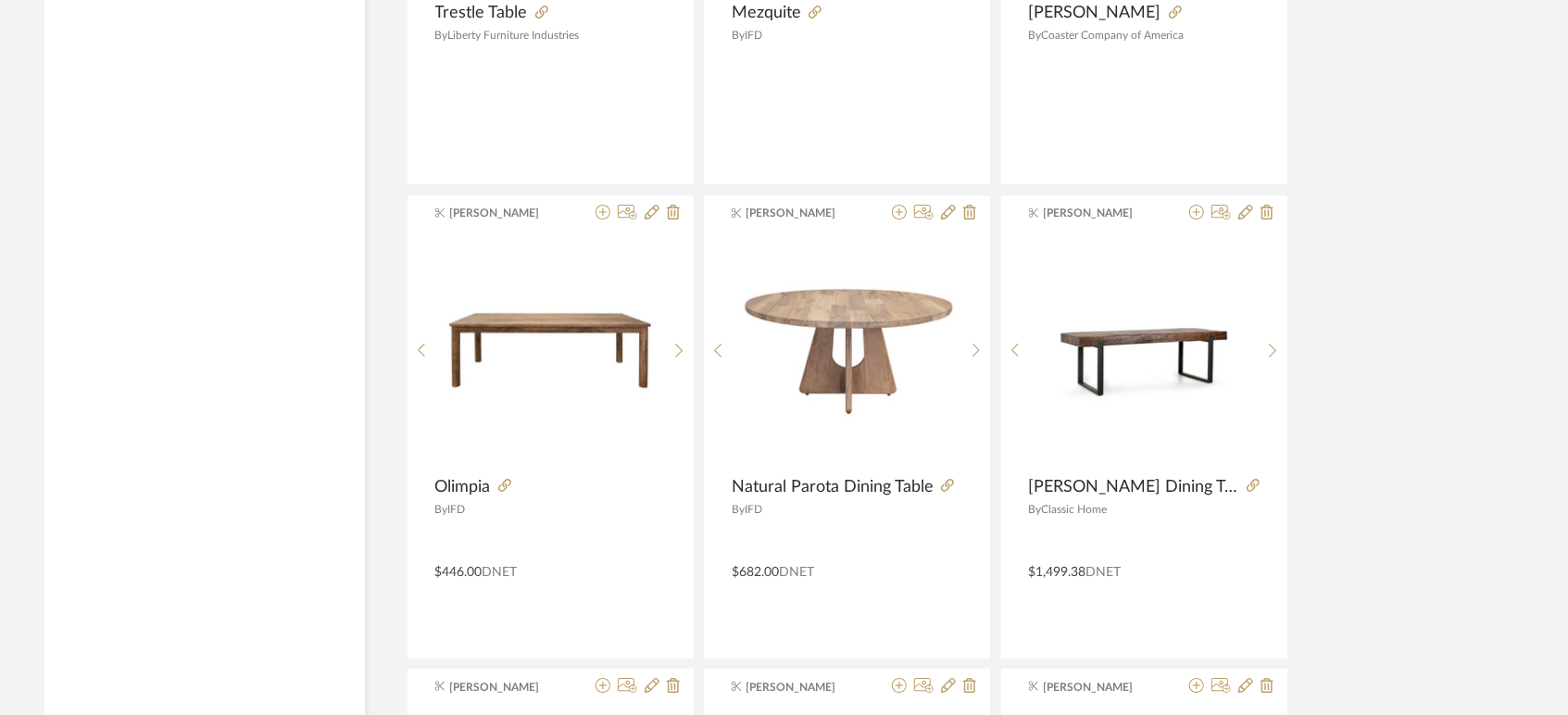 scroll, scrollTop: 4505, scrollLeft: 0, axis: vertical 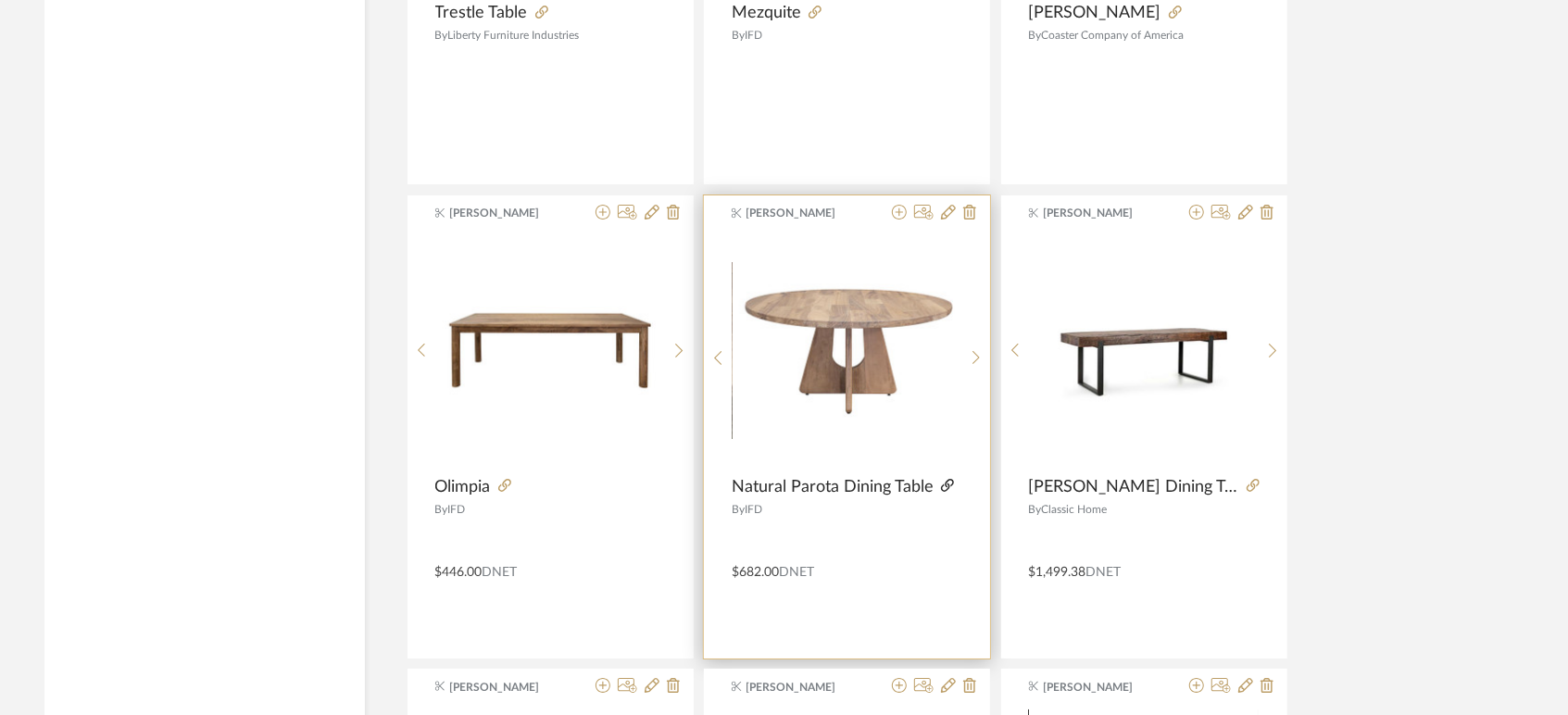 click 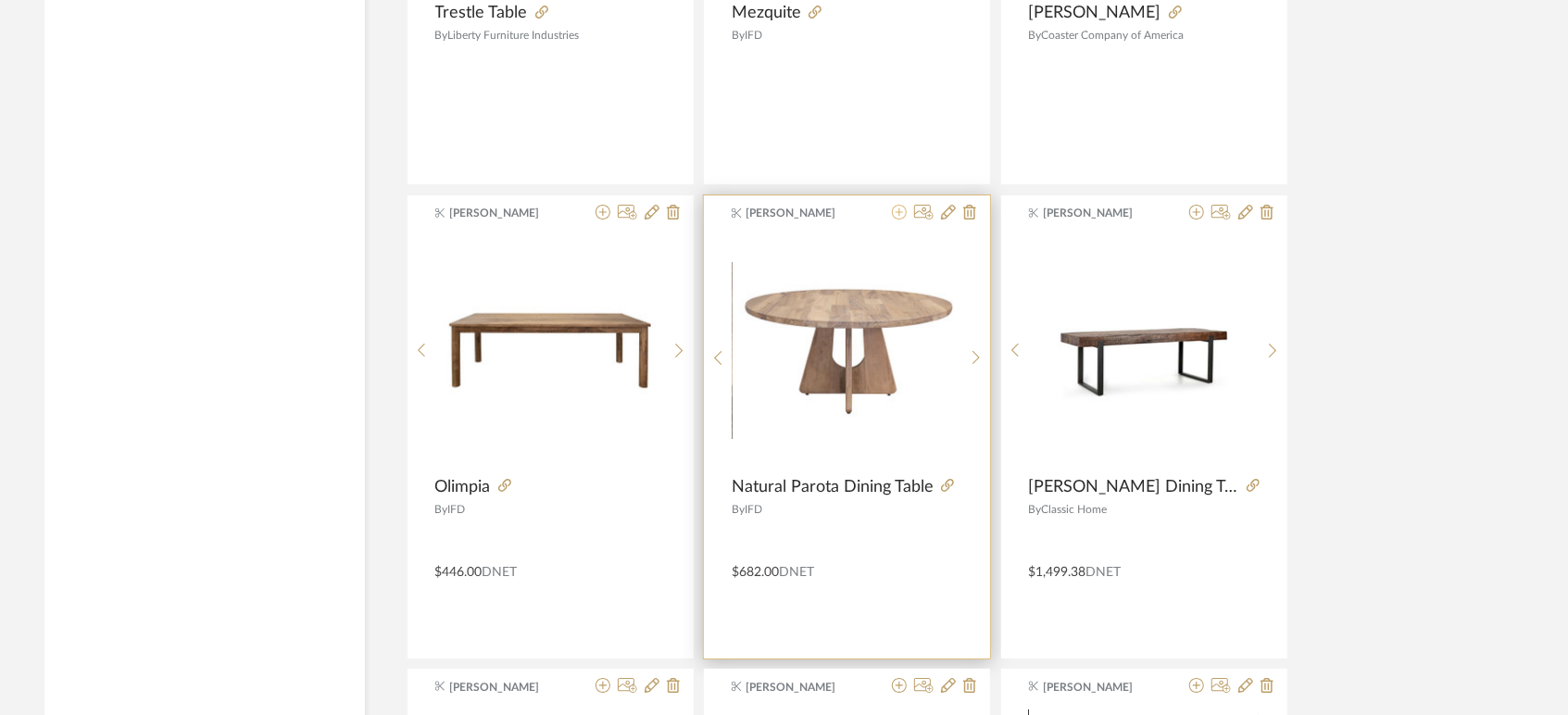 click 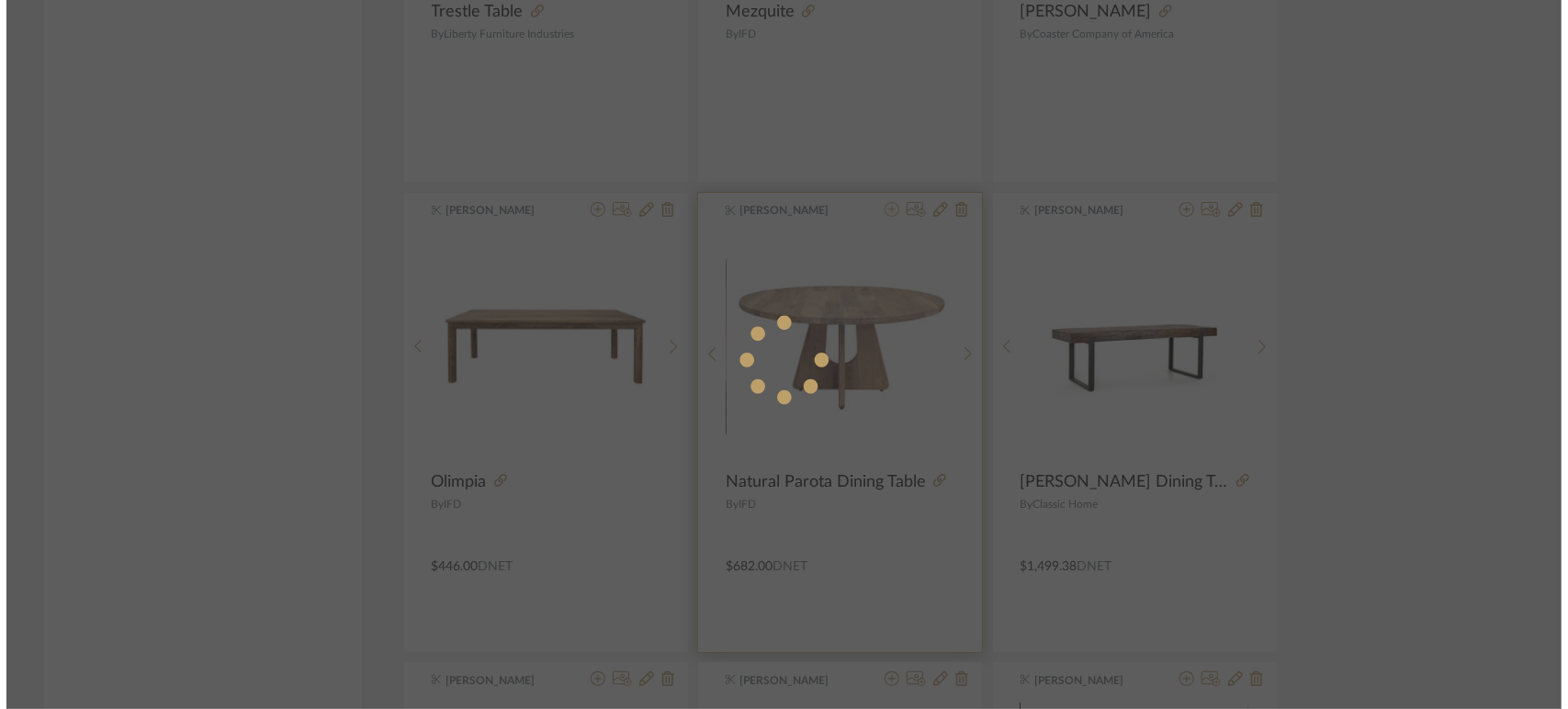 scroll, scrollTop: 0, scrollLeft: 0, axis: both 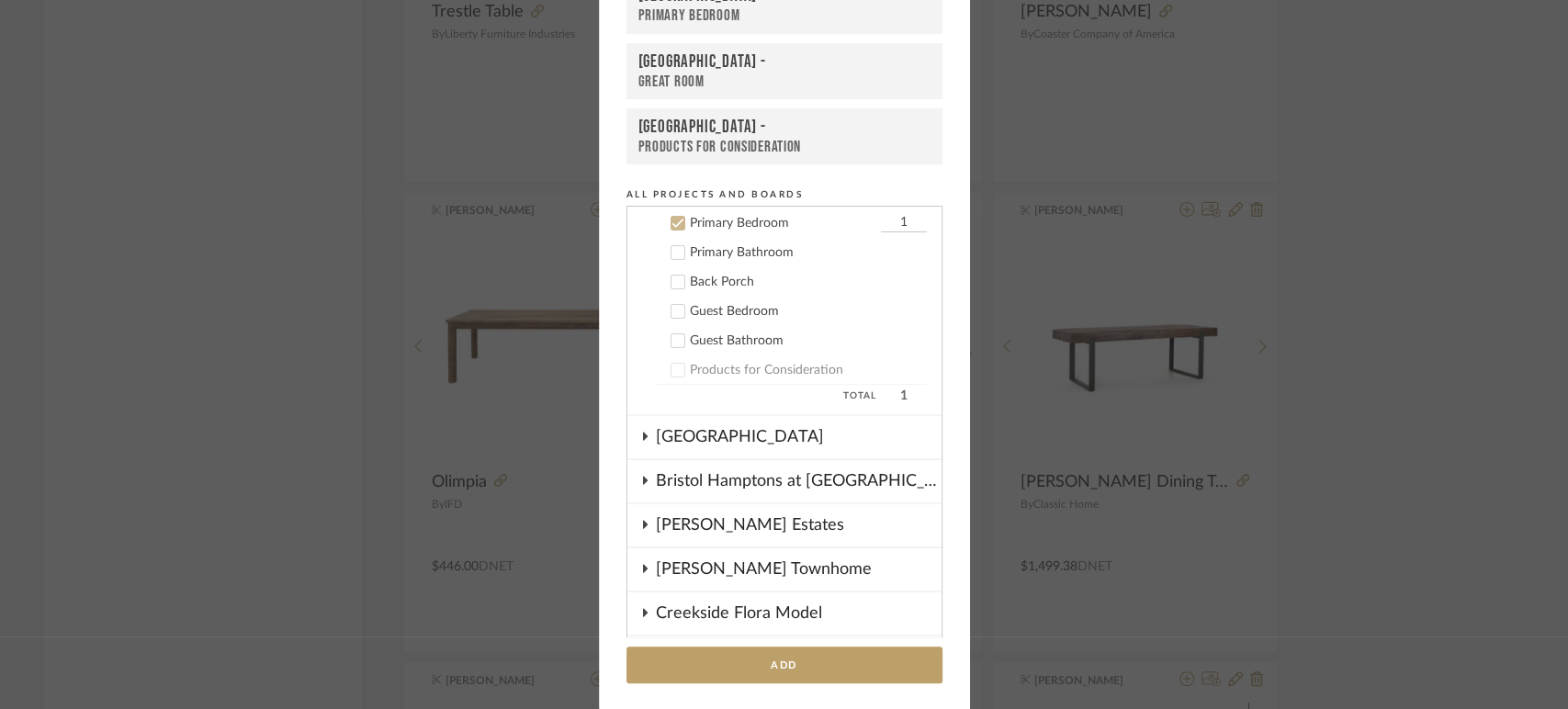 click 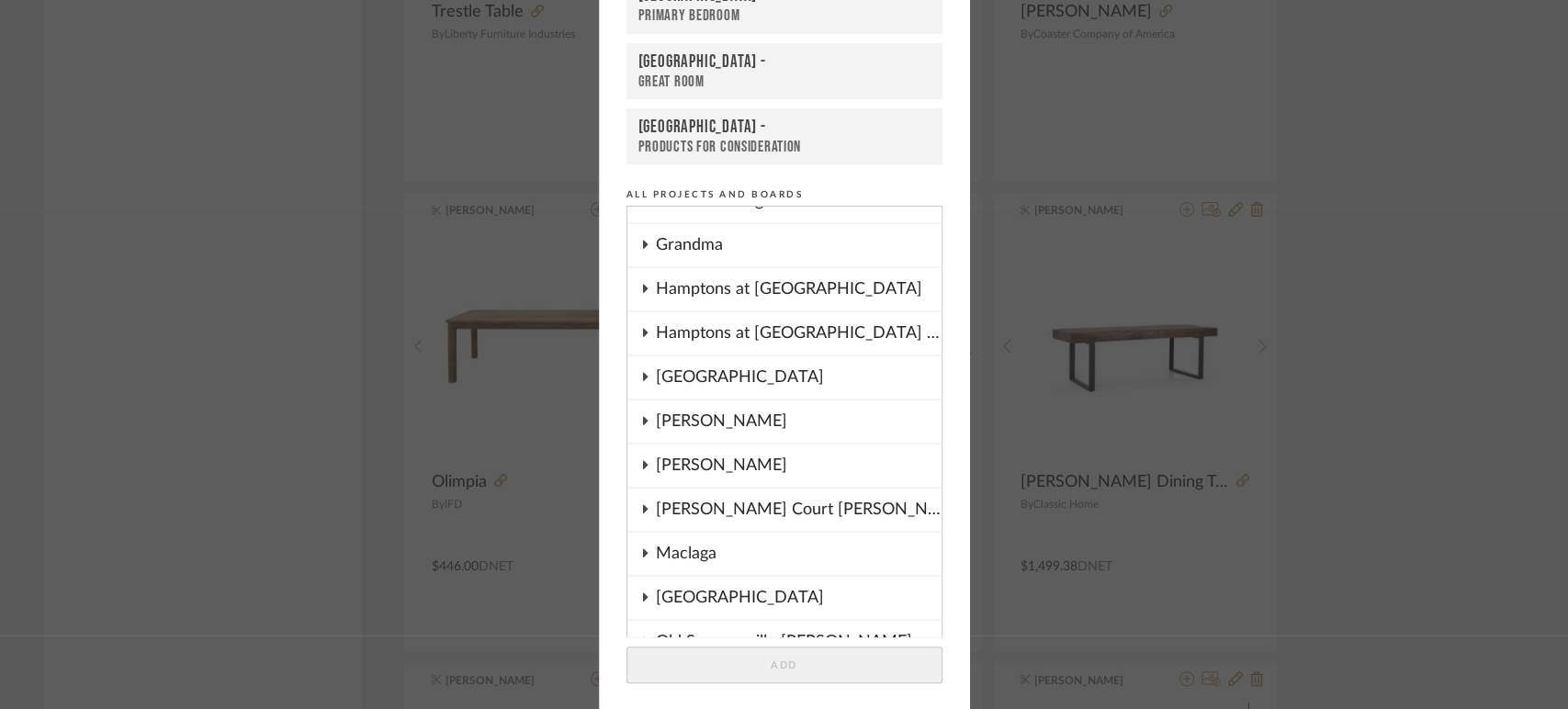scroll, scrollTop: 847, scrollLeft: 0, axis: vertical 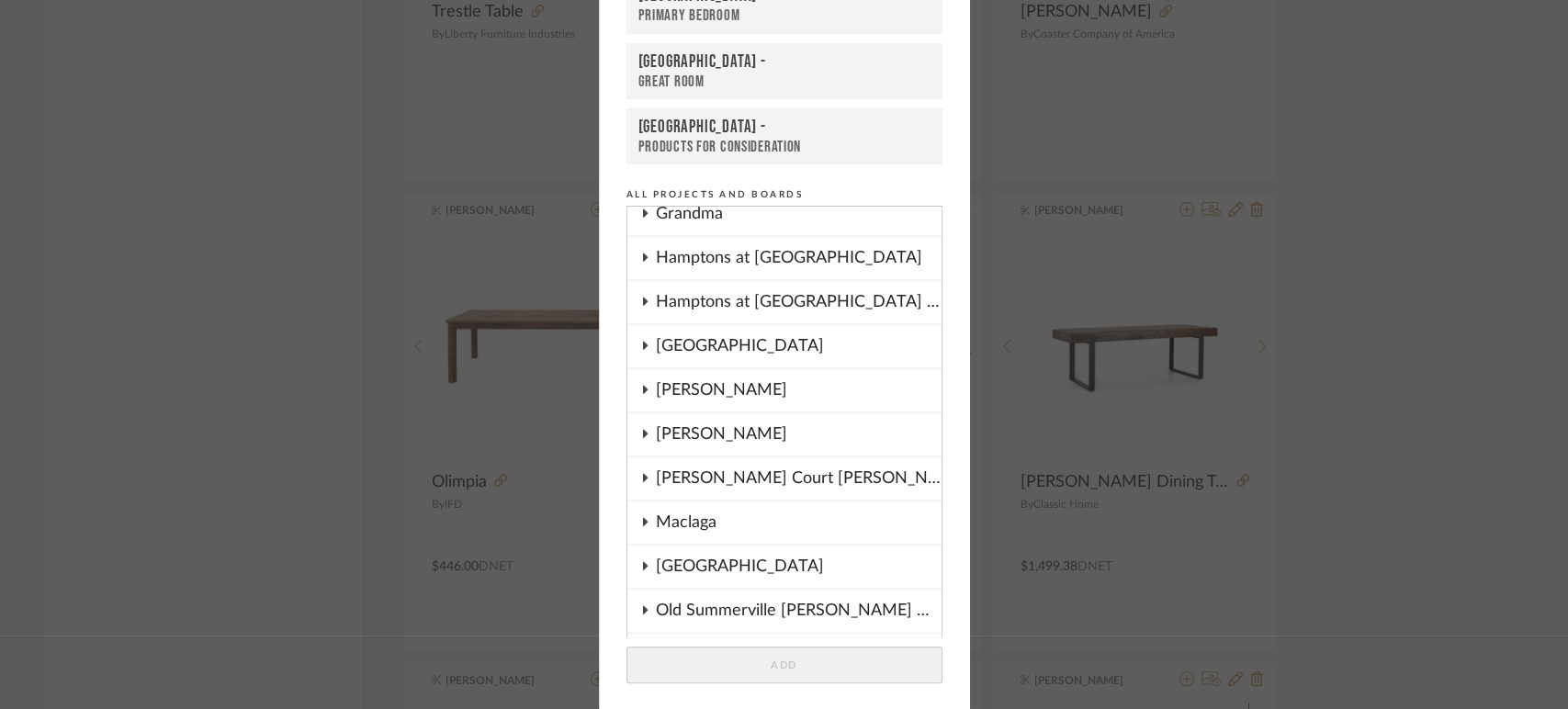 click on "Haven Abbey" at bounding box center [798, 346] 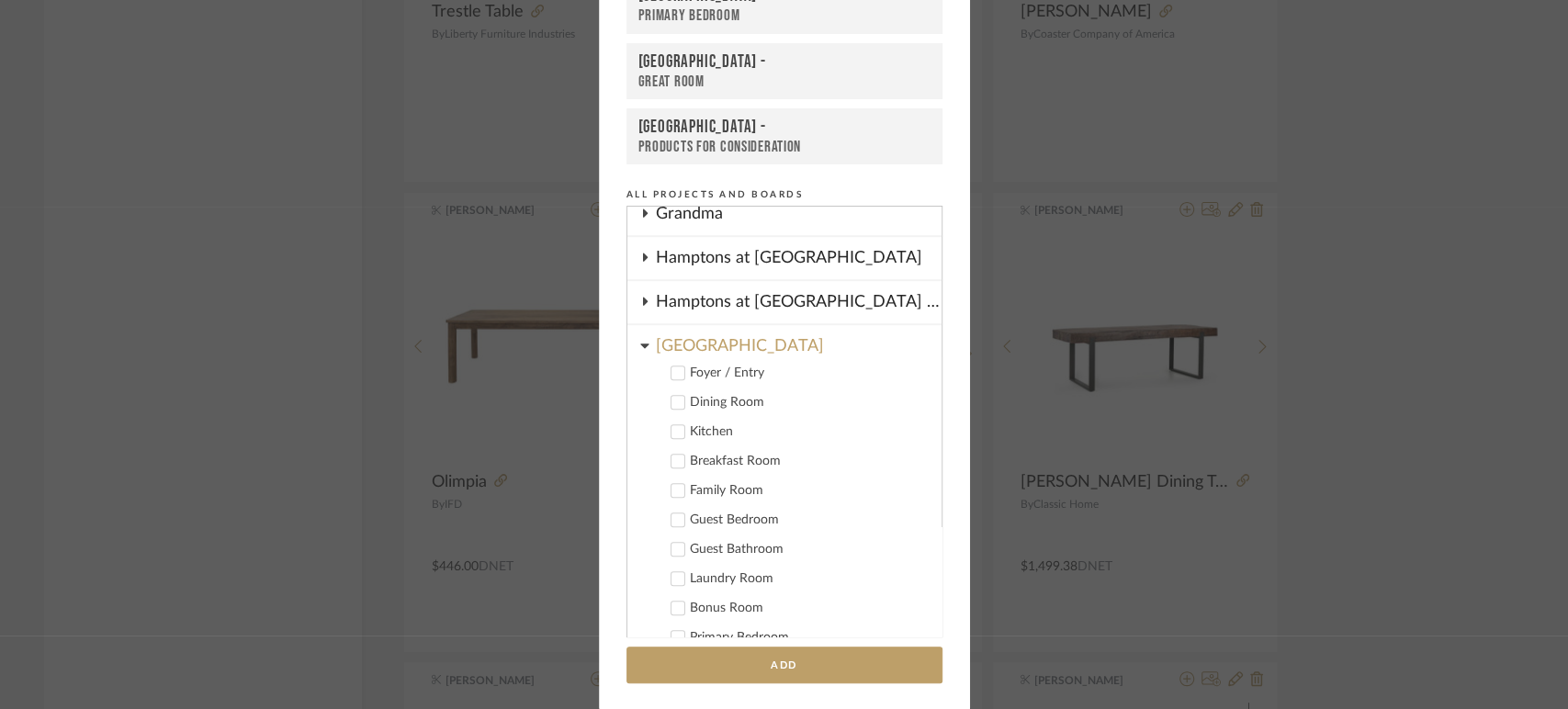 click 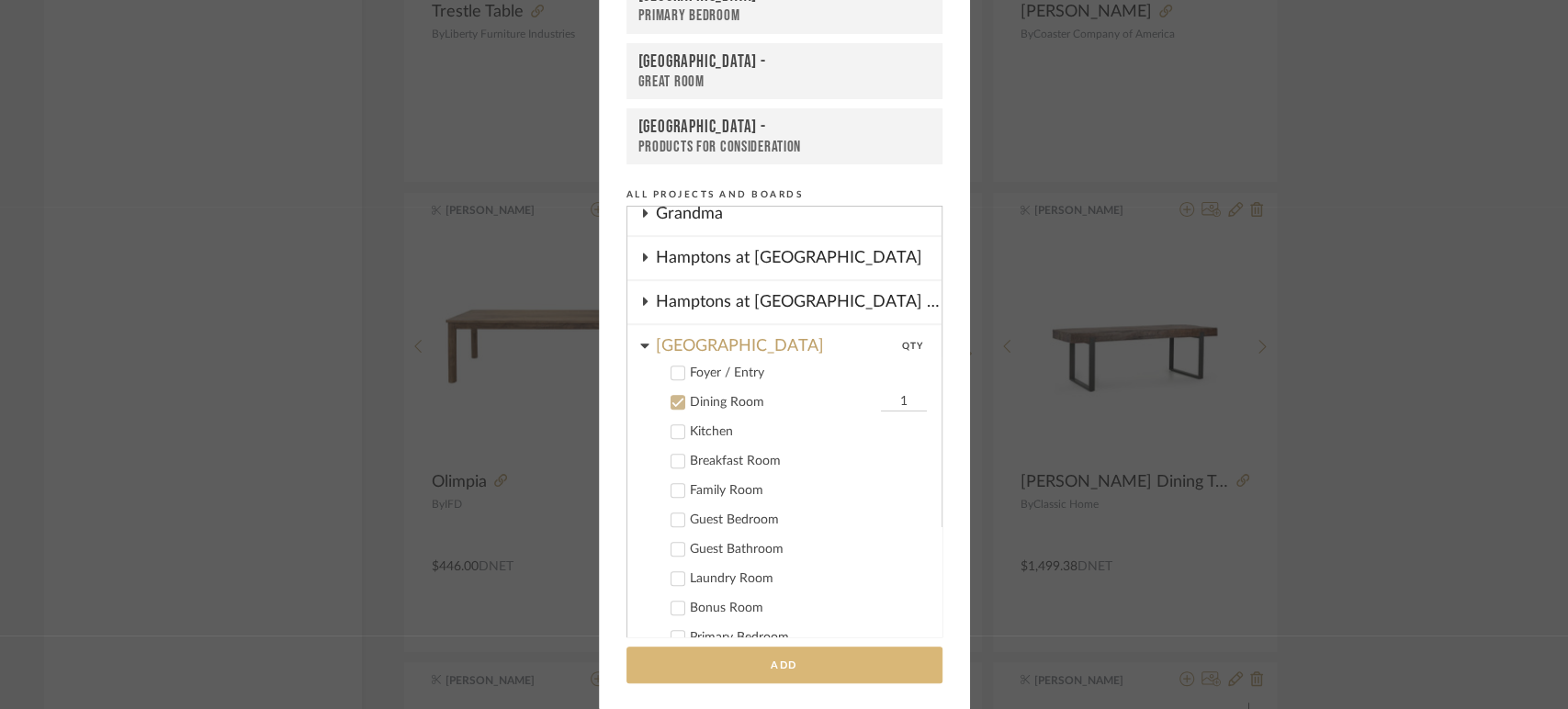 click on "Add" at bounding box center (784, 665) 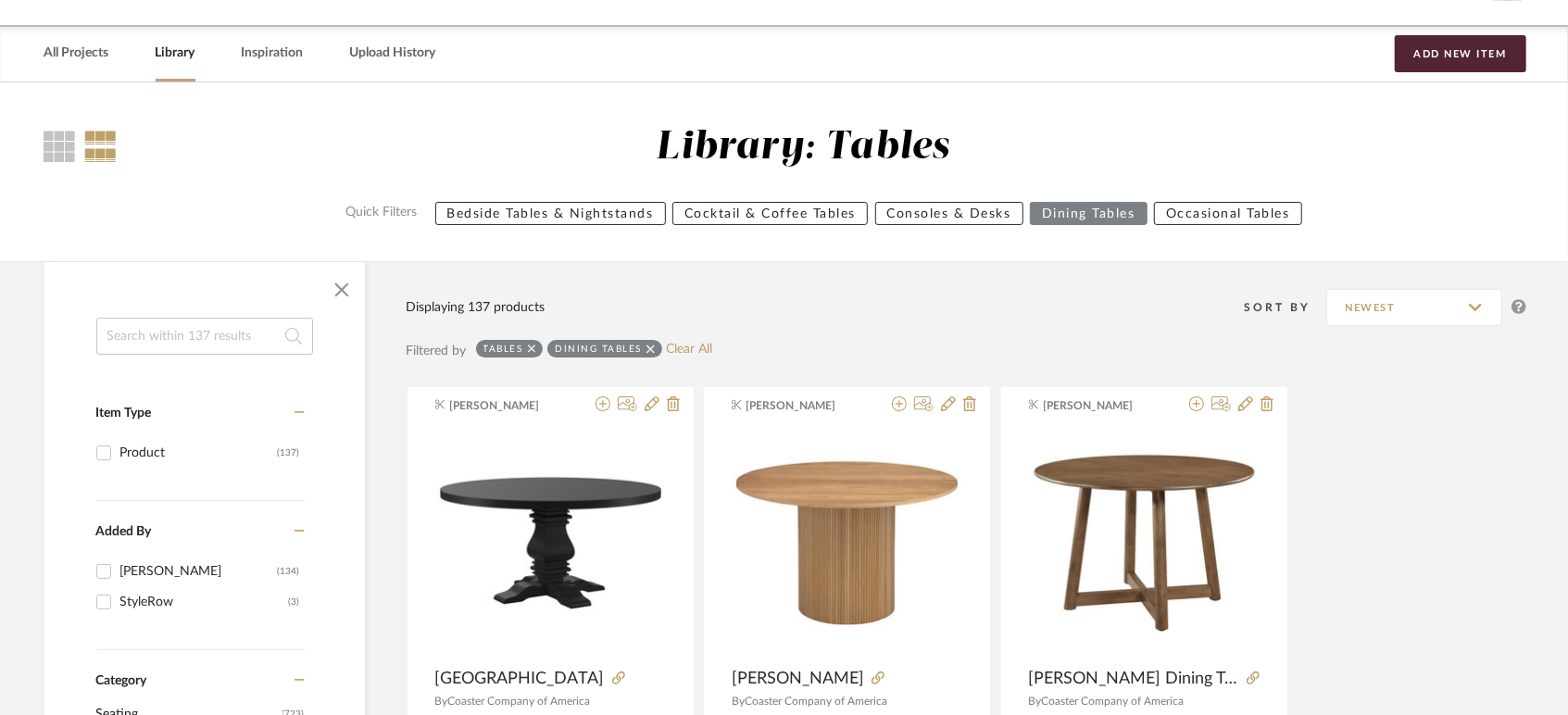 scroll, scrollTop: 0, scrollLeft: 0, axis: both 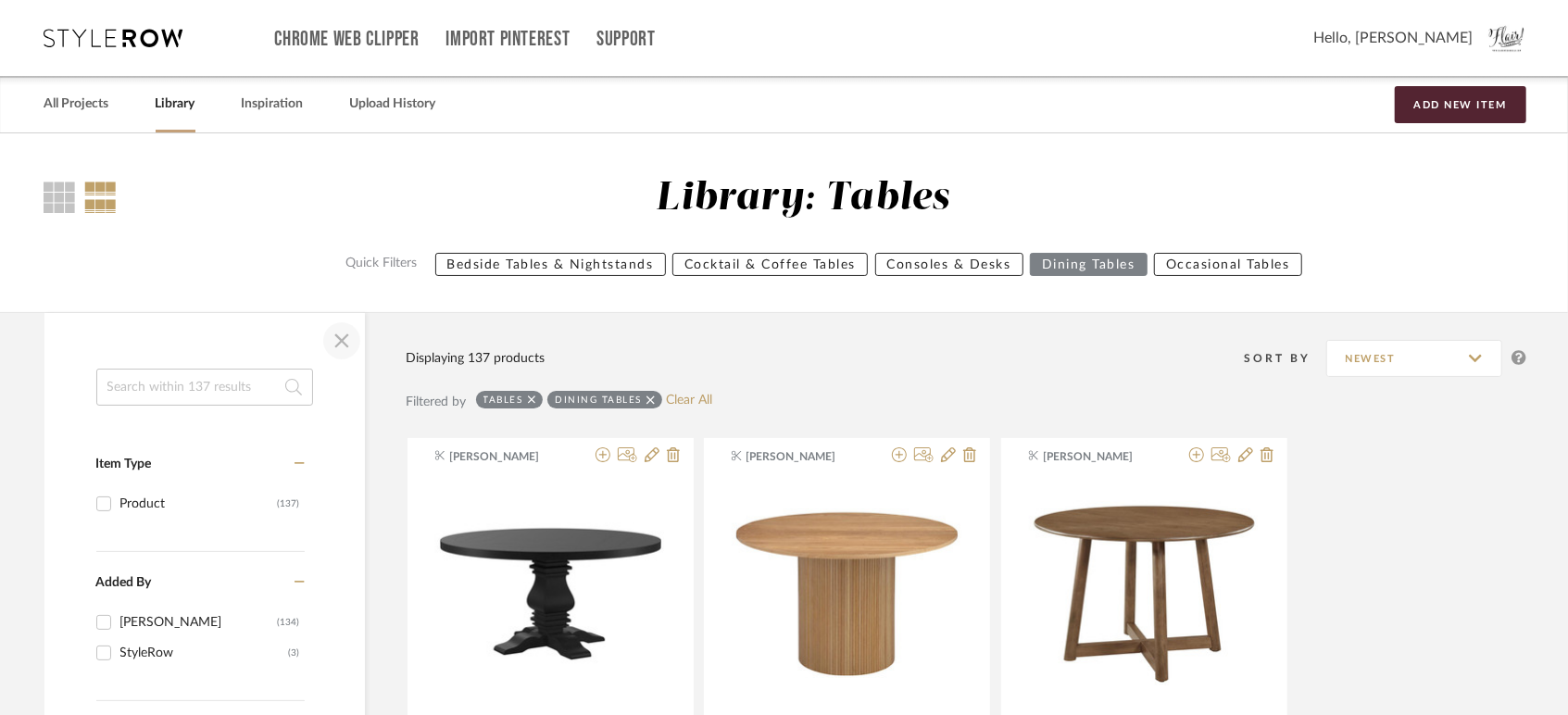 click 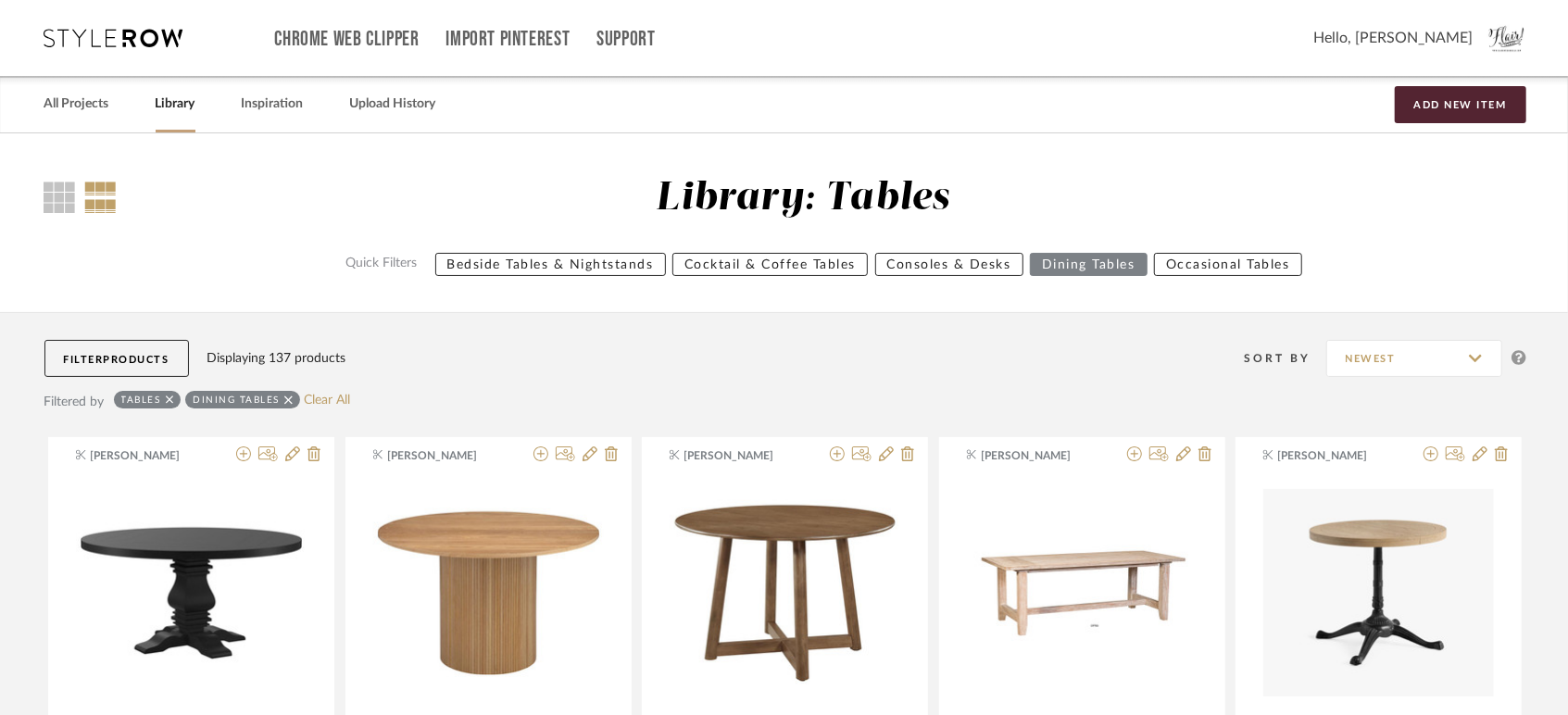 click on "Dining Tables" 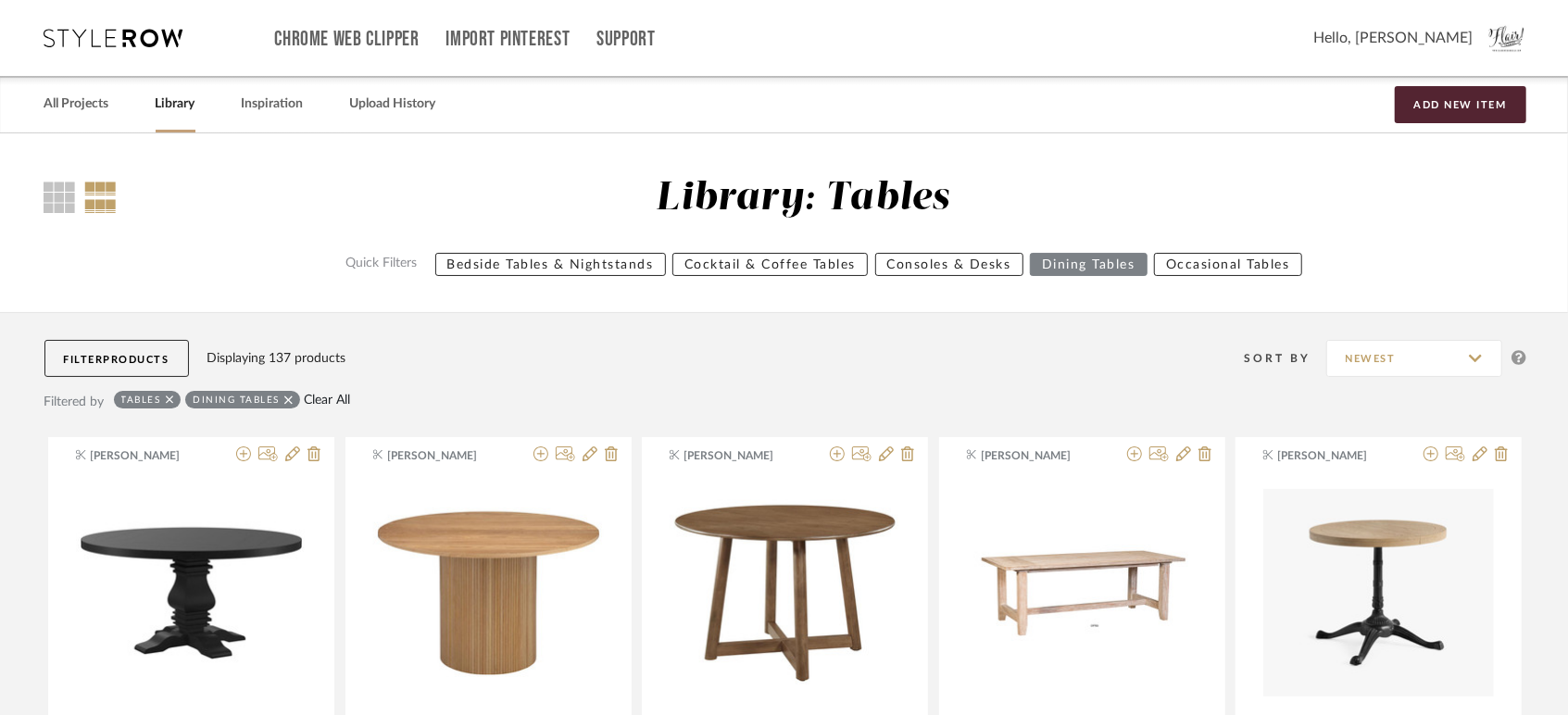 click on "Clear All" 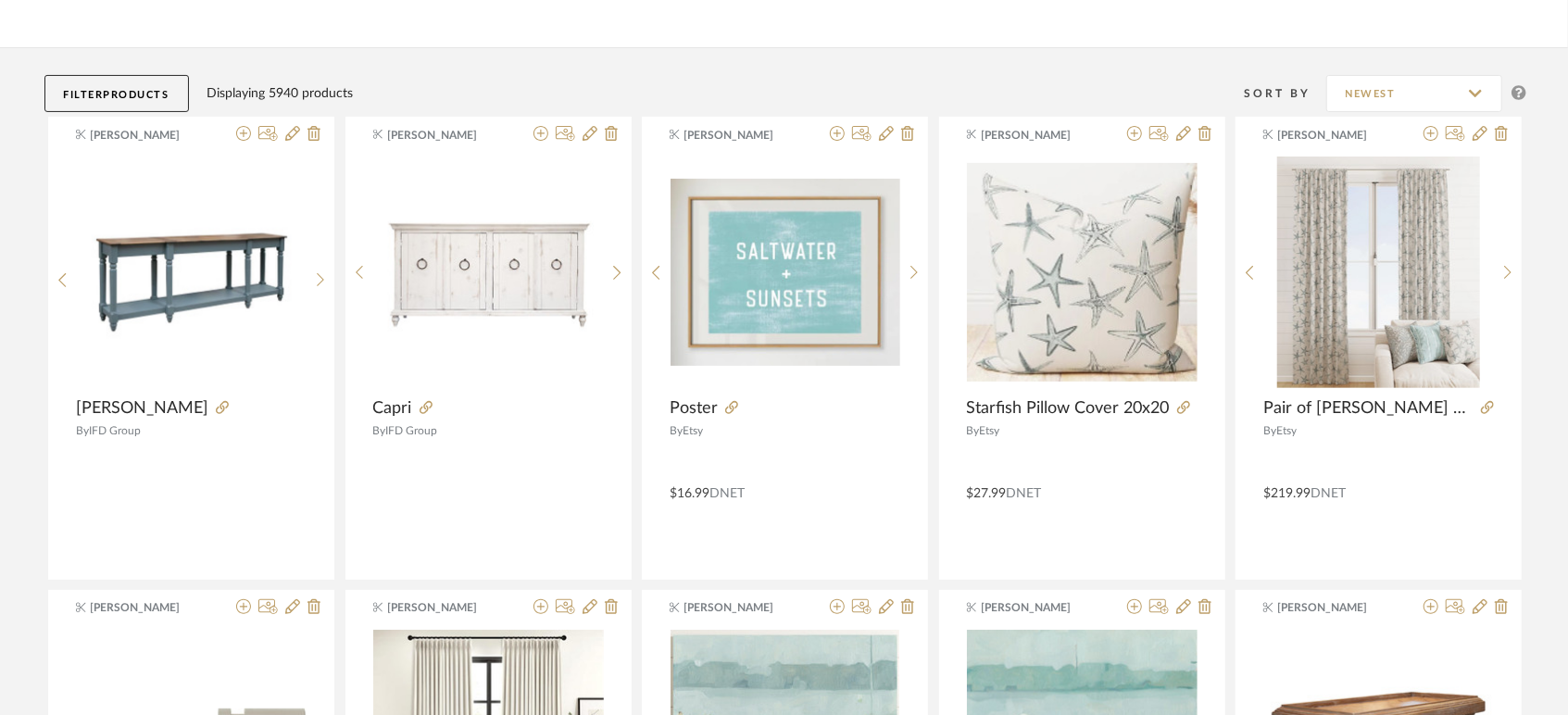scroll, scrollTop: 0, scrollLeft: 0, axis: both 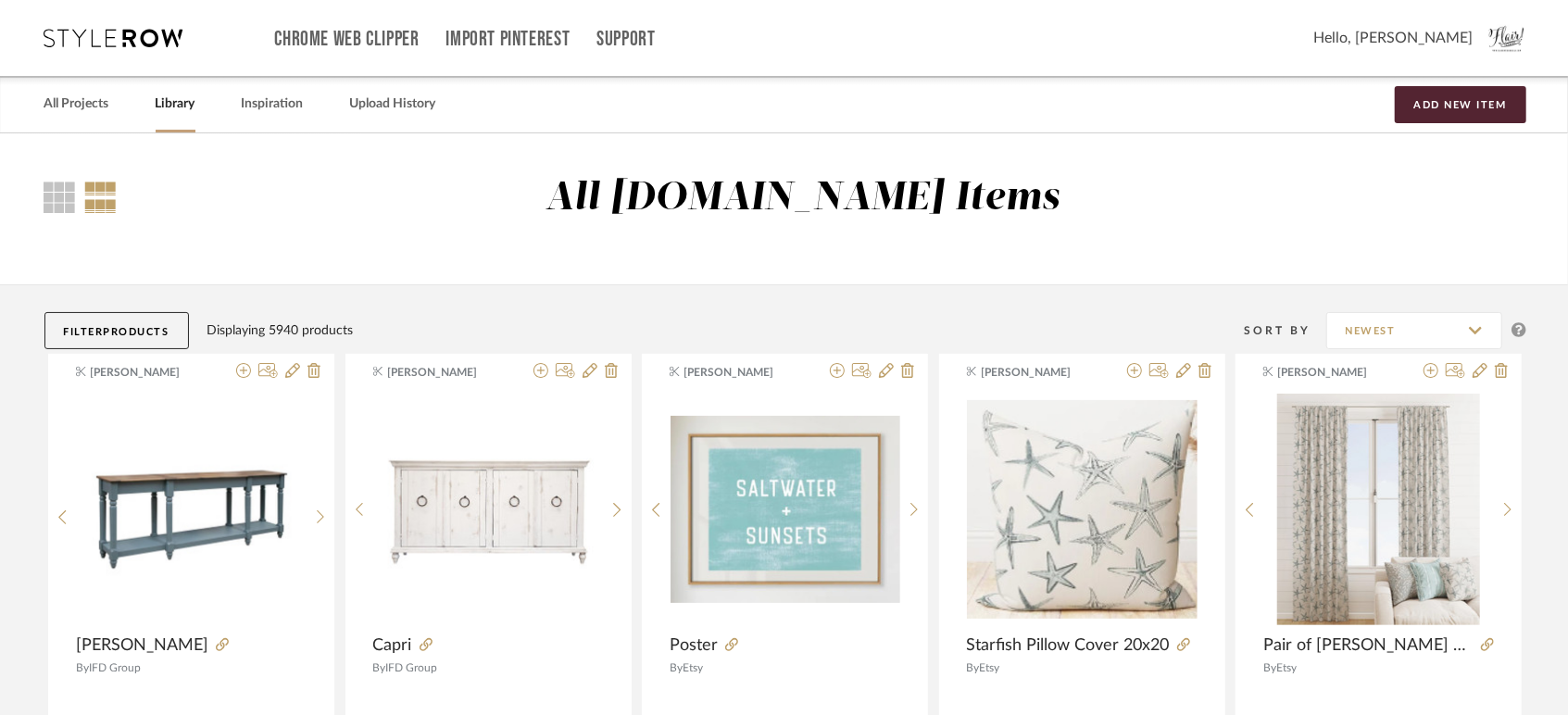 click on "Filter   Products" 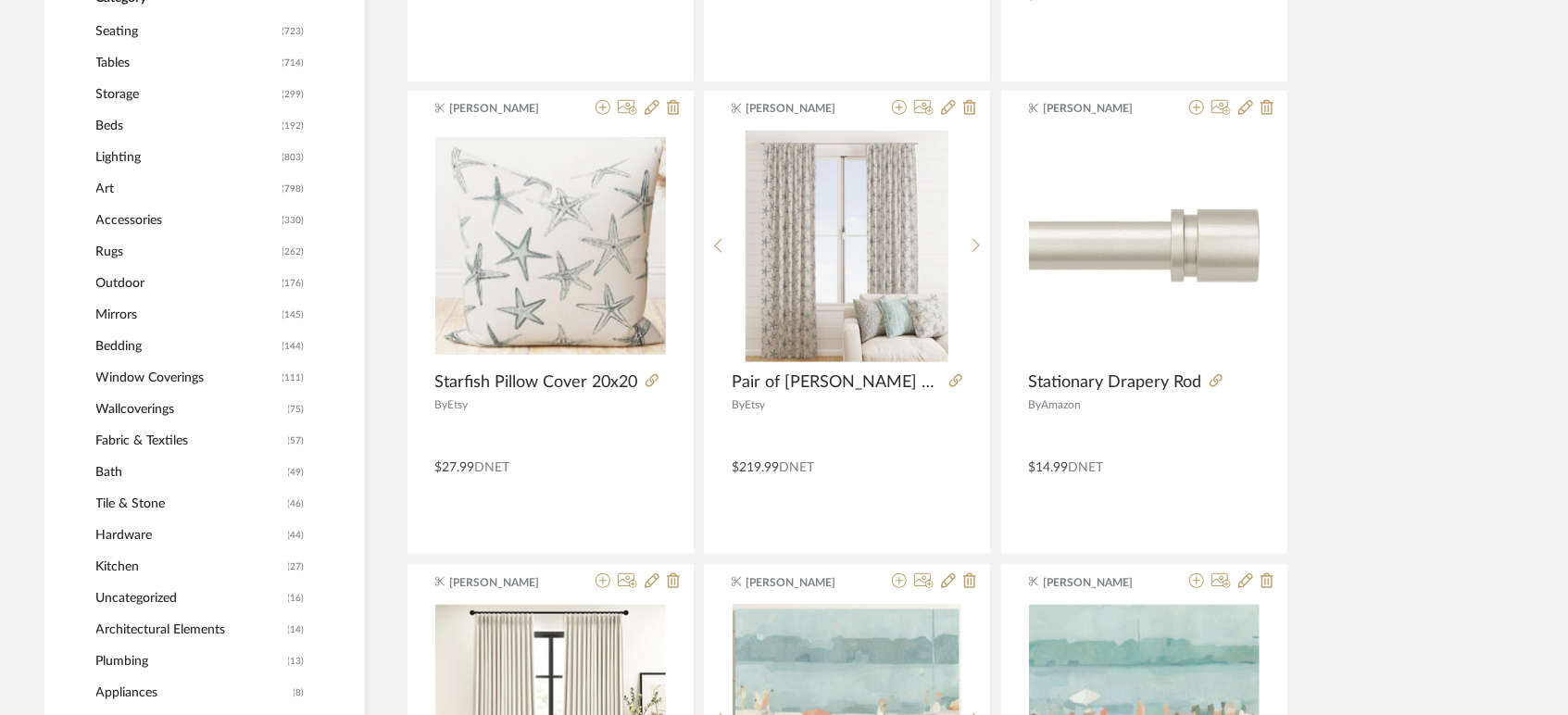 scroll, scrollTop: 645, scrollLeft: 0, axis: vertical 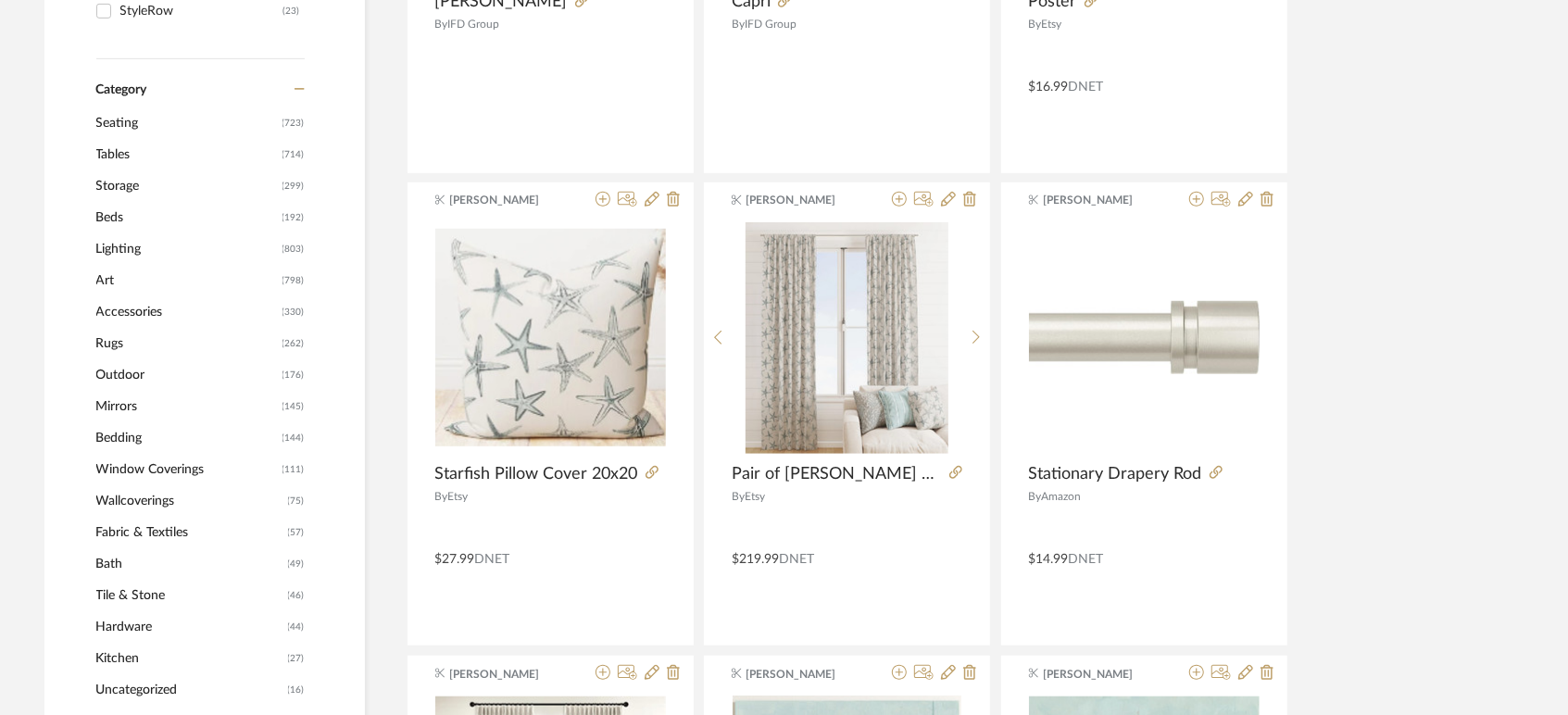 click on "Seating" 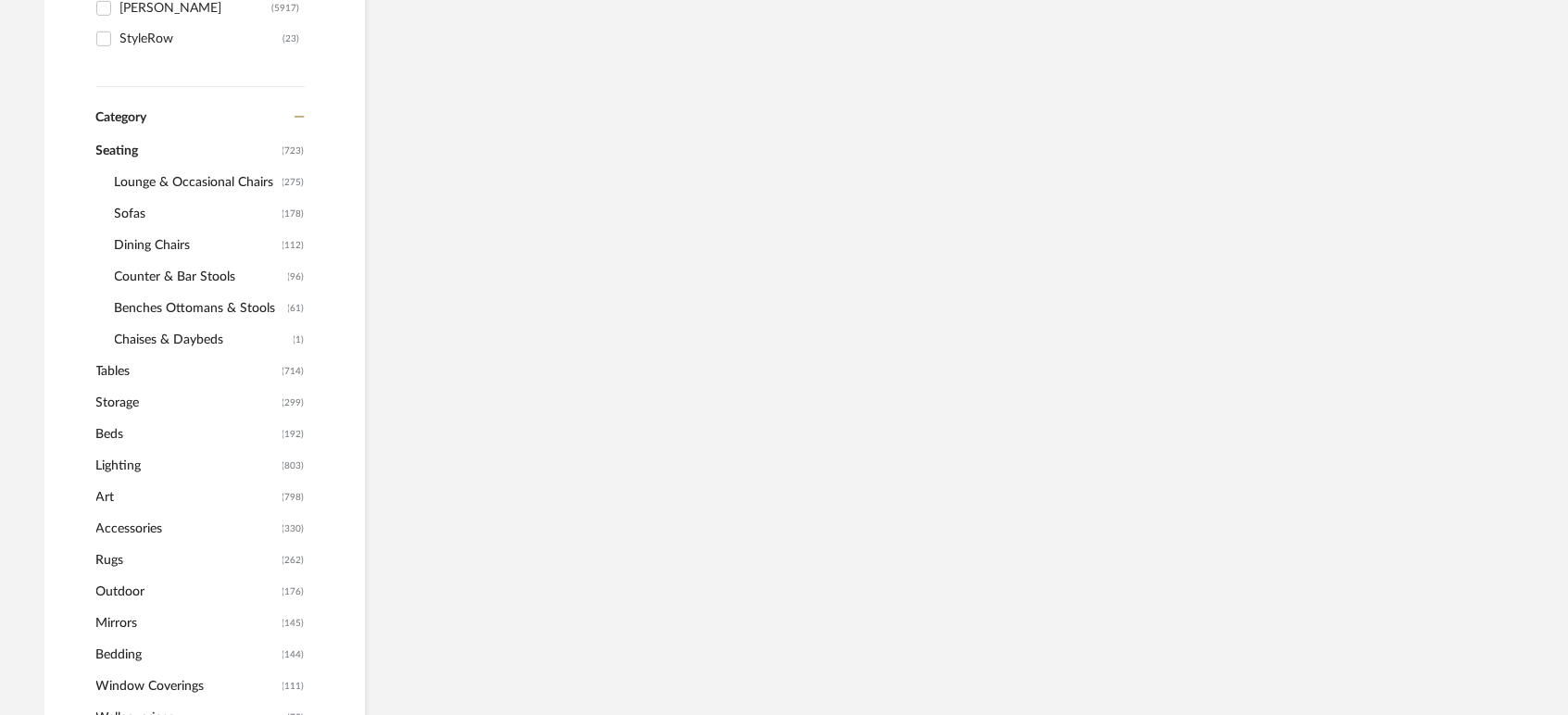 scroll, scrollTop: 672, scrollLeft: 0, axis: vertical 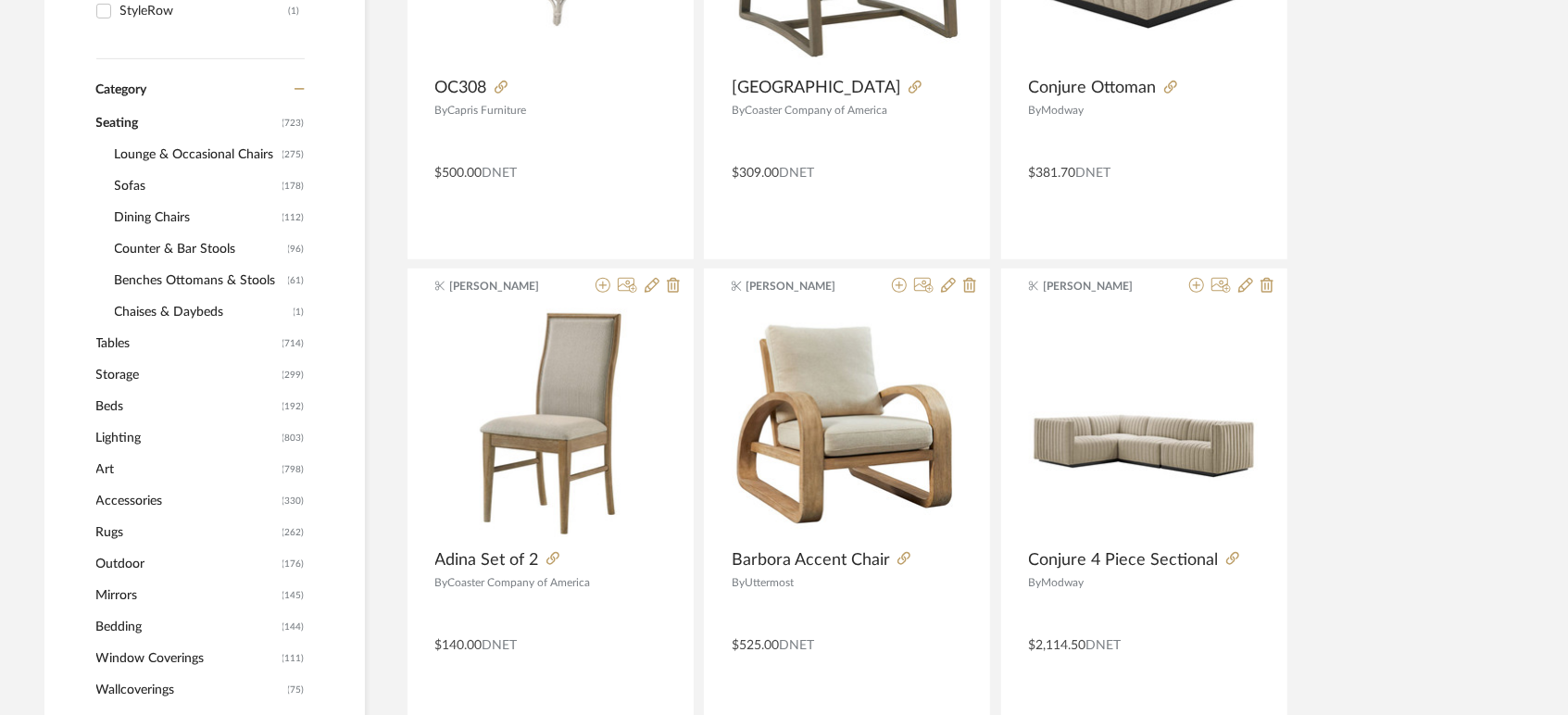 click on "Lounge & Occasional Chairs" 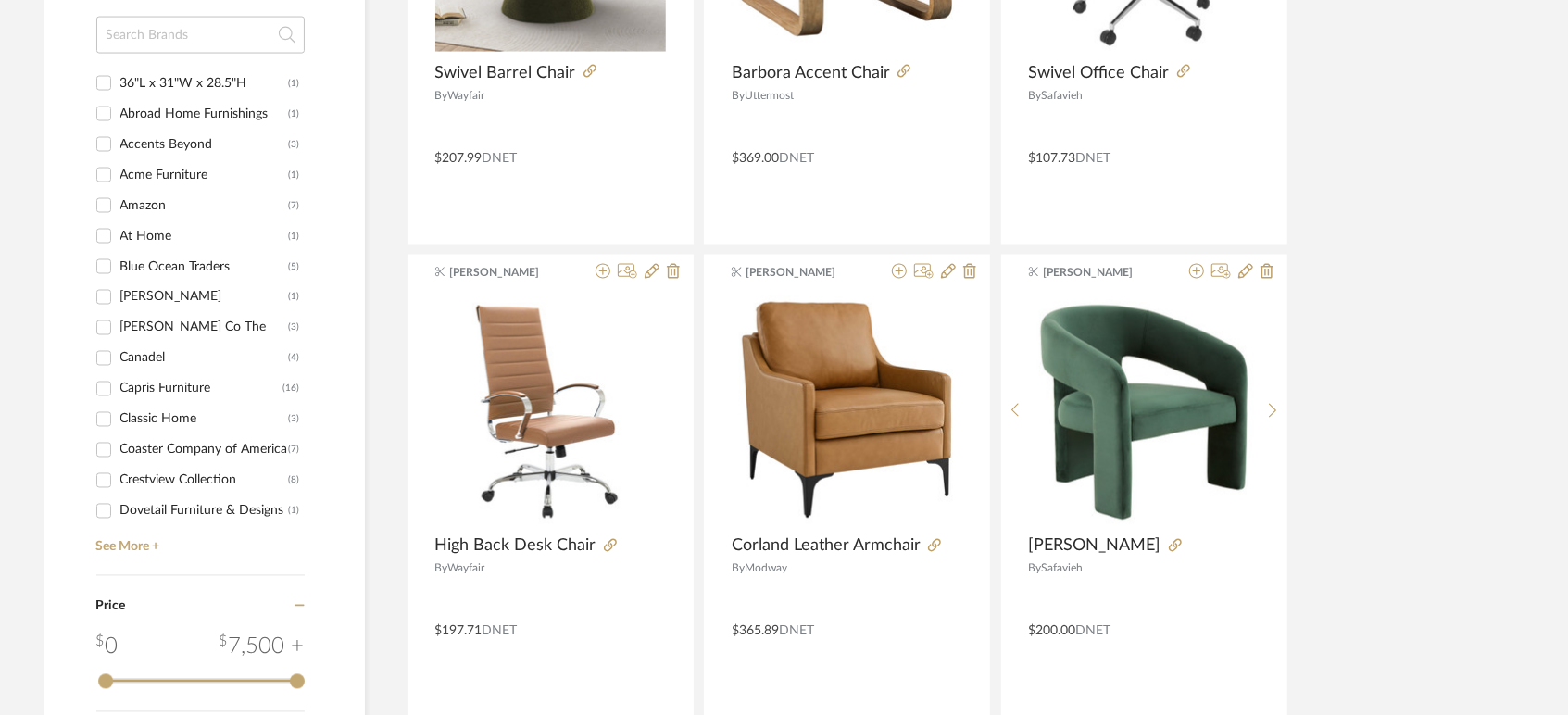 scroll, scrollTop: 2146, scrollLeft: 0, axis: vertical 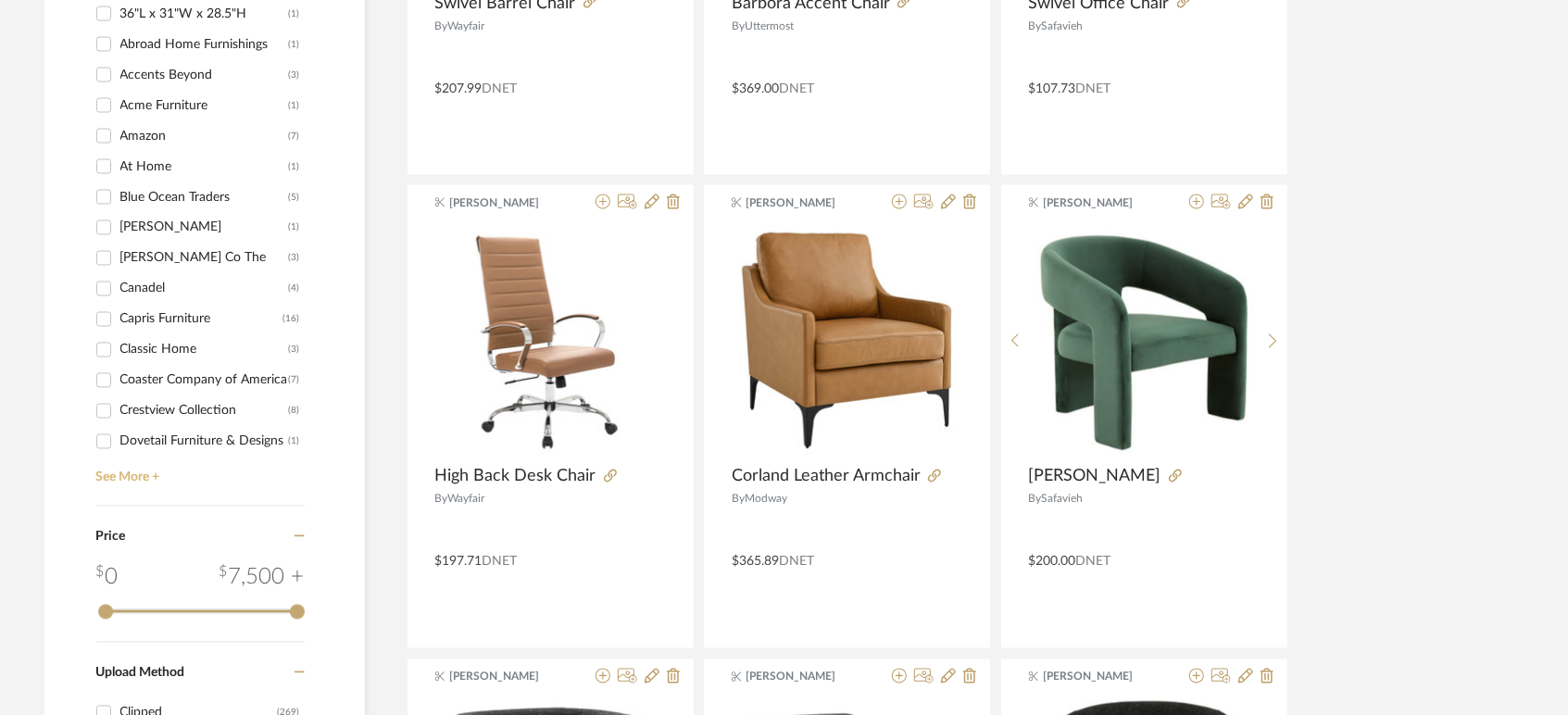 click on "See More +" 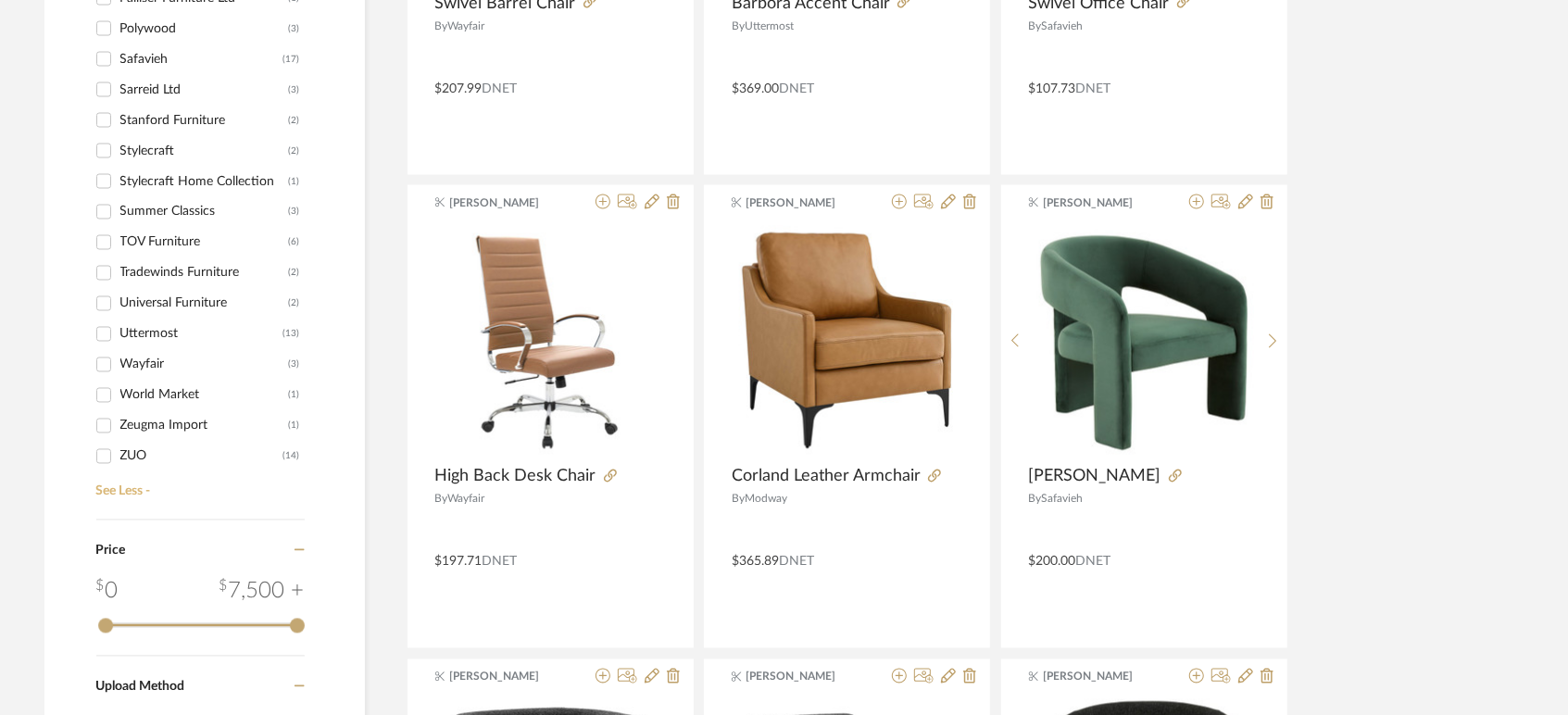 scroll, scrollTop: 1115, scrollLeft: 0, axis: vertical 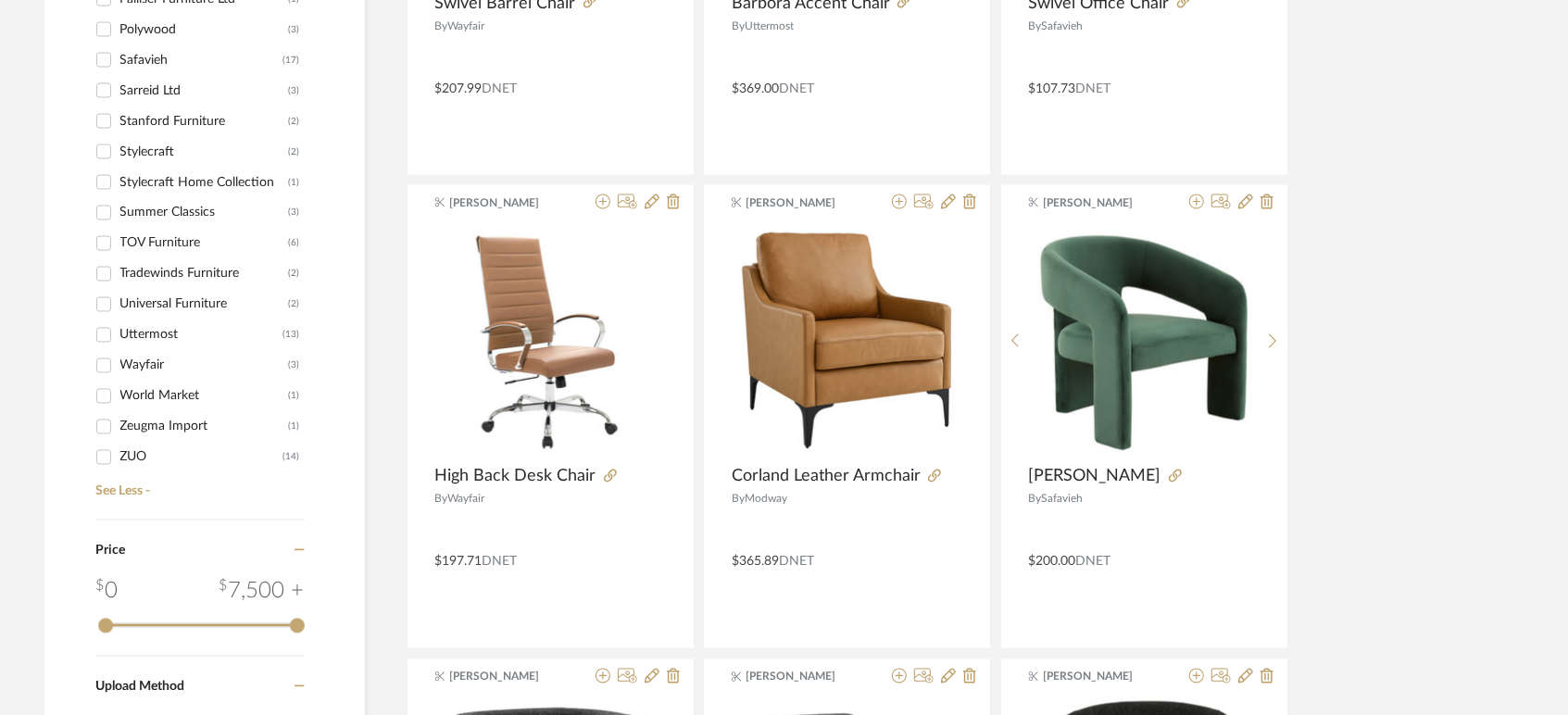 click on "Uttermost  (13)" at bounding box center (104, 335) 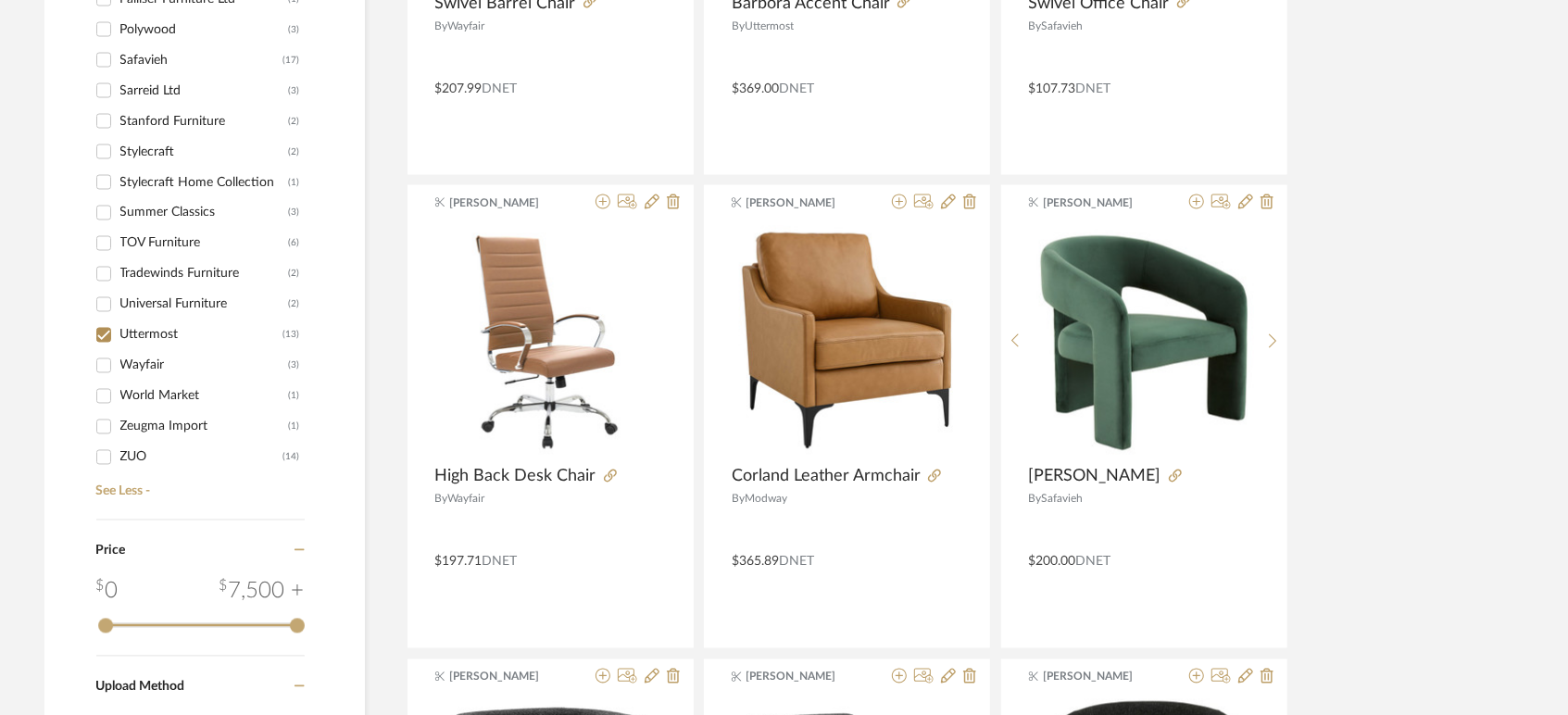 checkbox on "true" 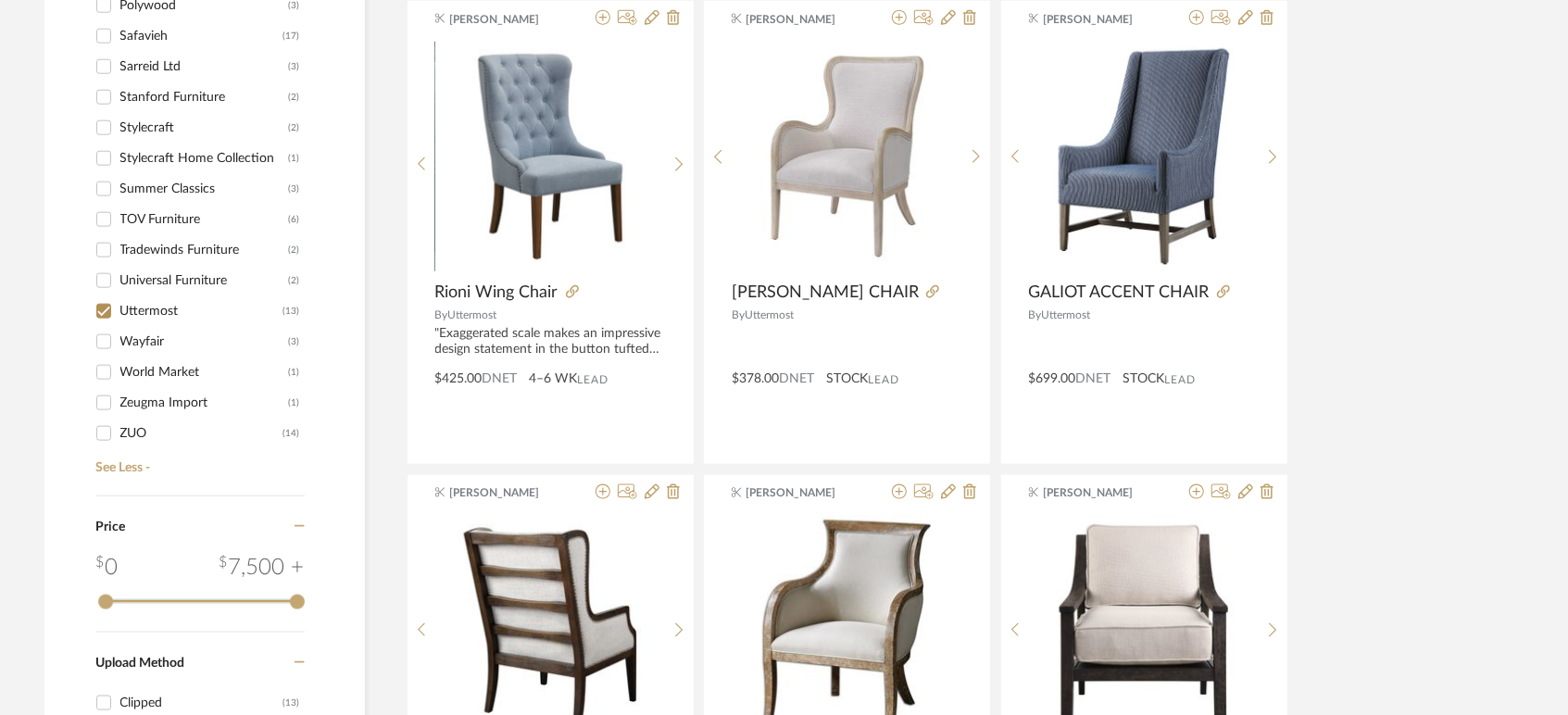 scroll, scrollTop: 1382, scrollLeft: 0, axis: vertical 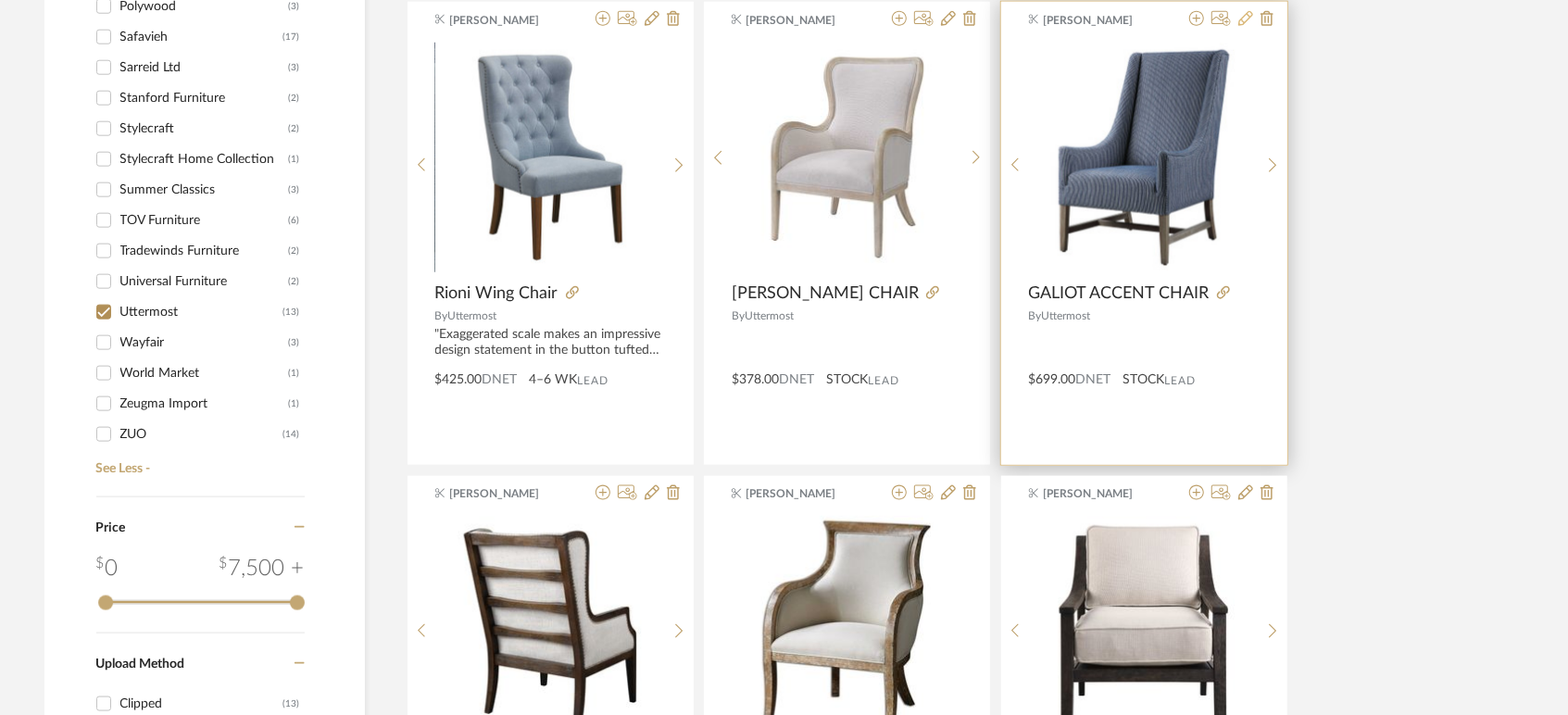 click 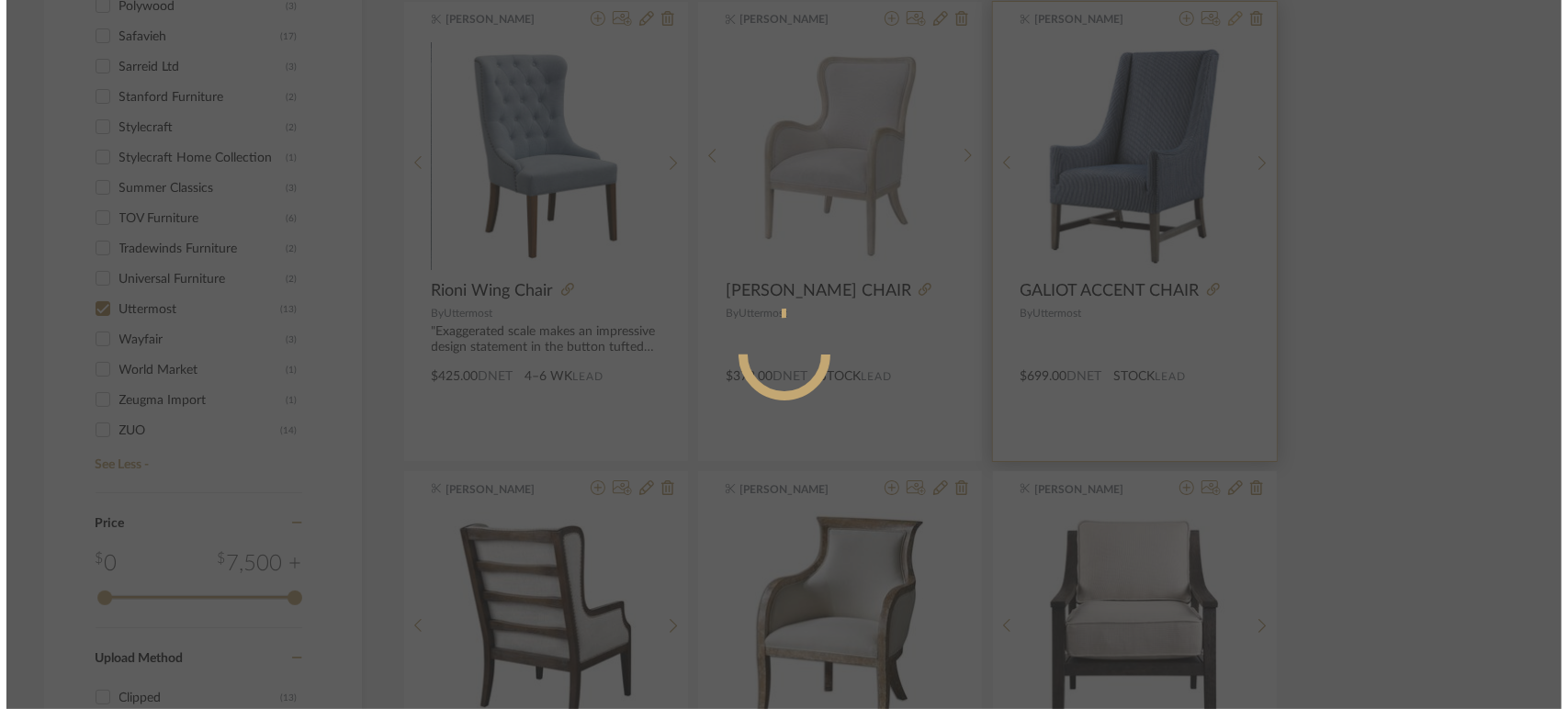 scroll, scrollTop: 0, scrollLeft: 0, axis: both 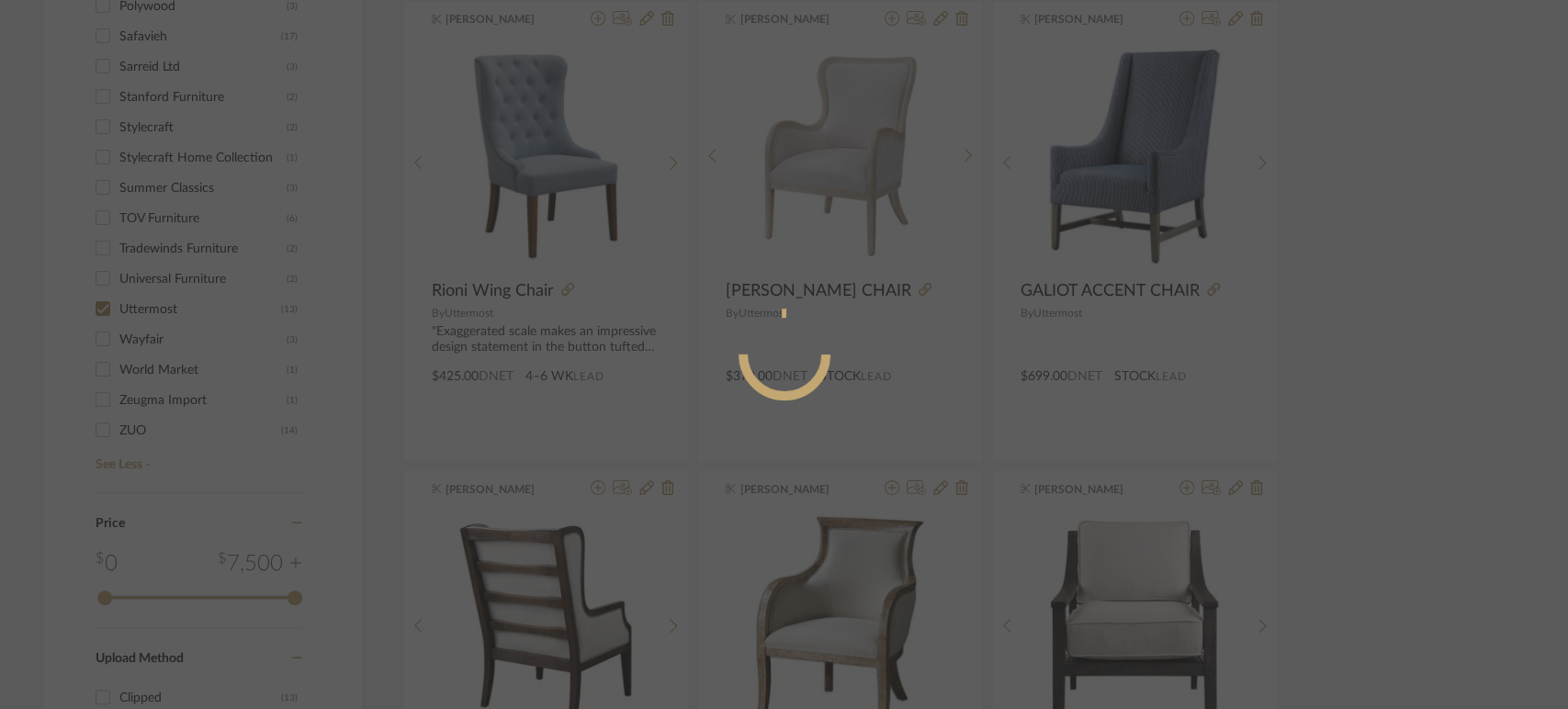 radio on "true" 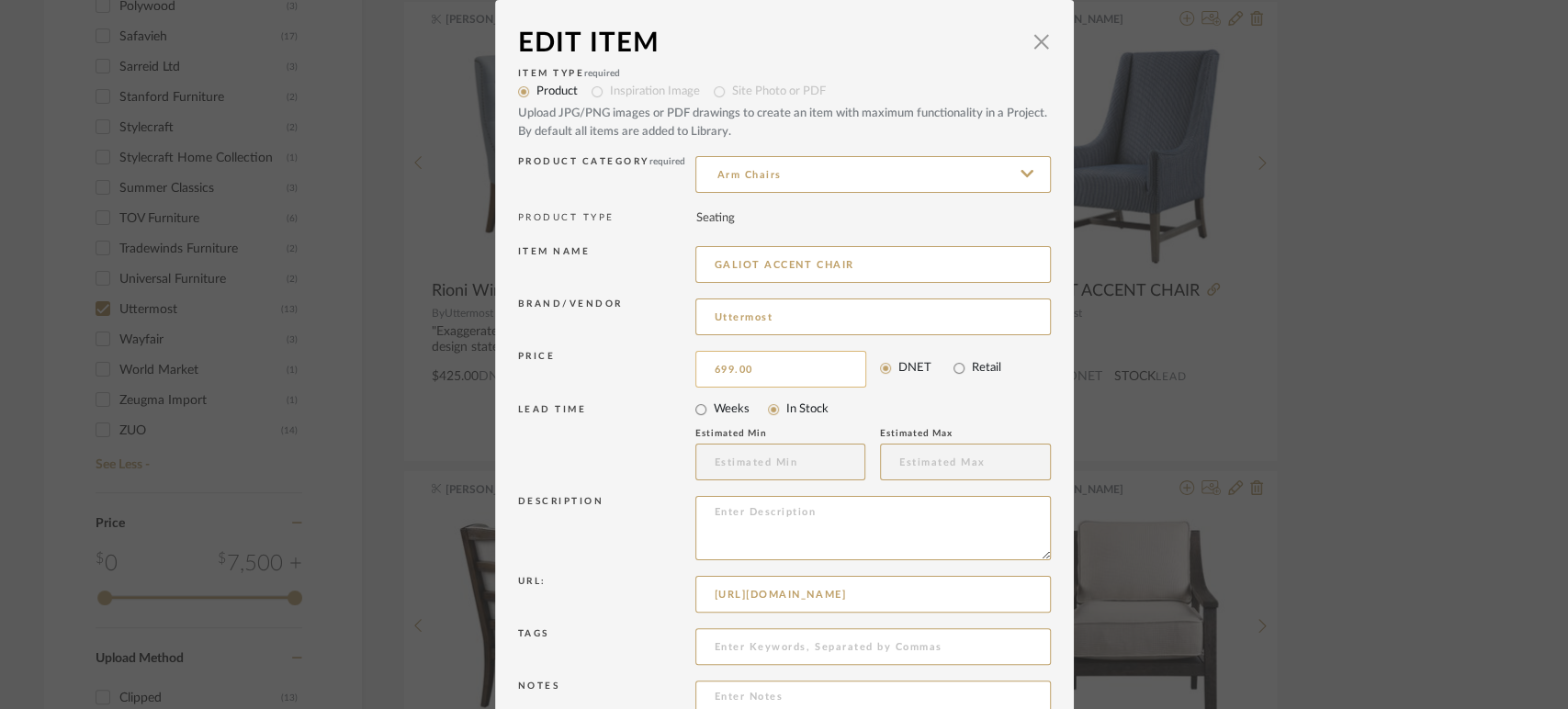 click on "699.00" at bounding box center [781, 369] 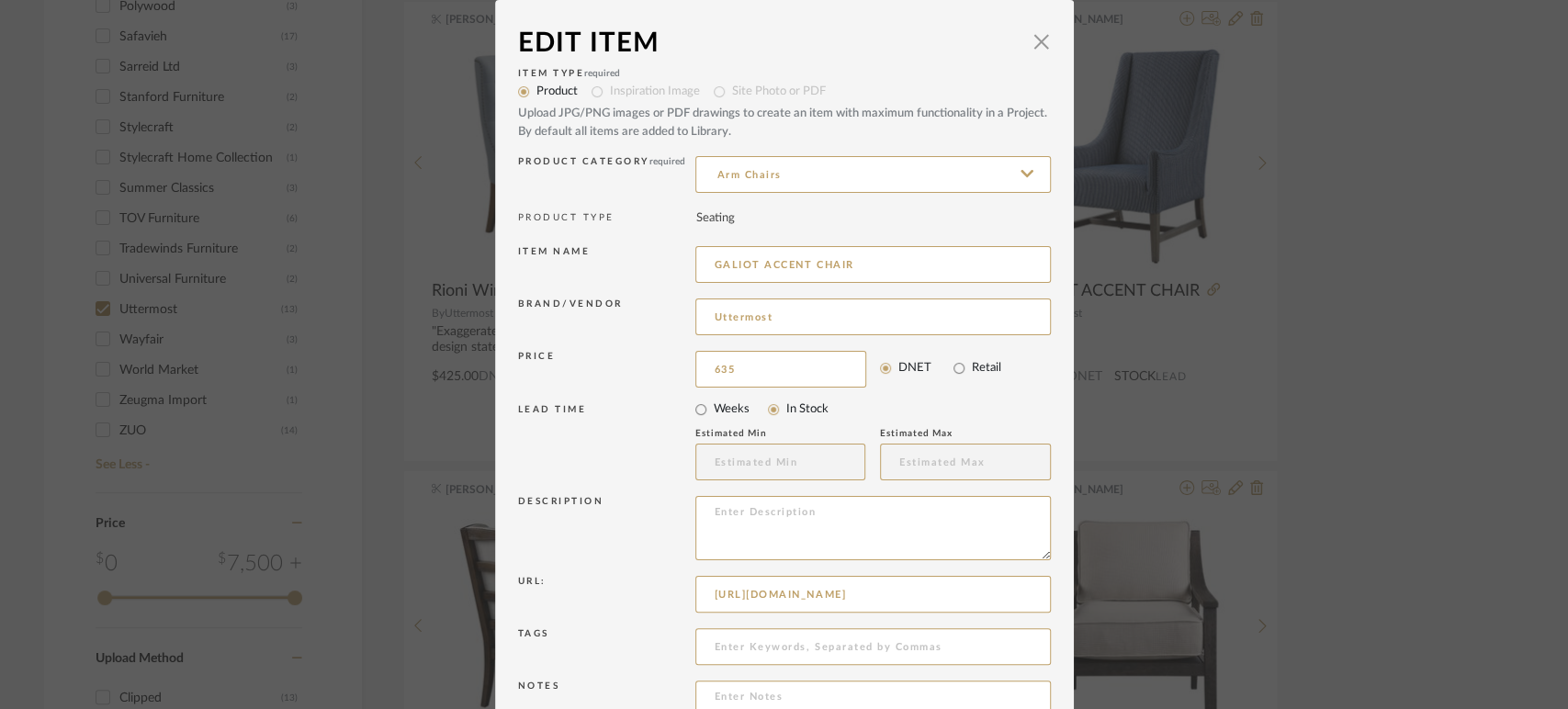 type on "$635.00" 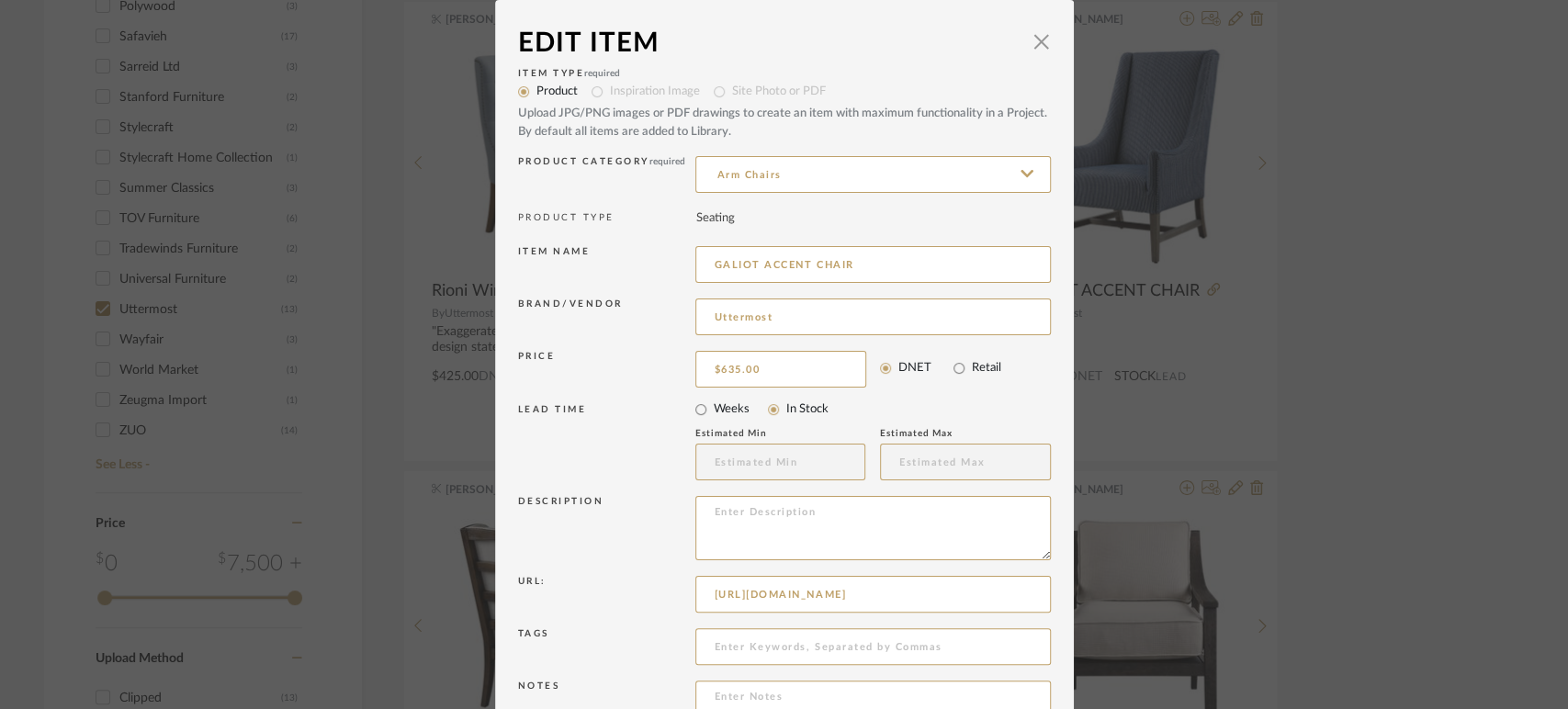 click on "LEAD TIME" at bounding box center [606, 443] 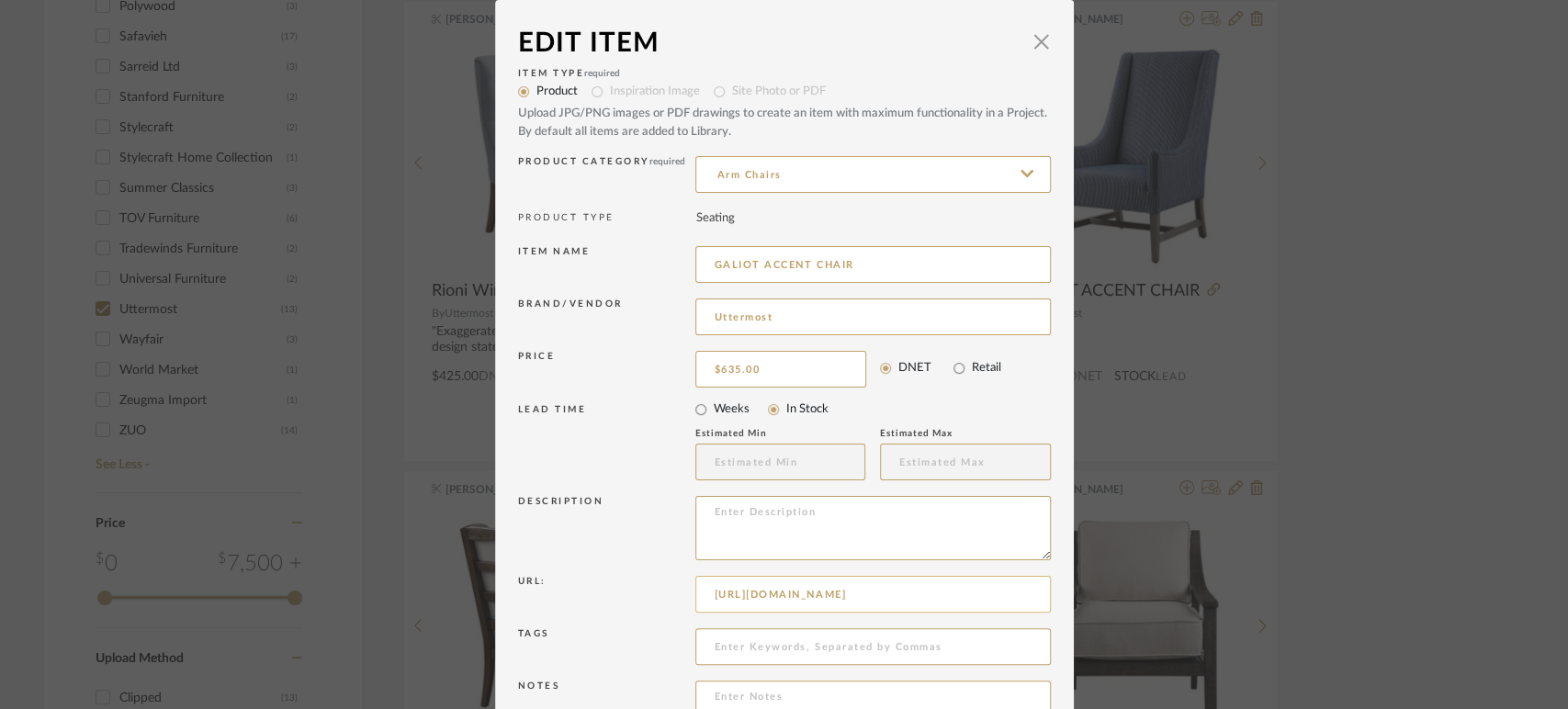 scroll, scrollTop: 126, scrollLeft: 0, axis: vertical 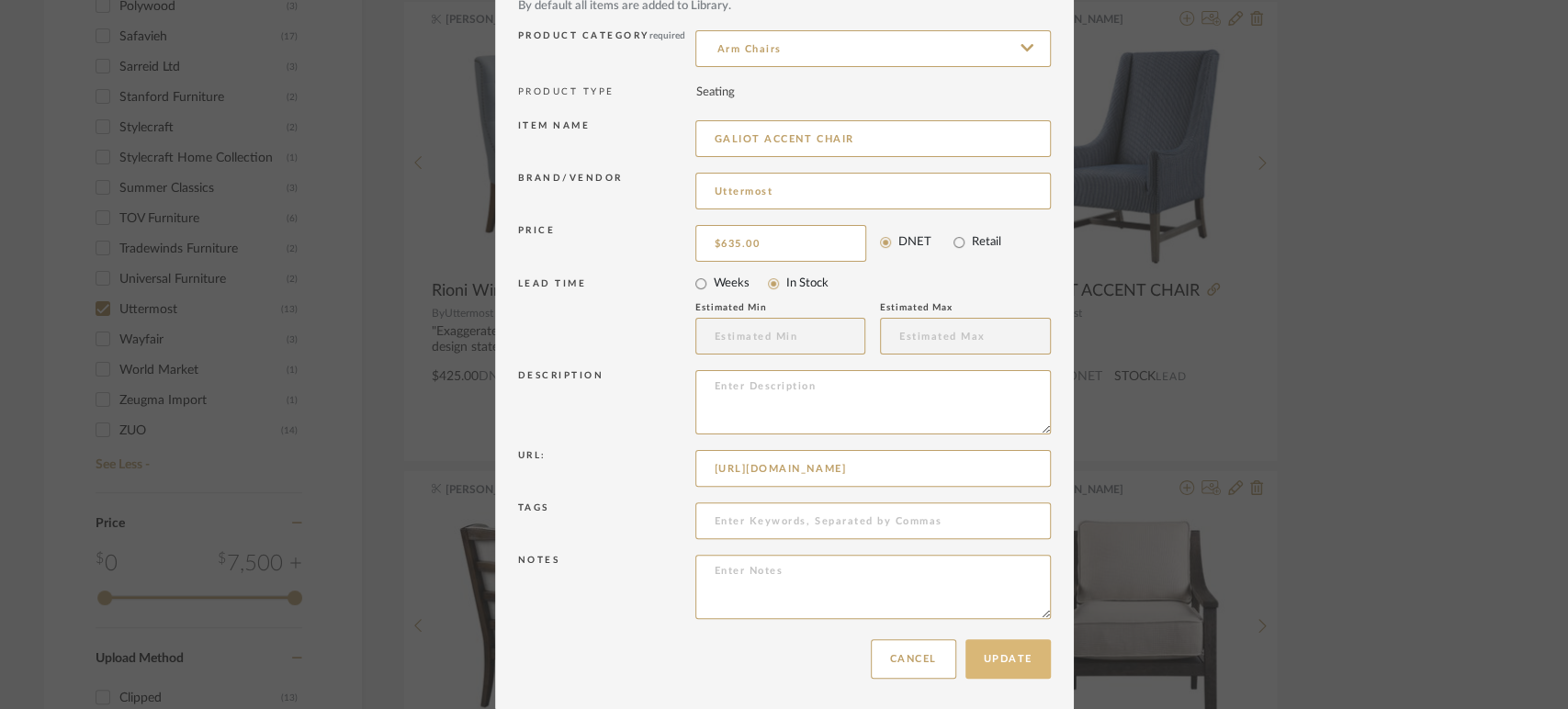 click on "Update" at bounding box center (1008, 658) 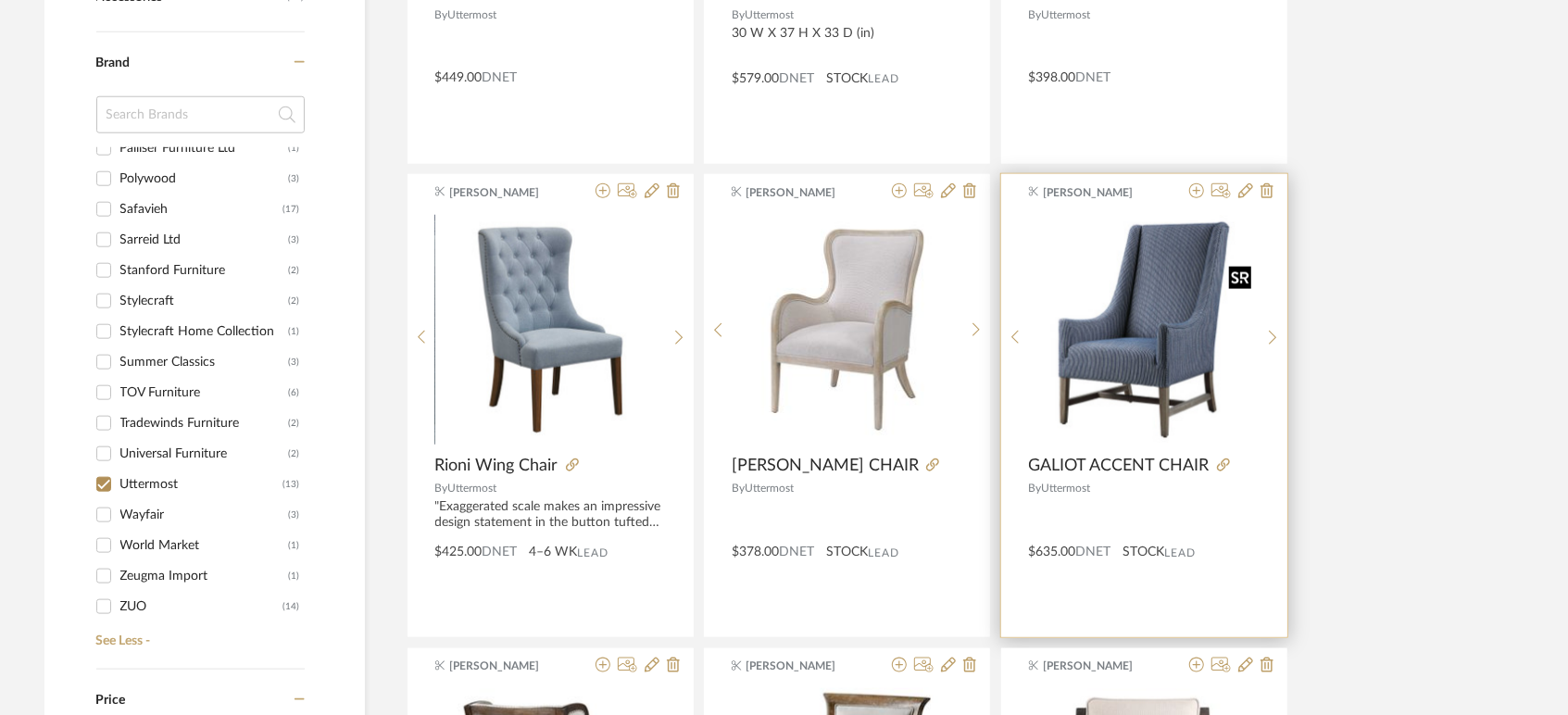 scroll, scrollTop: 1209, scrollLeft: 0, axis: vertical 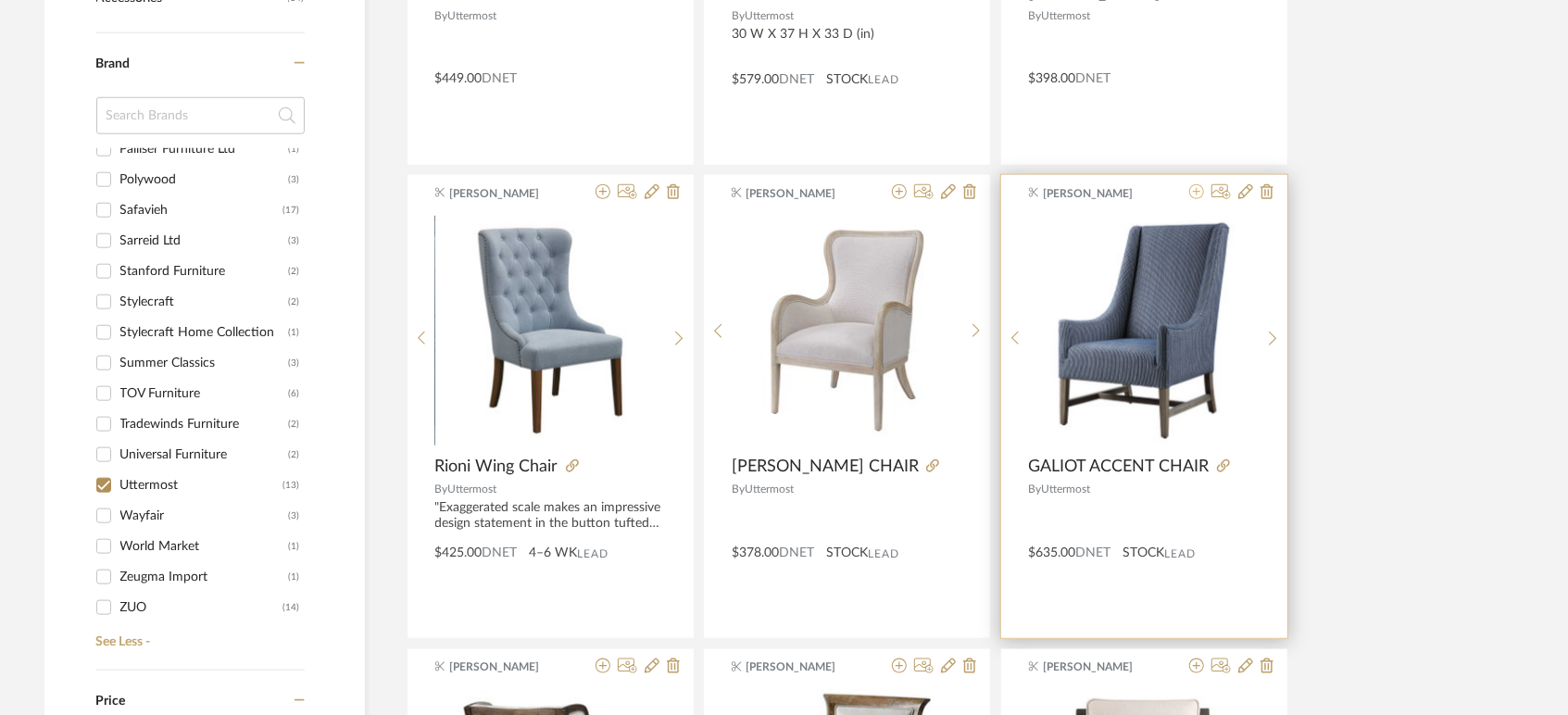 click 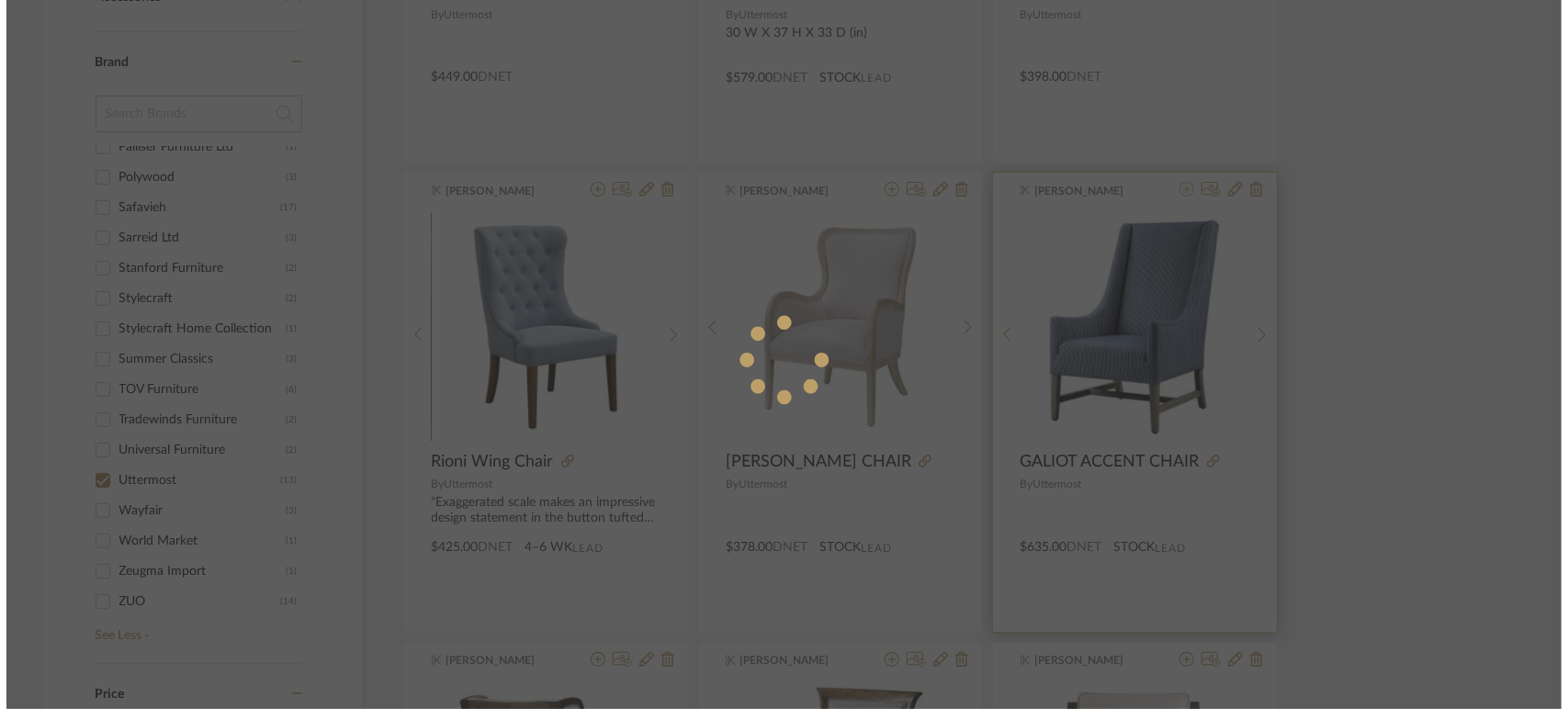 scroll, scrollTop: 0, scrollLeft: 0, axis: both 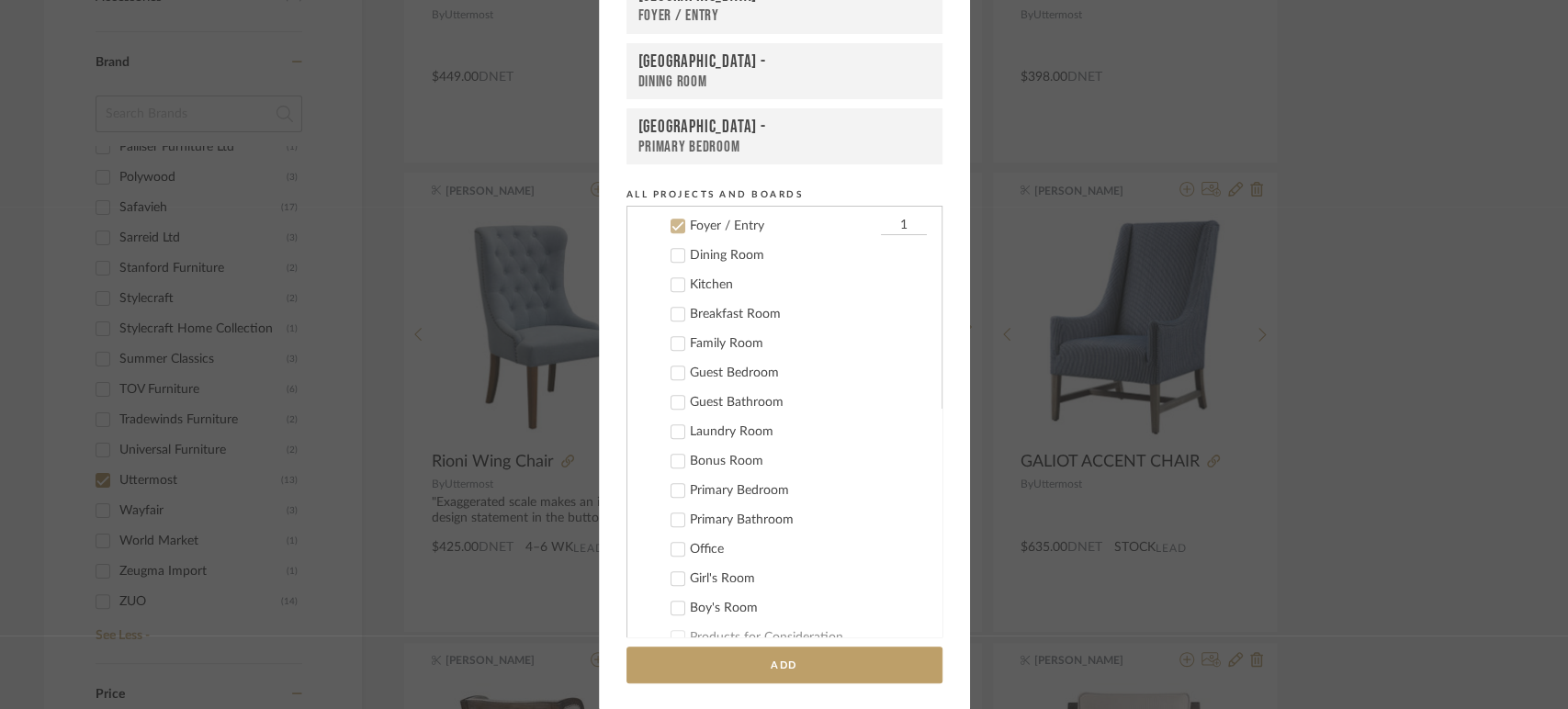 click on "Foyer / Entry  1" at bounding box center [777, 225] 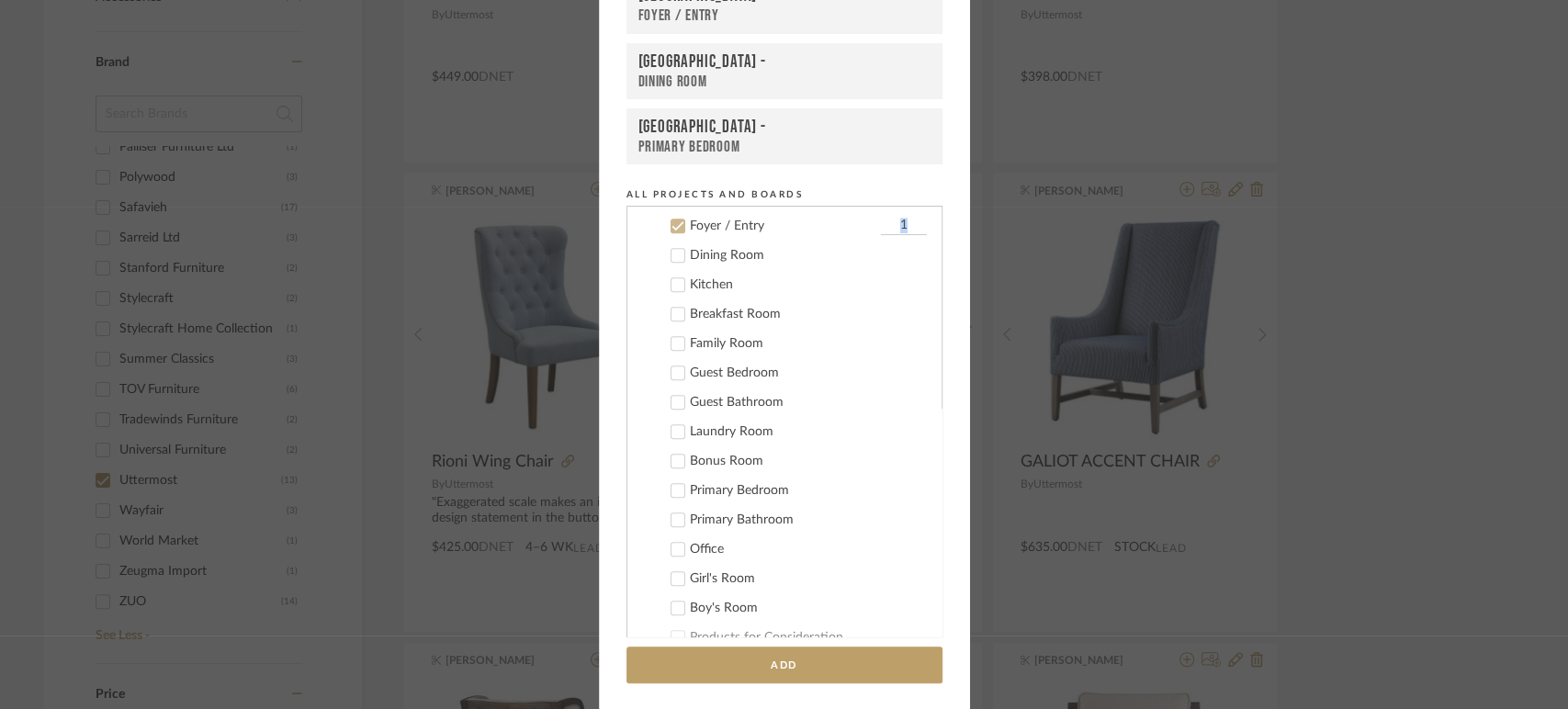 click on "Foyer / Entry  1" at bounding box center [777, 225] 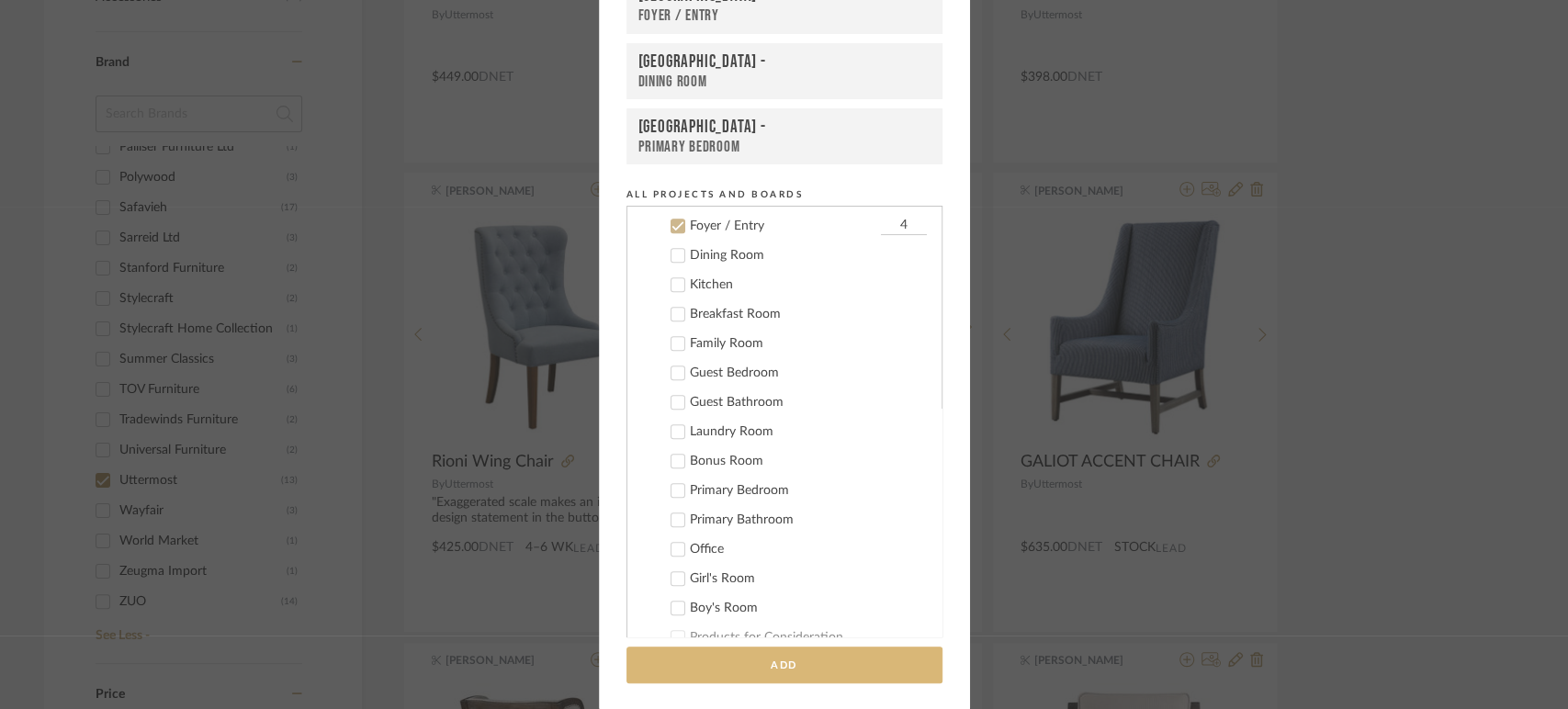 type on "4" 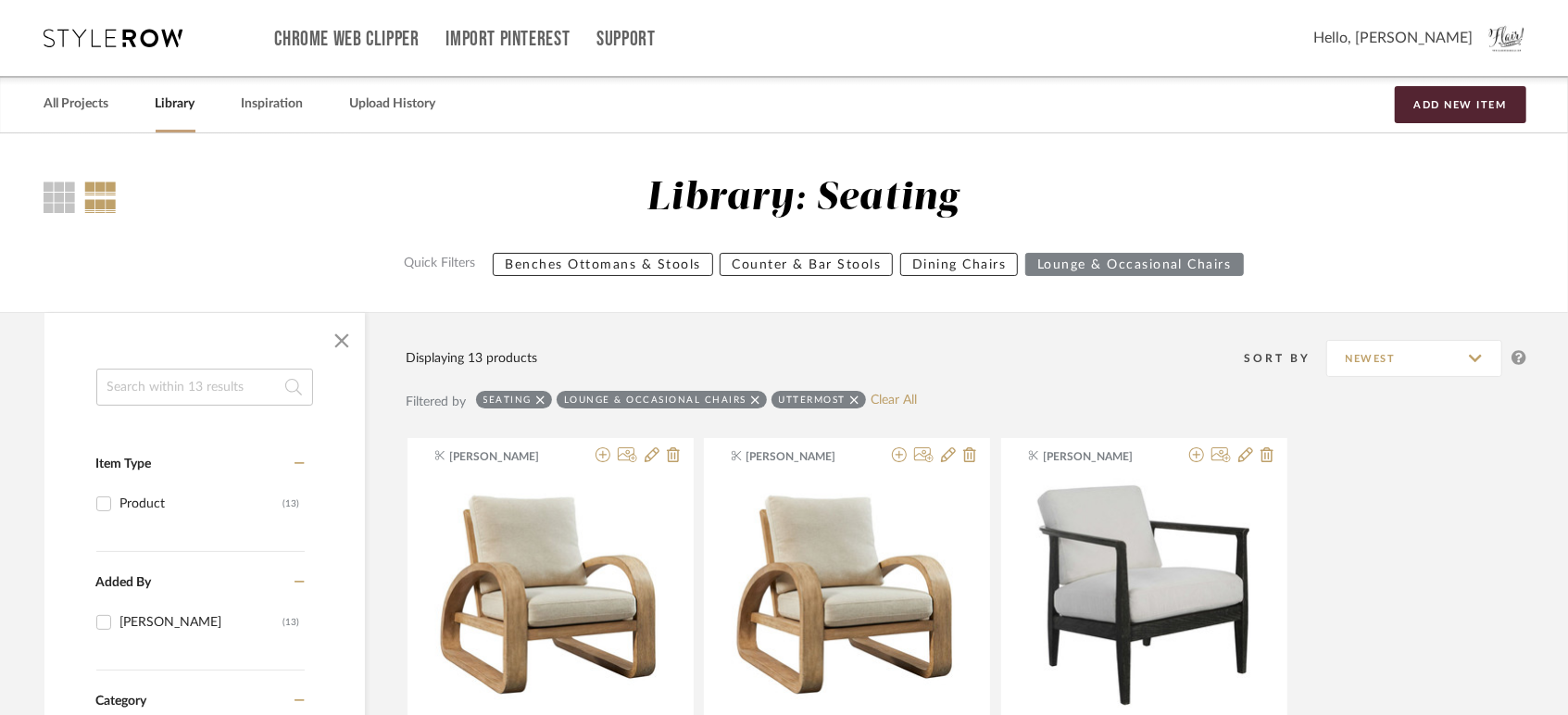 scroll, scrollTop: 0, scrollLeft: 0, axis: both 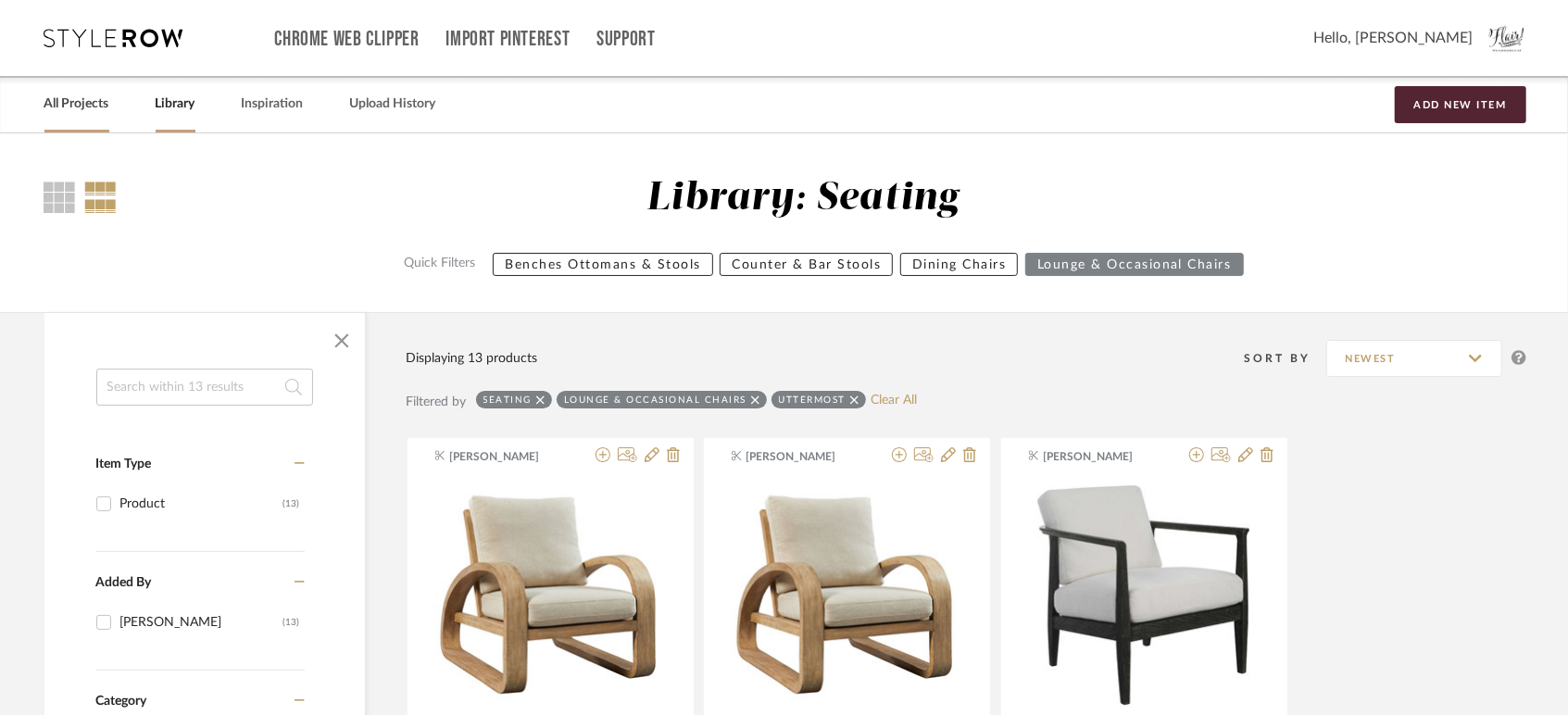 click on "All Projects" at bounding box center [77, 104] 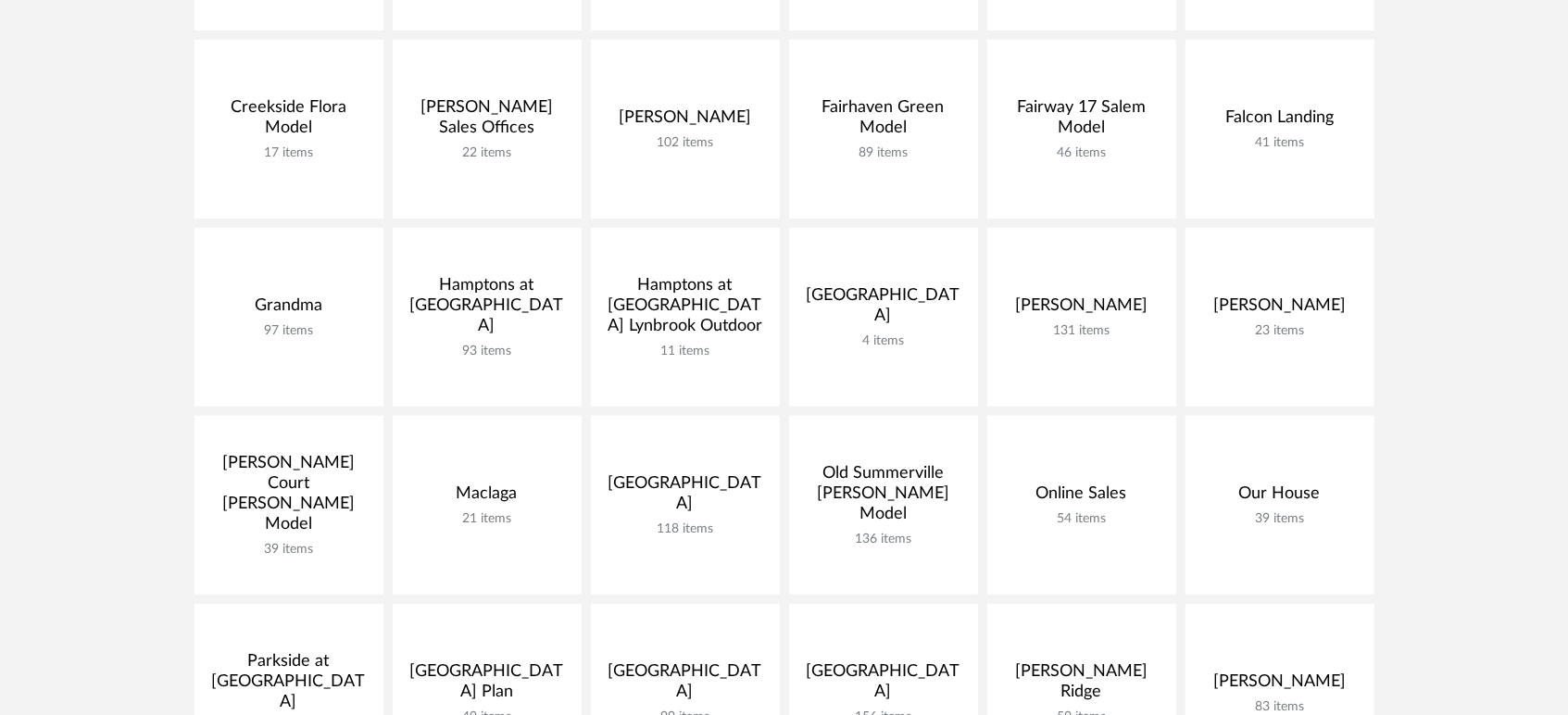 scroll, scrollTop: 608, scrollLeft: 0, axis: vertical 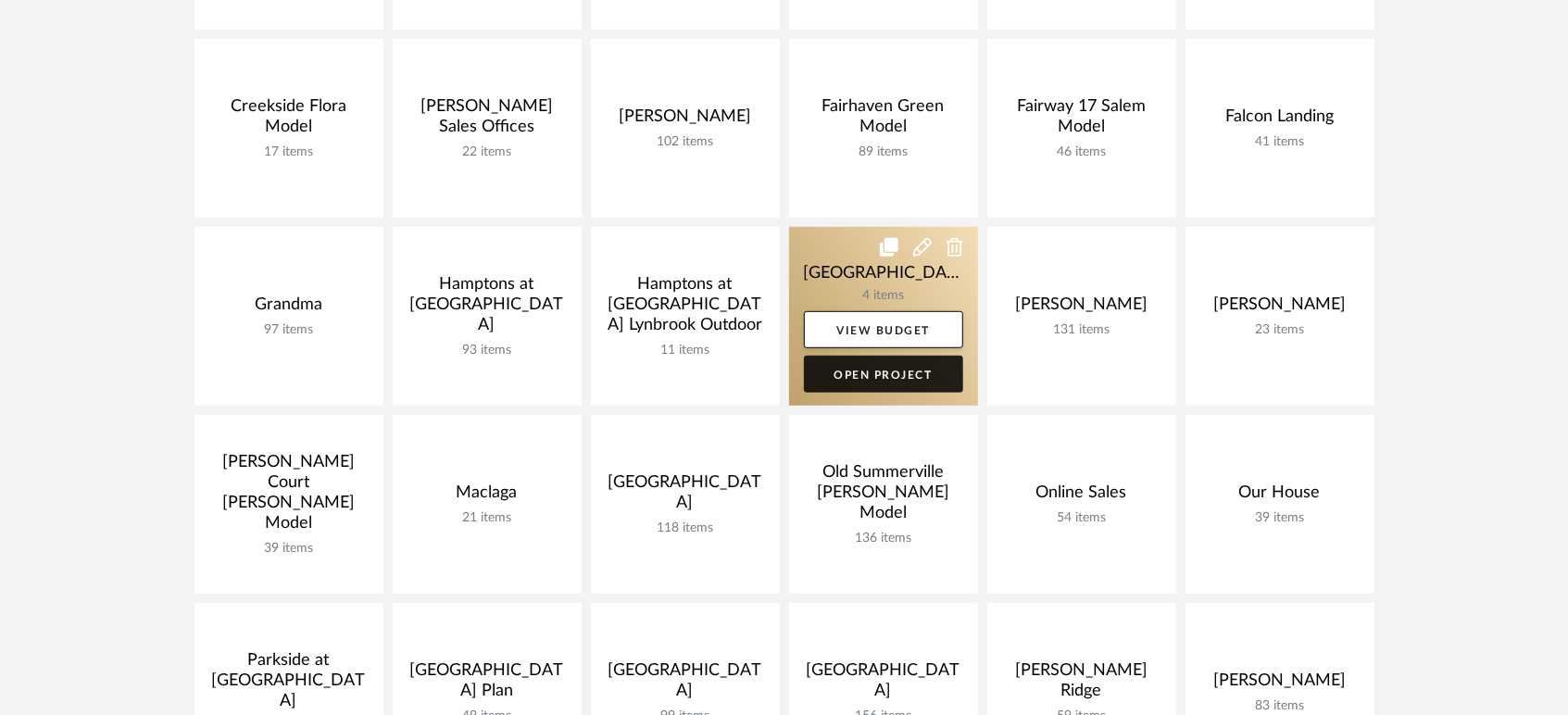 click on "Open Project" 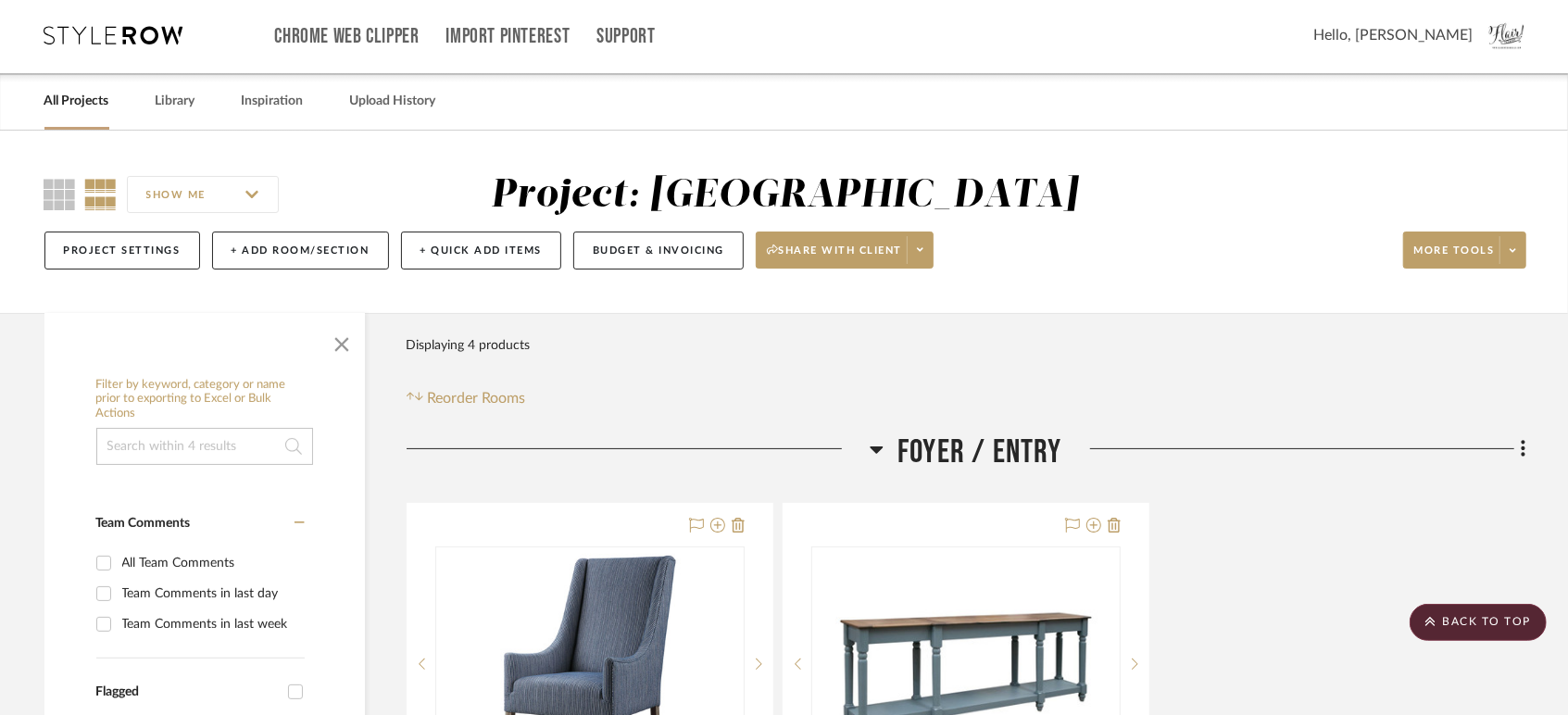 scroll, scrollTop: 0, scrollLeft: 0, axis: both 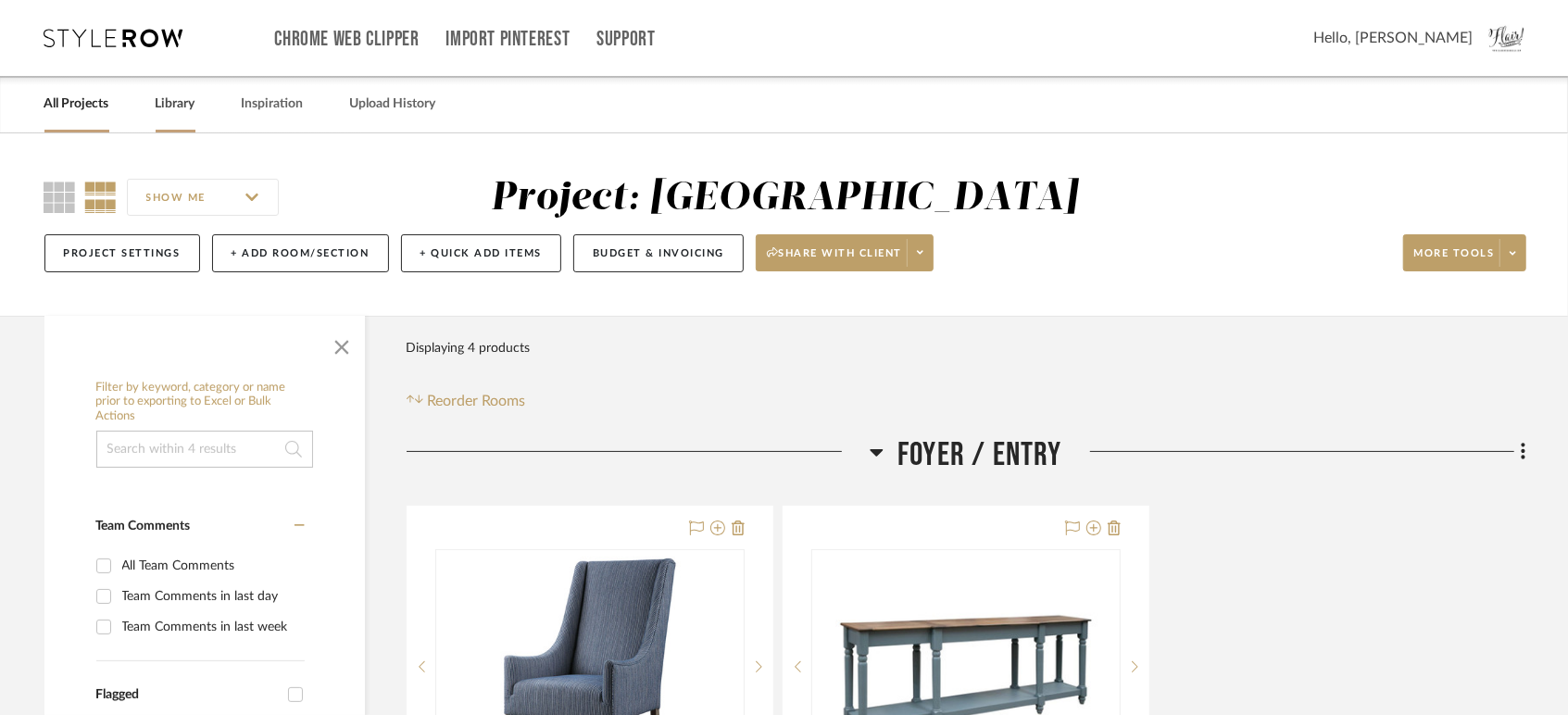 click on "Library" at bounding box center [175, 104] 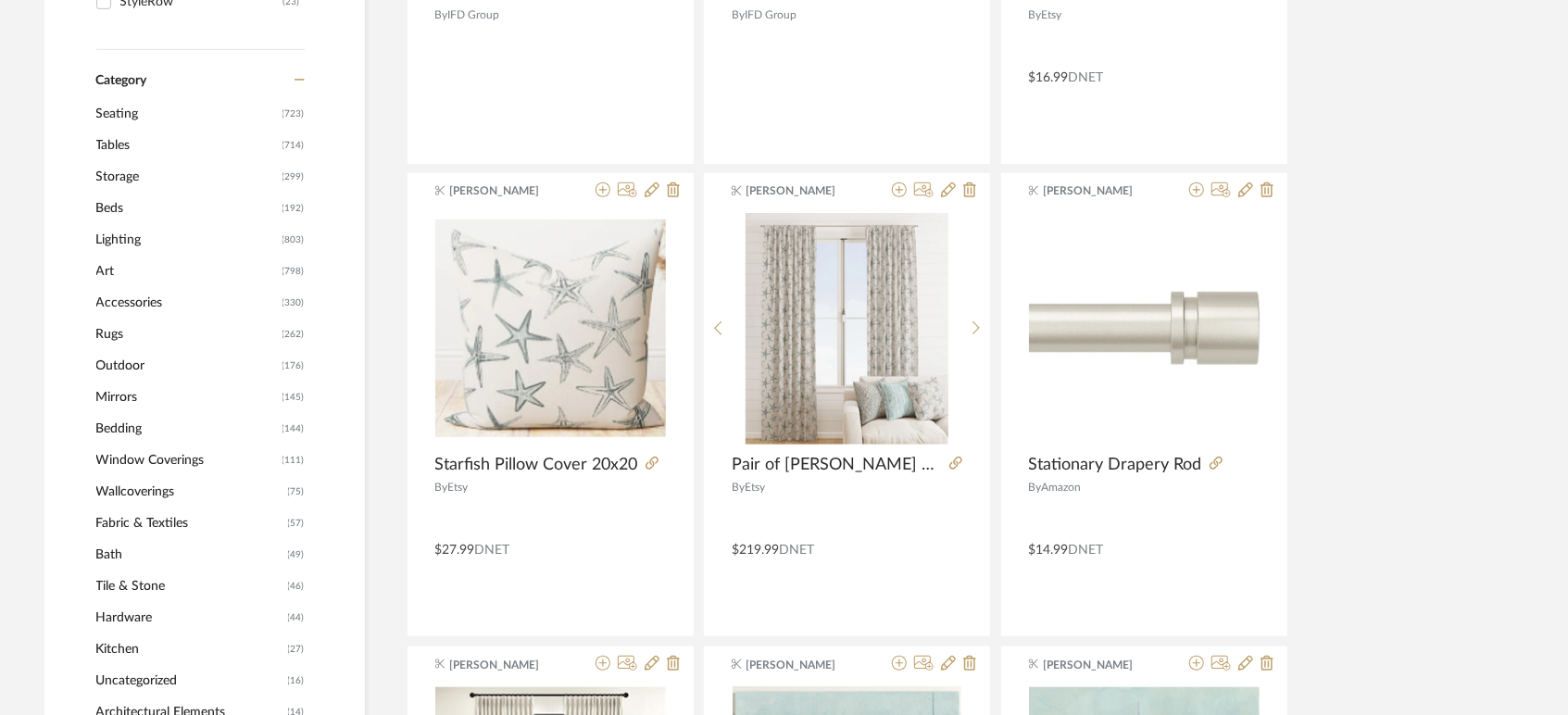 scroll, scrollTop: 633, scrollLeft: 0, axis: vertical 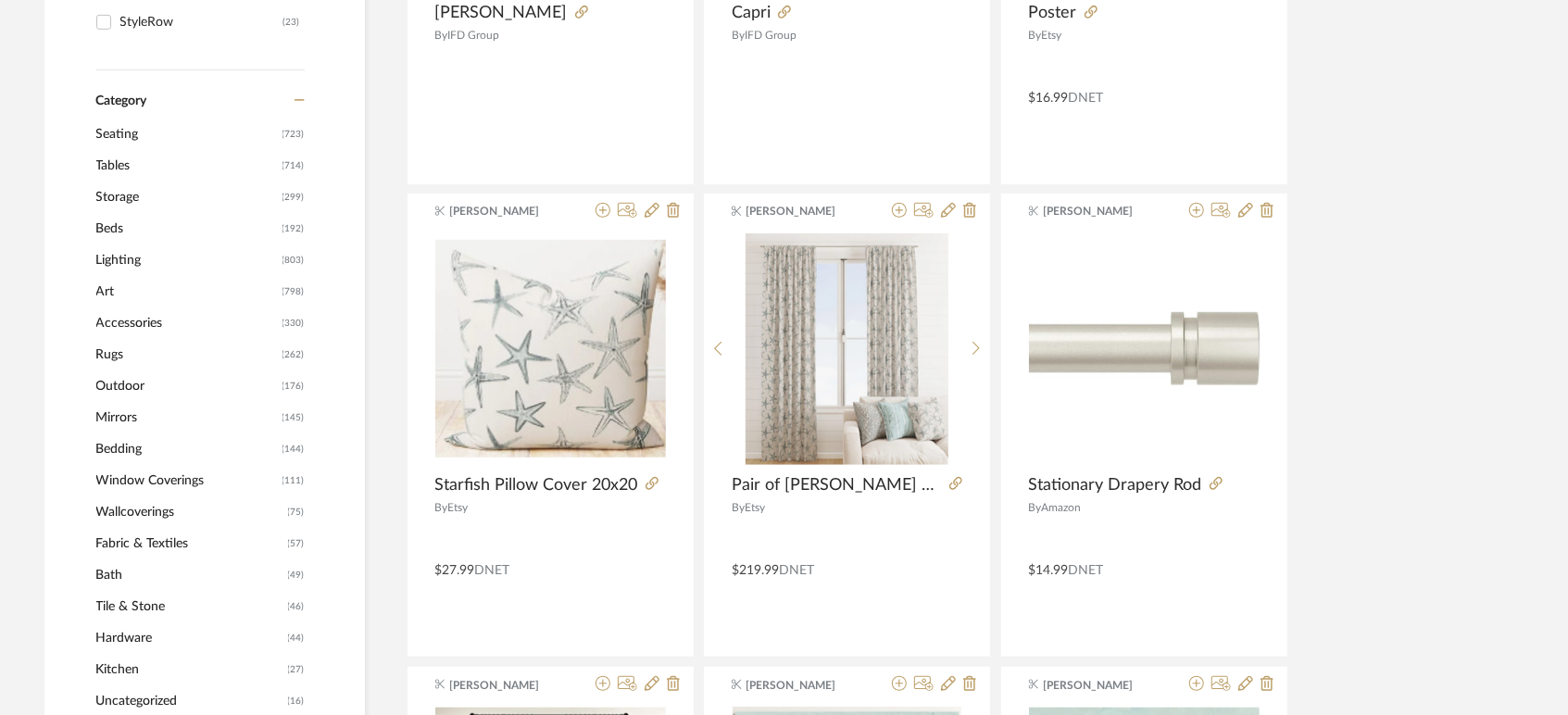 click on "Seating" 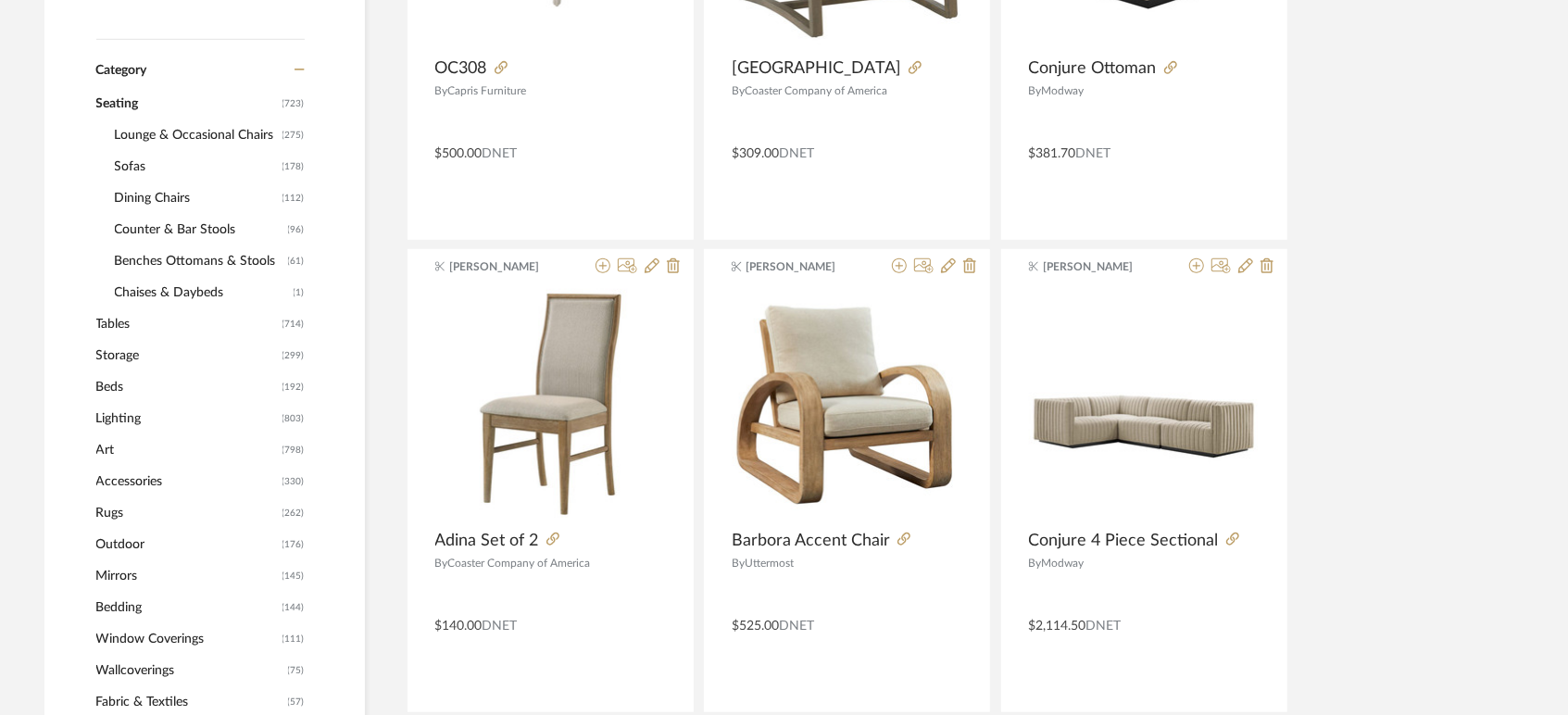 scroll, scrollTop: 631, scrollLeft: 0, axis: vertical 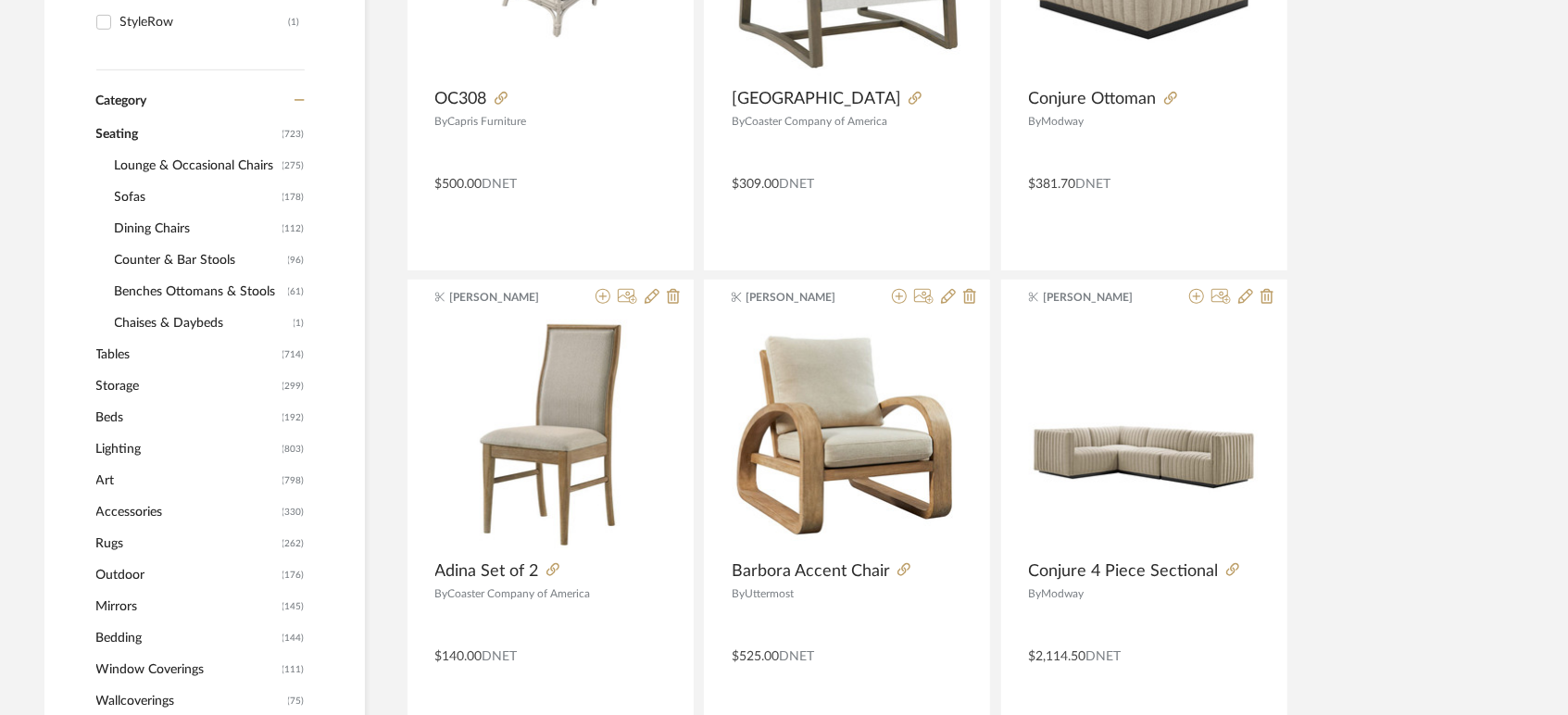 click on "Dining Chairs" 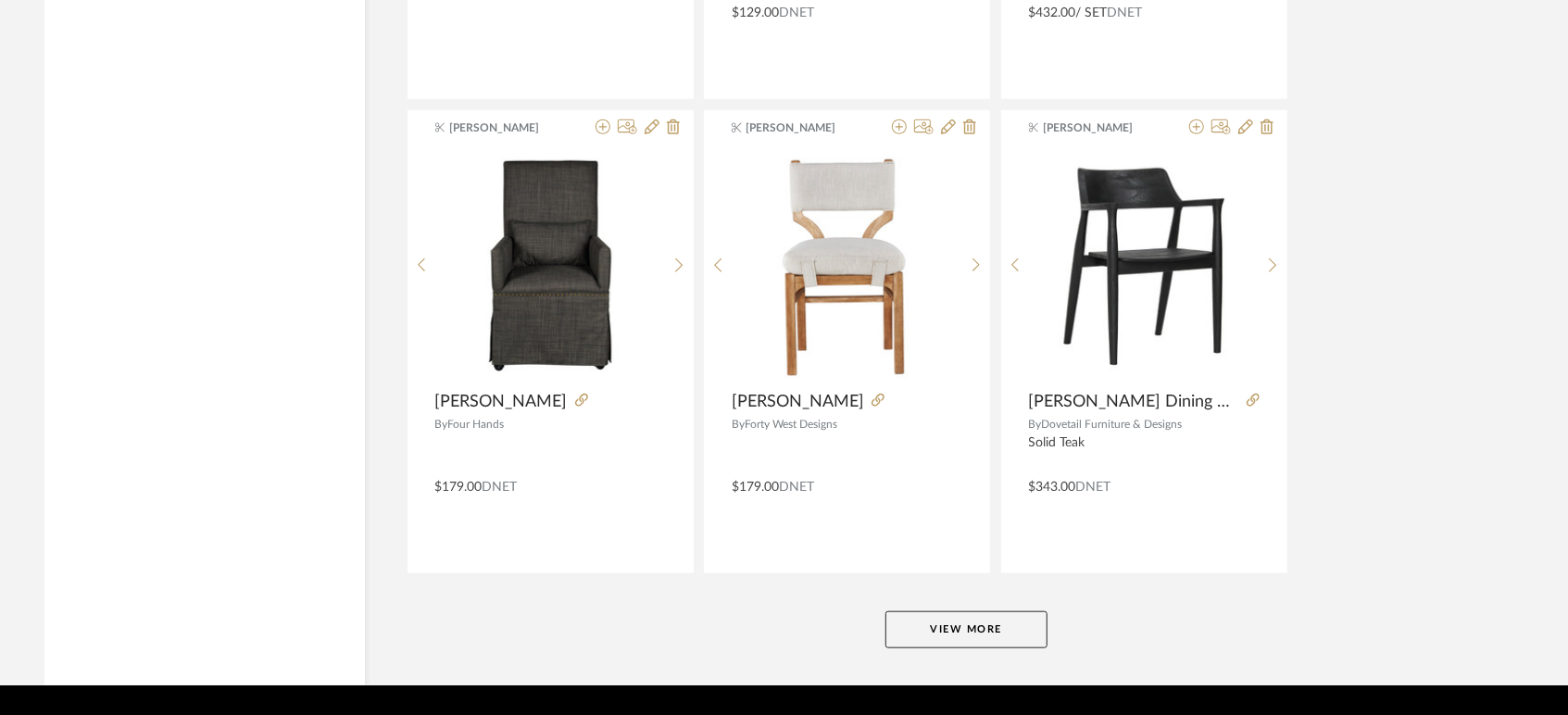 scroll, scrollTop: 5538, scrollLeft: 0, axis: vertical 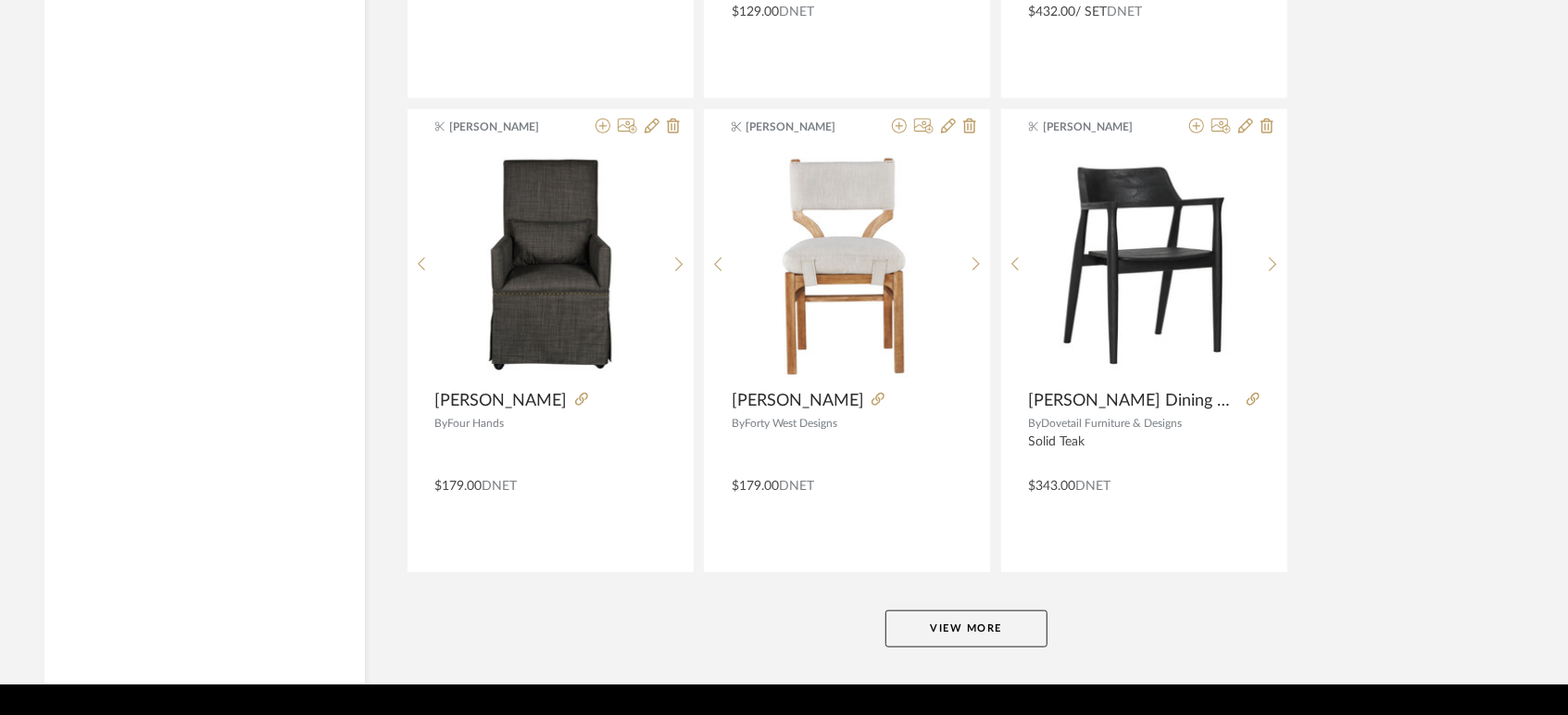 click on "View More" 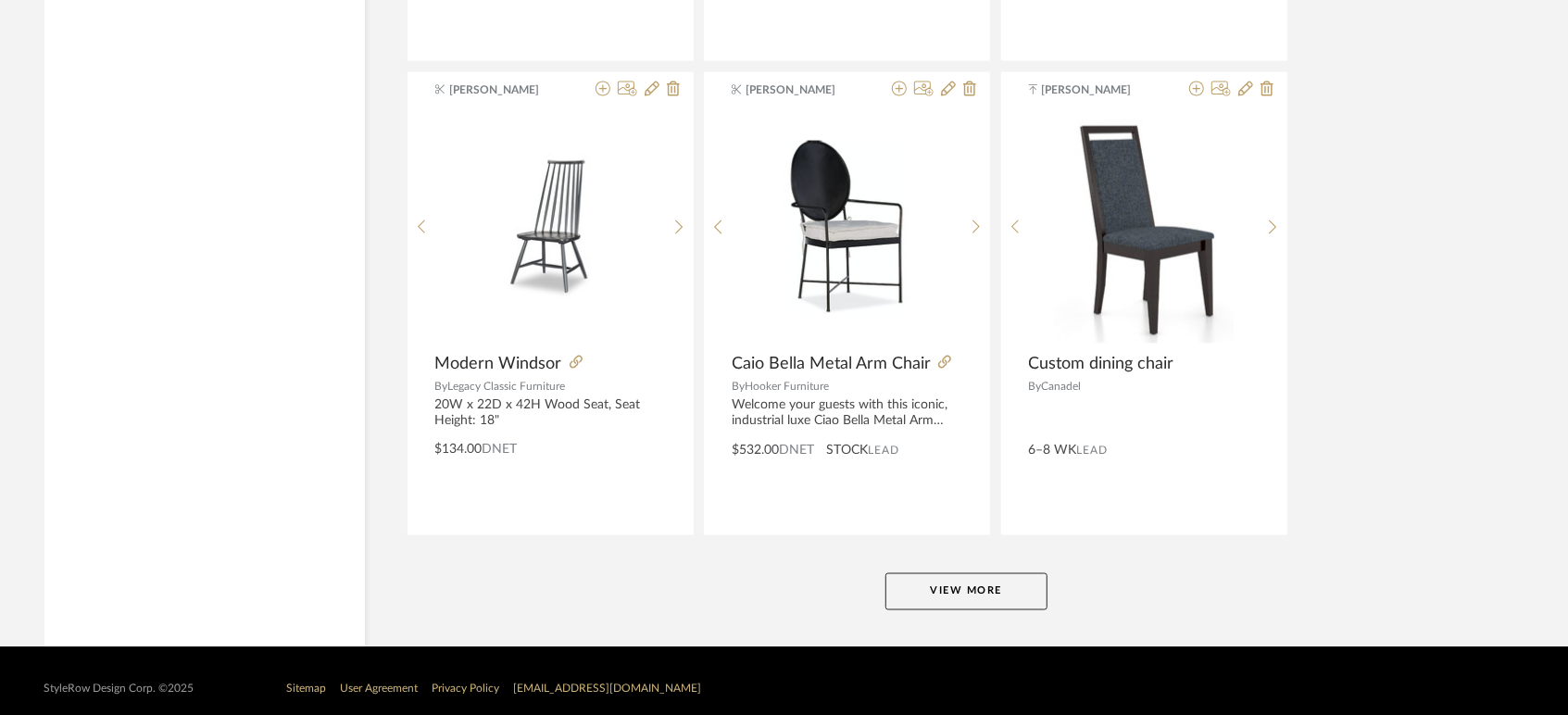 scroll, scrollTop: 11263, scrollLeft: 0, axis: vertical 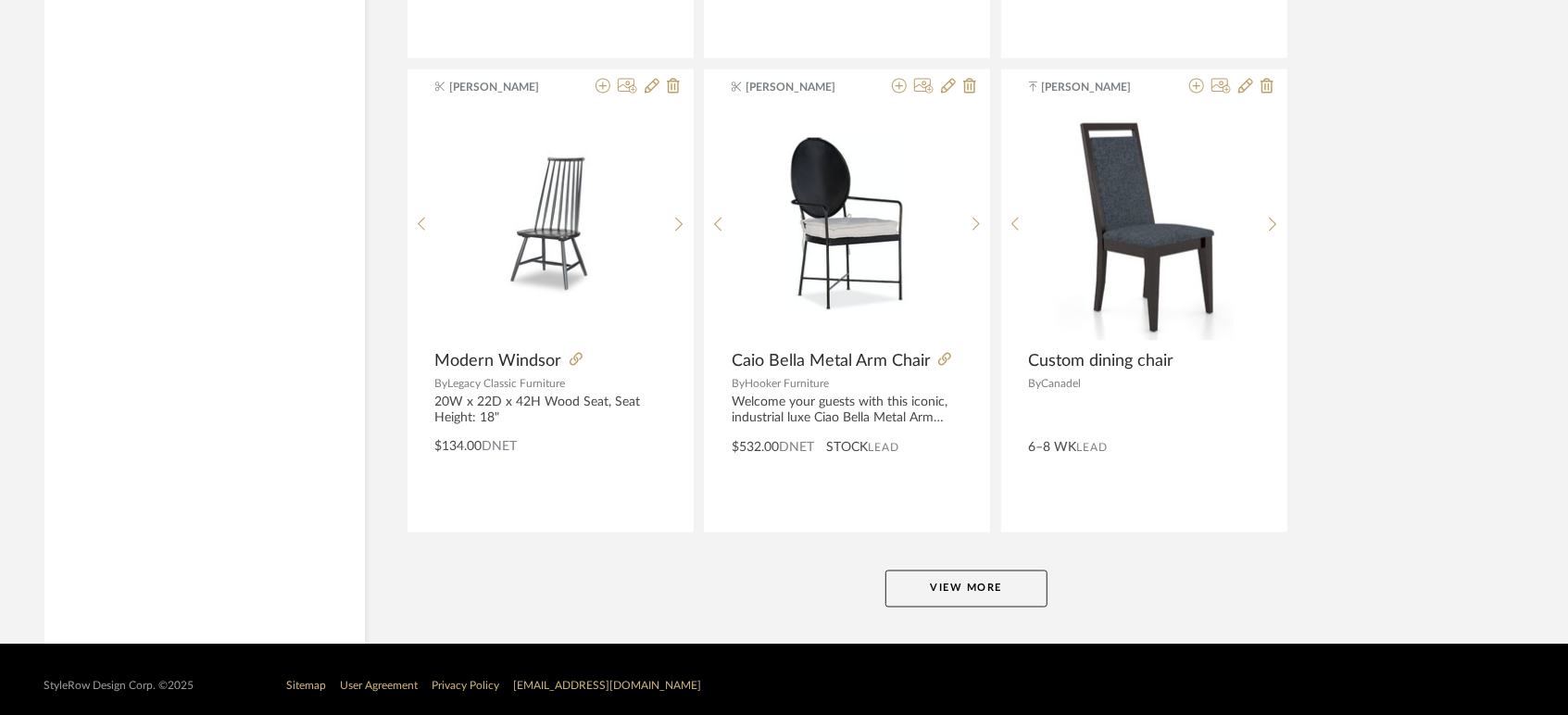 click on "View More" 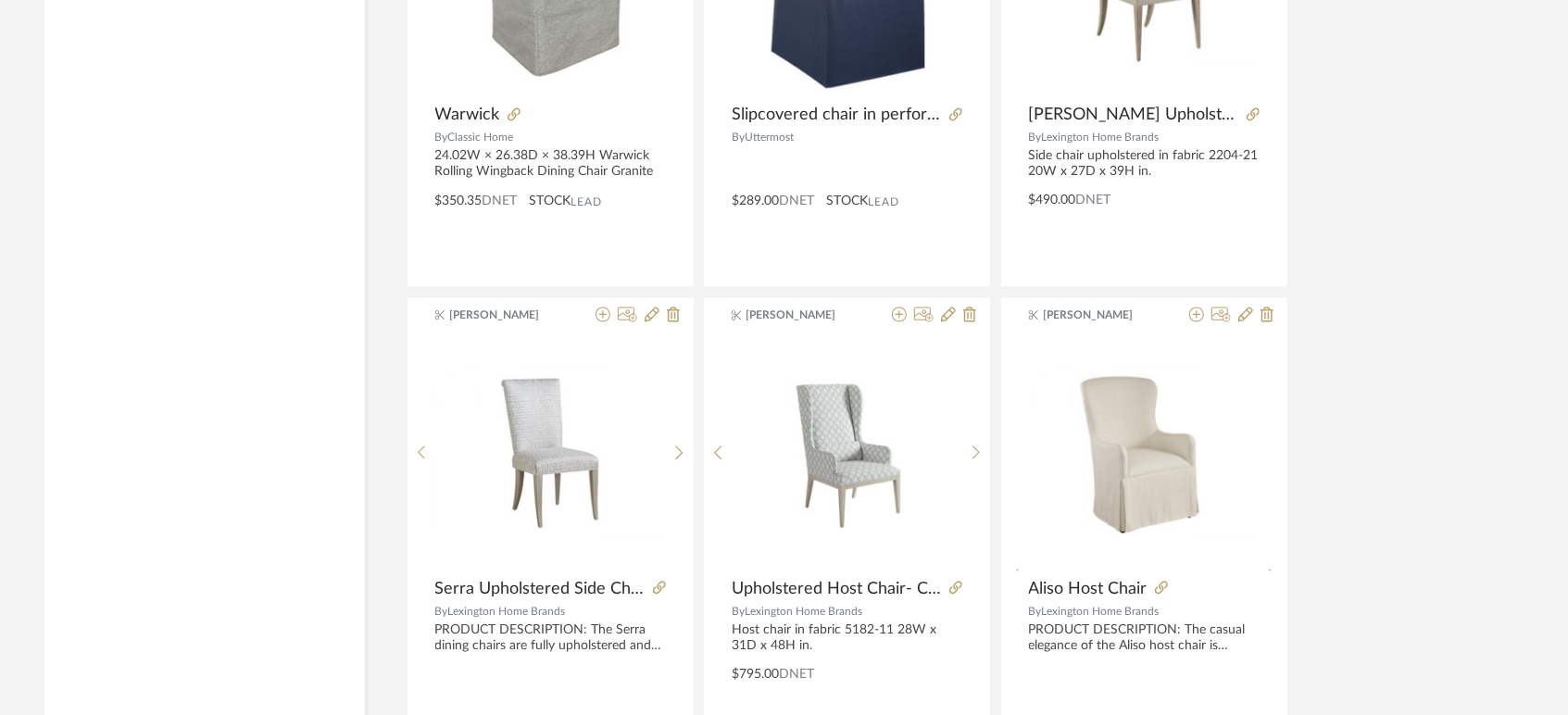 scroll, scrollTop: 11638, scrollLeft: 0, axis: vertical 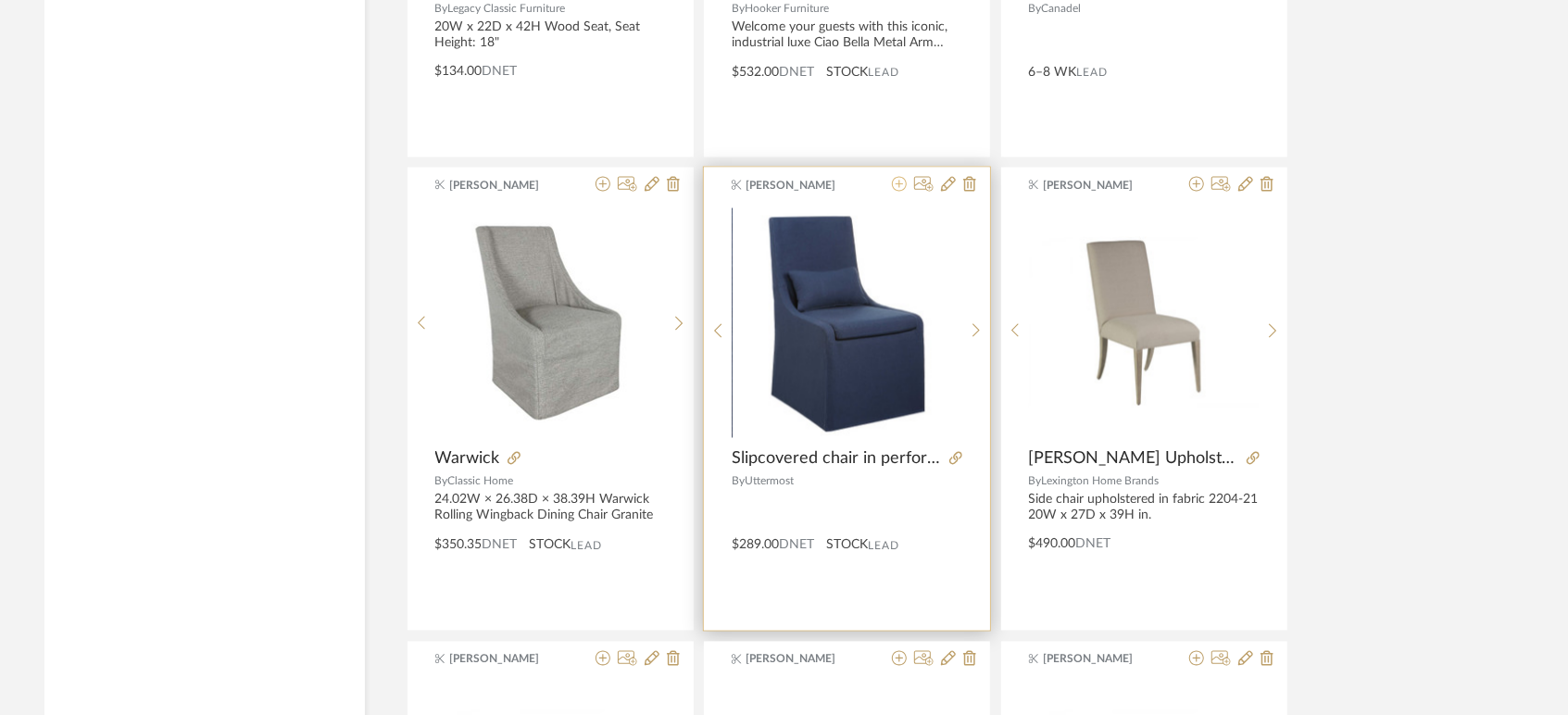 click 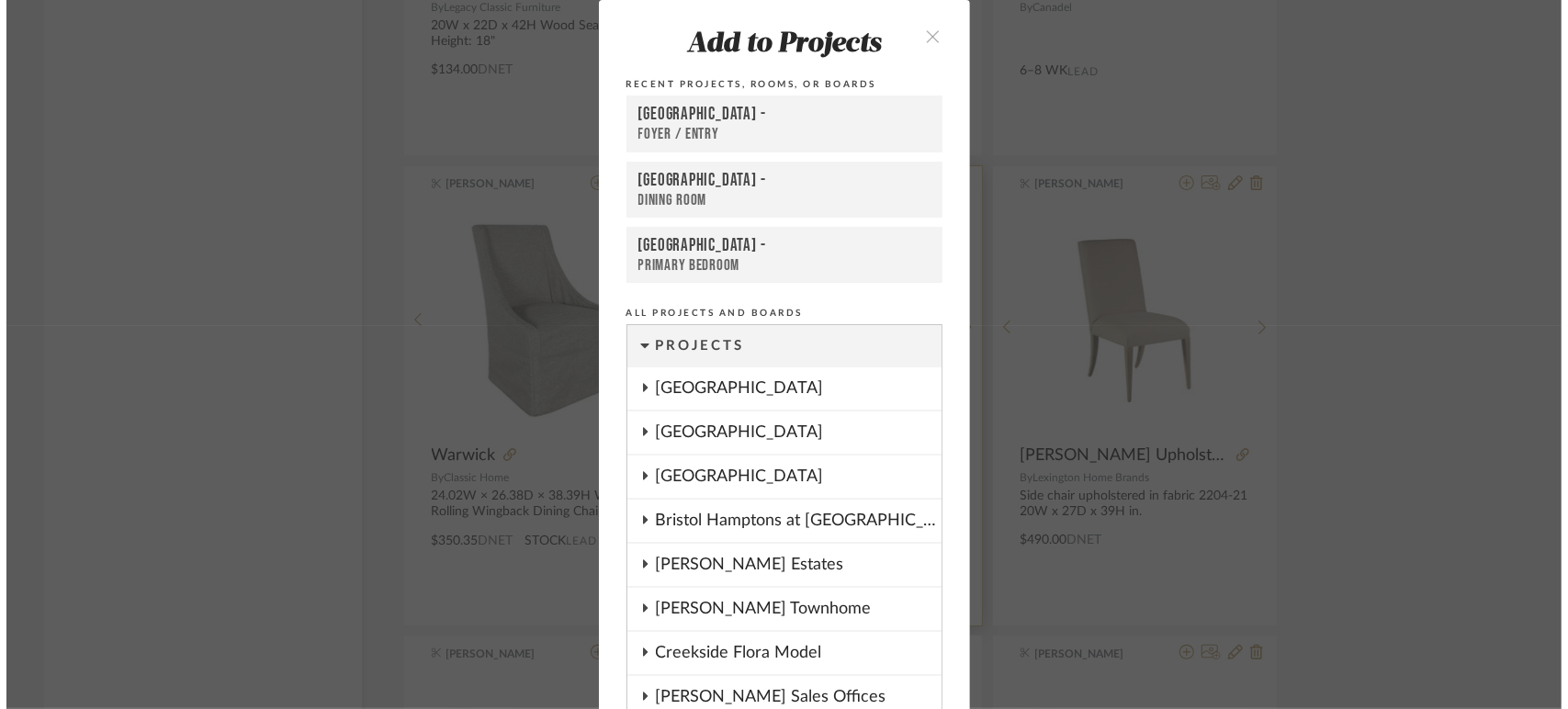 scroll, scrollTop: 0, scrollLeft: 0, axis: both 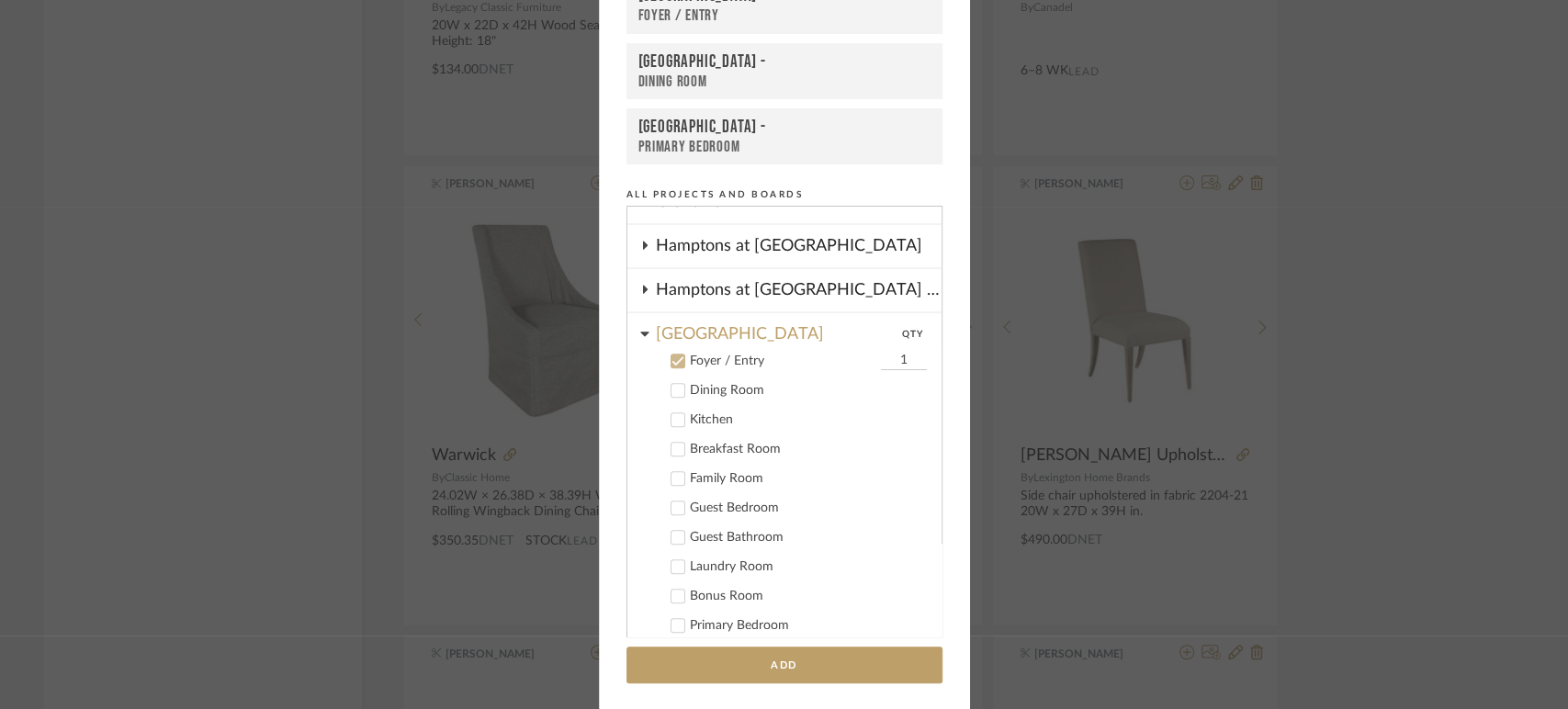 click 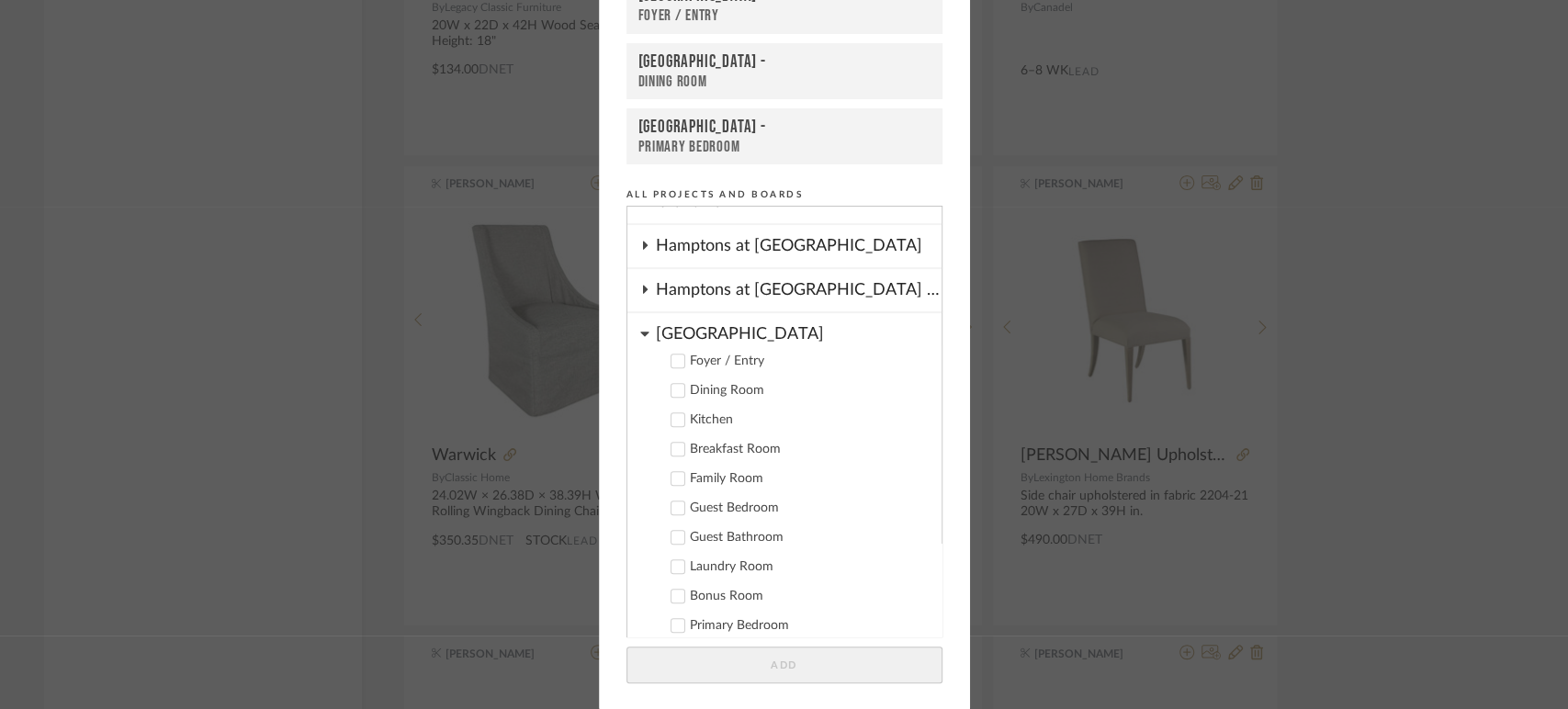 click on "Dining Room" at bounding box center [777, 389] 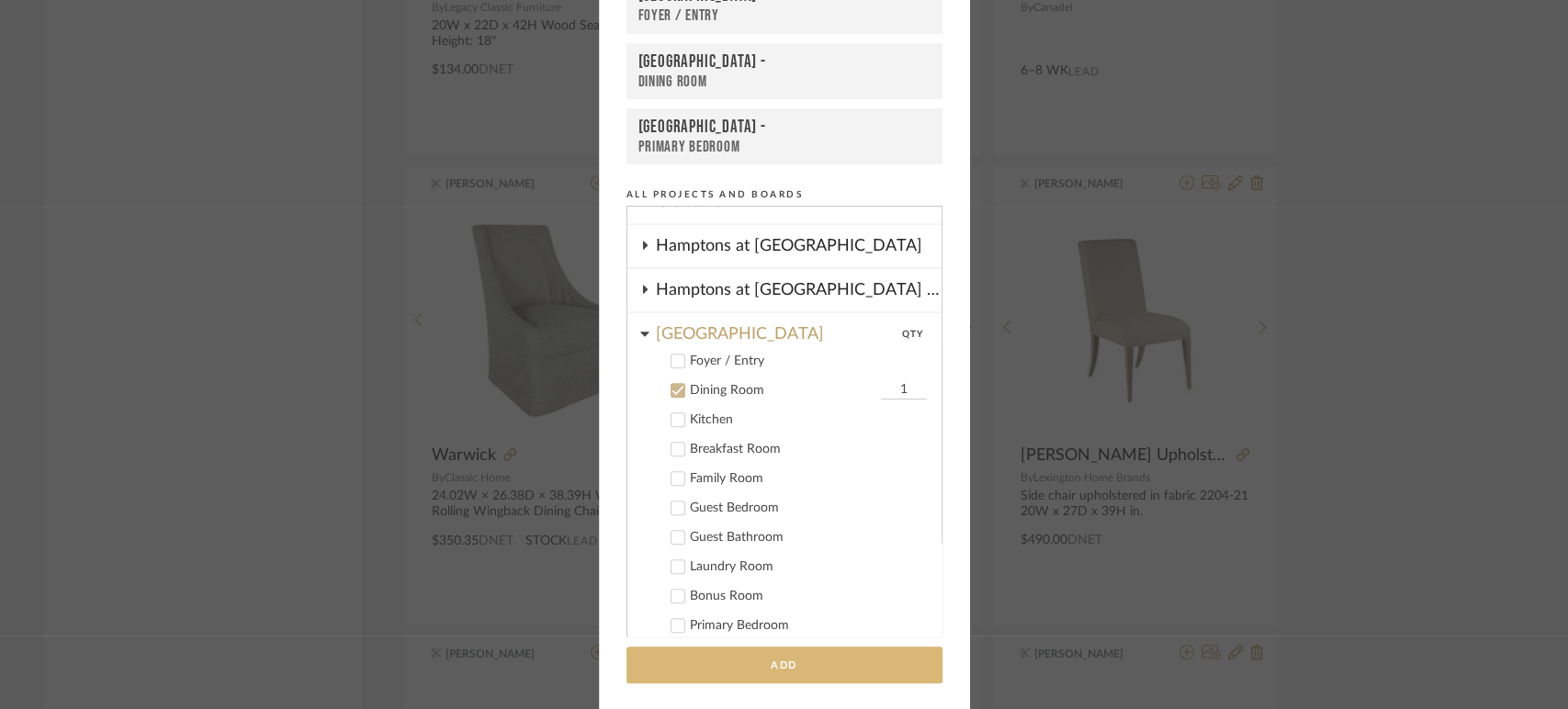 click on "Add" at bounding box center [784, 665] 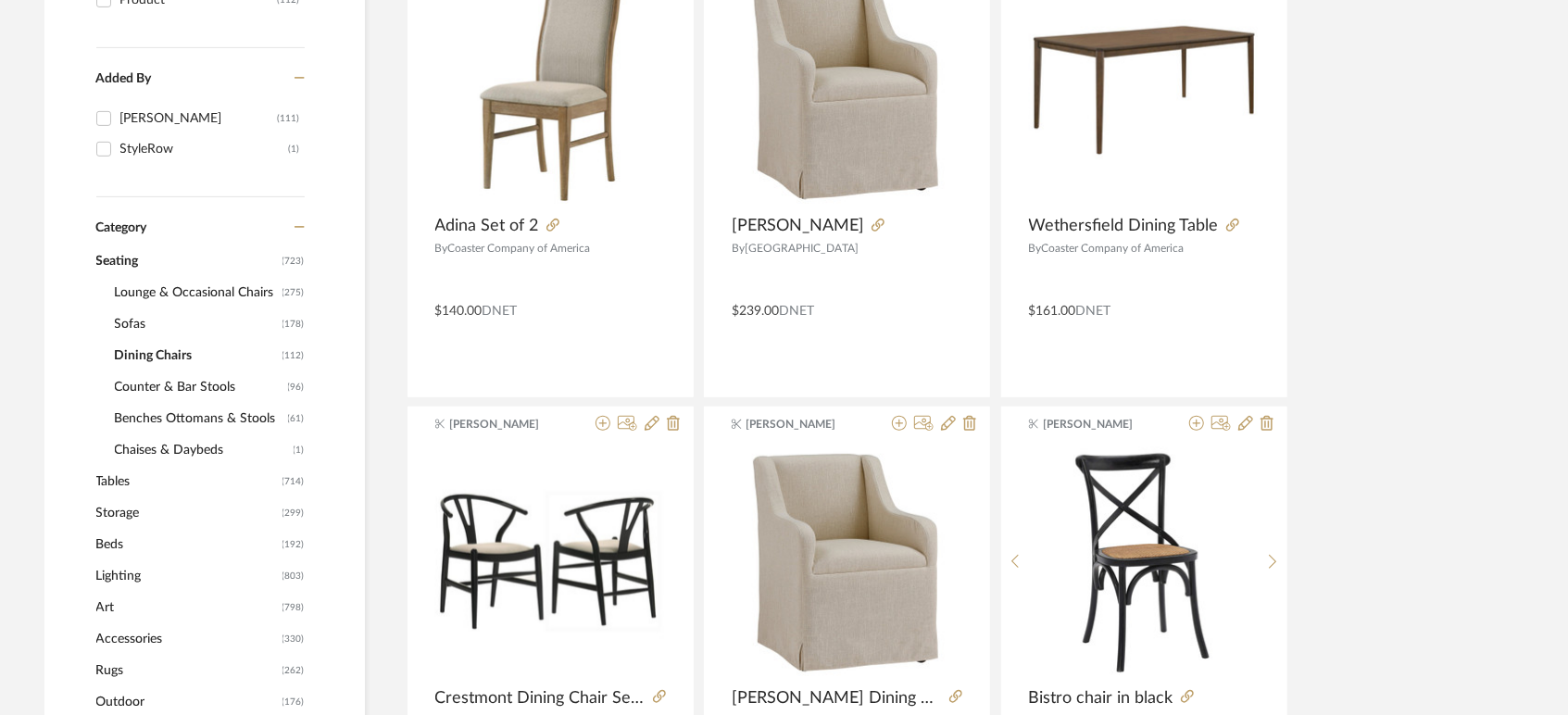 scroll, scrollTop: 0, scrollLeft: 0, axis: both 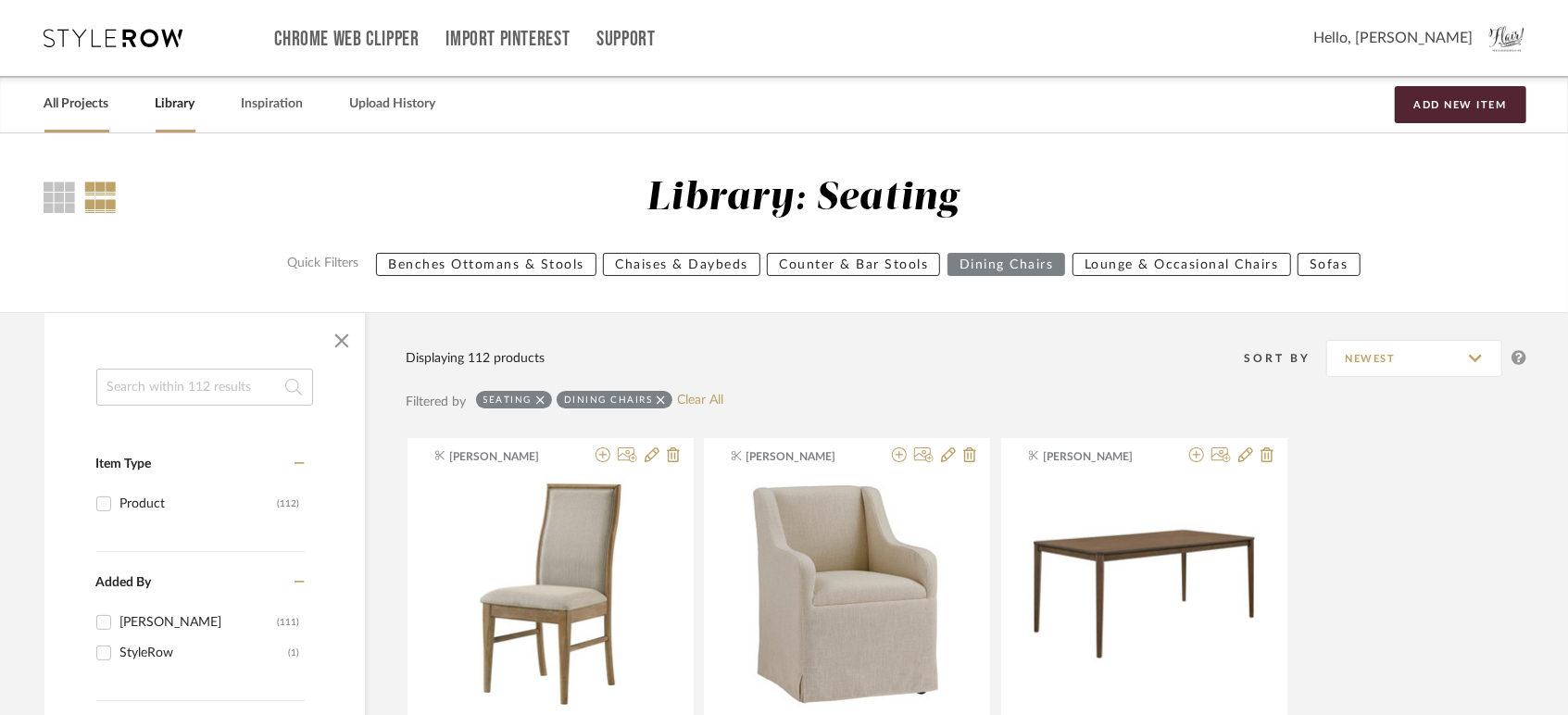 click on "All Projects" at bounding box center [77, 104] 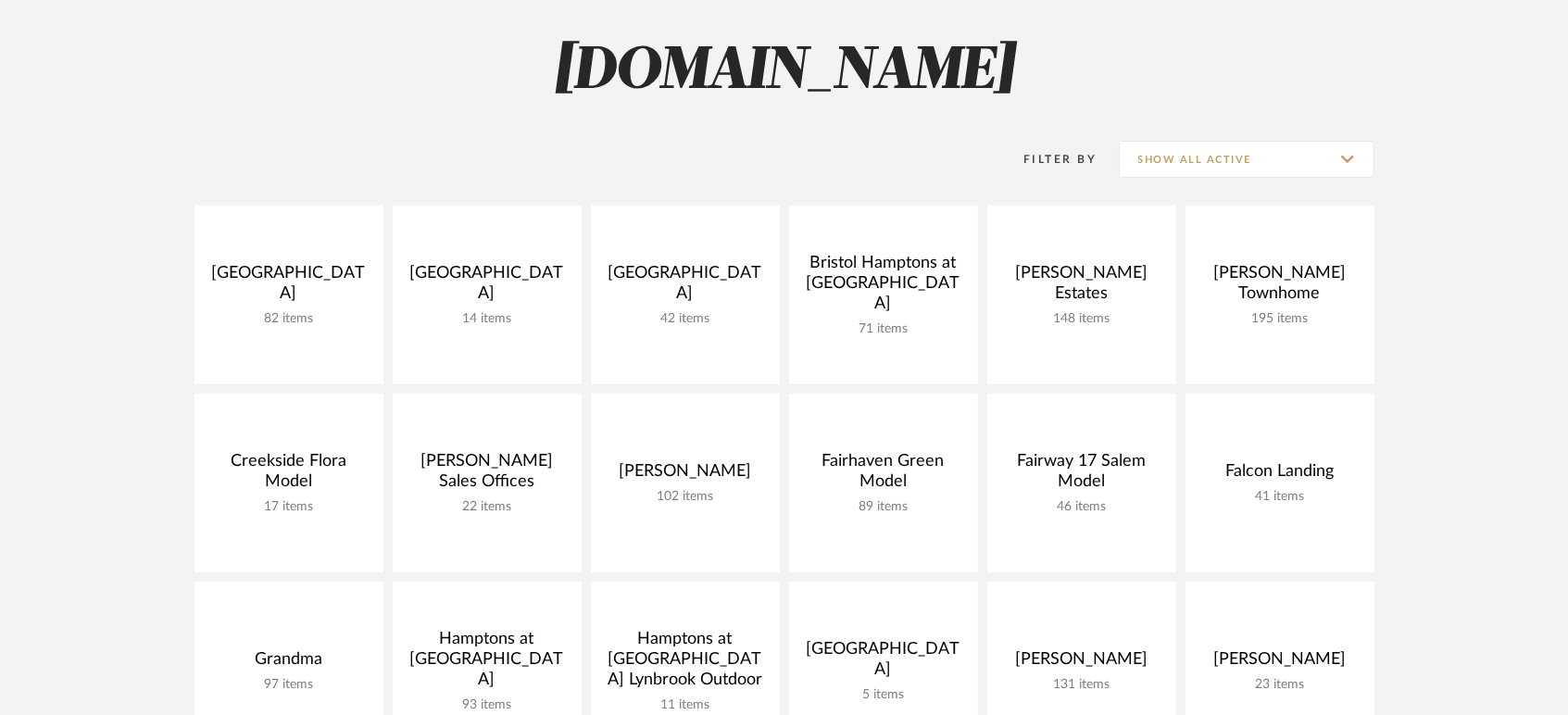 scroll, scrollTop: 390, scrollLeft: 0, axis: vertical 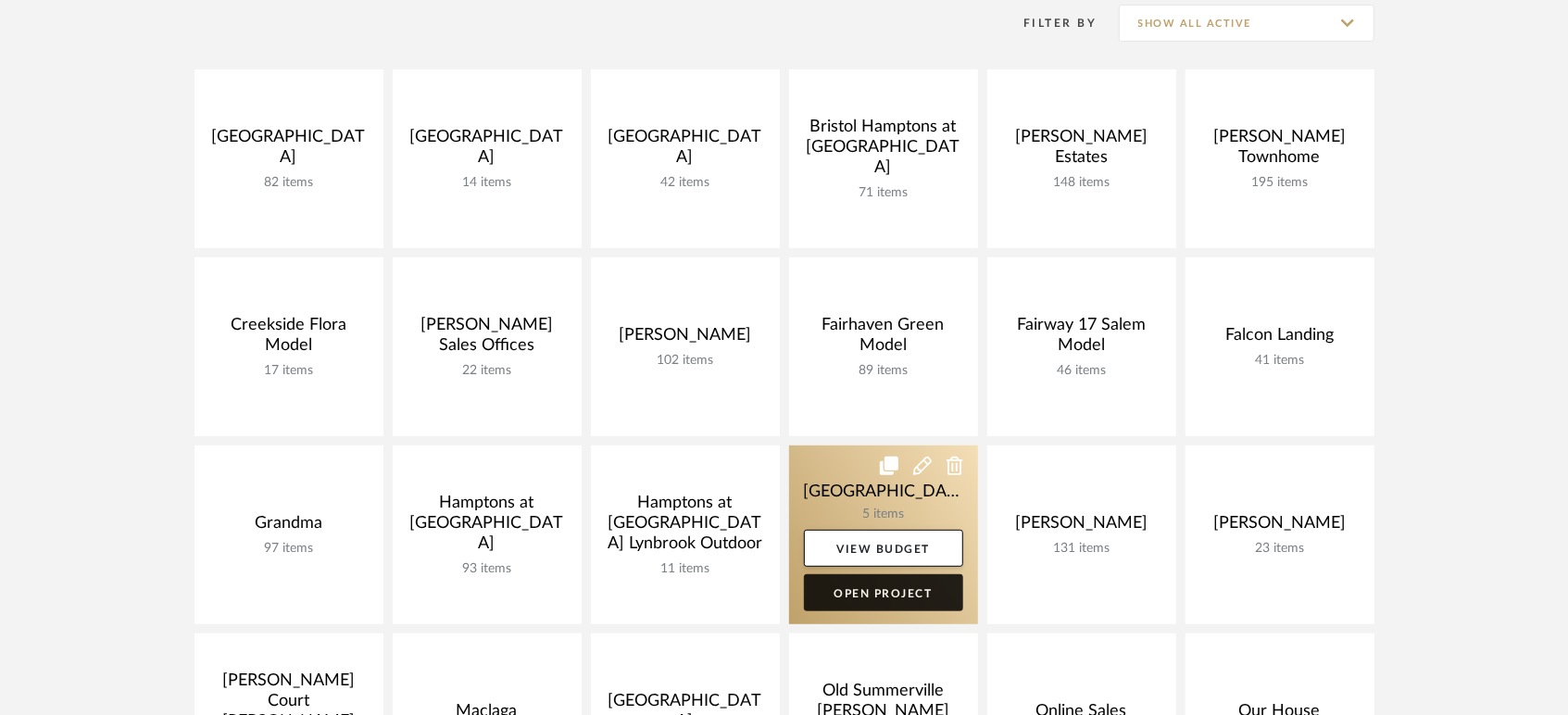 click on "Open Project" 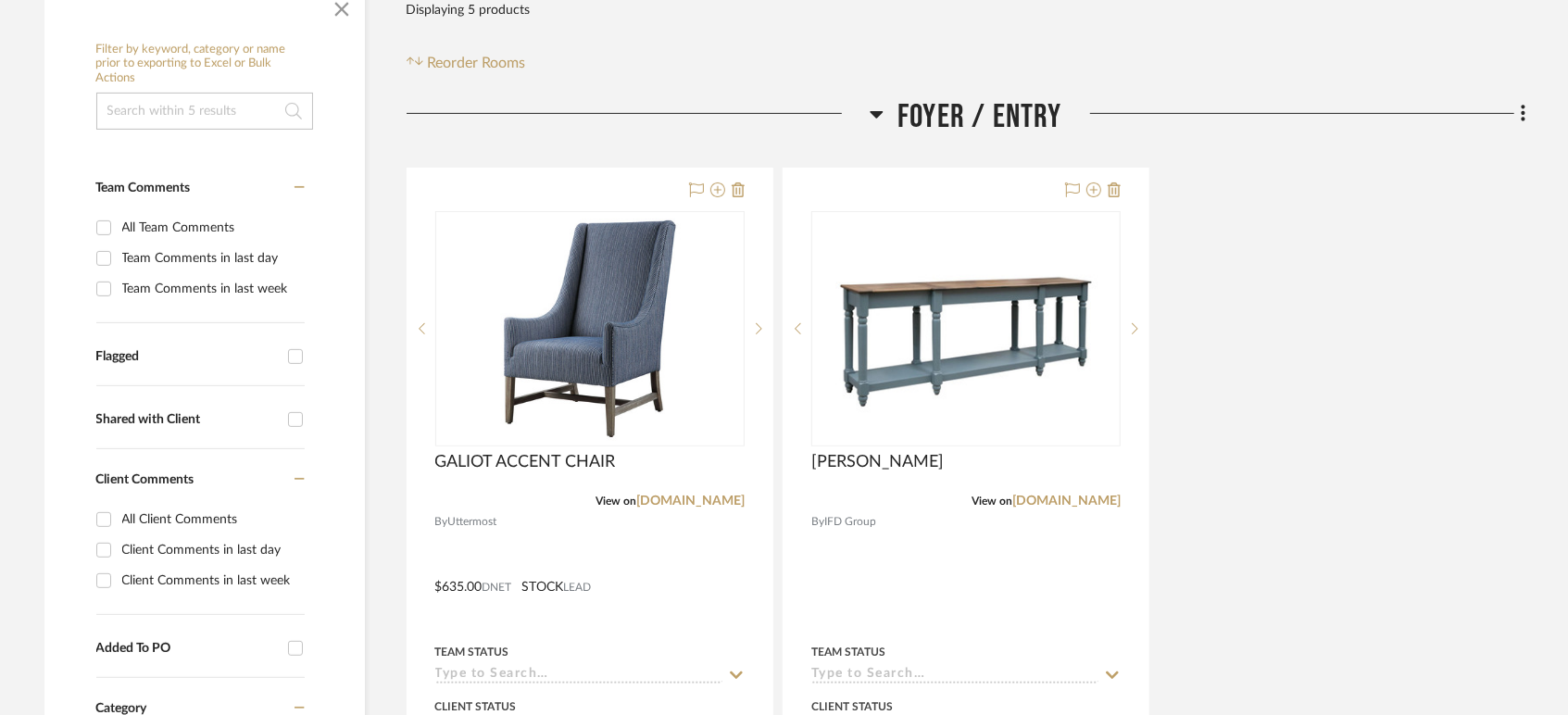 scroll, scrollTop: 344, scrollLeft: 0, axis: vertical 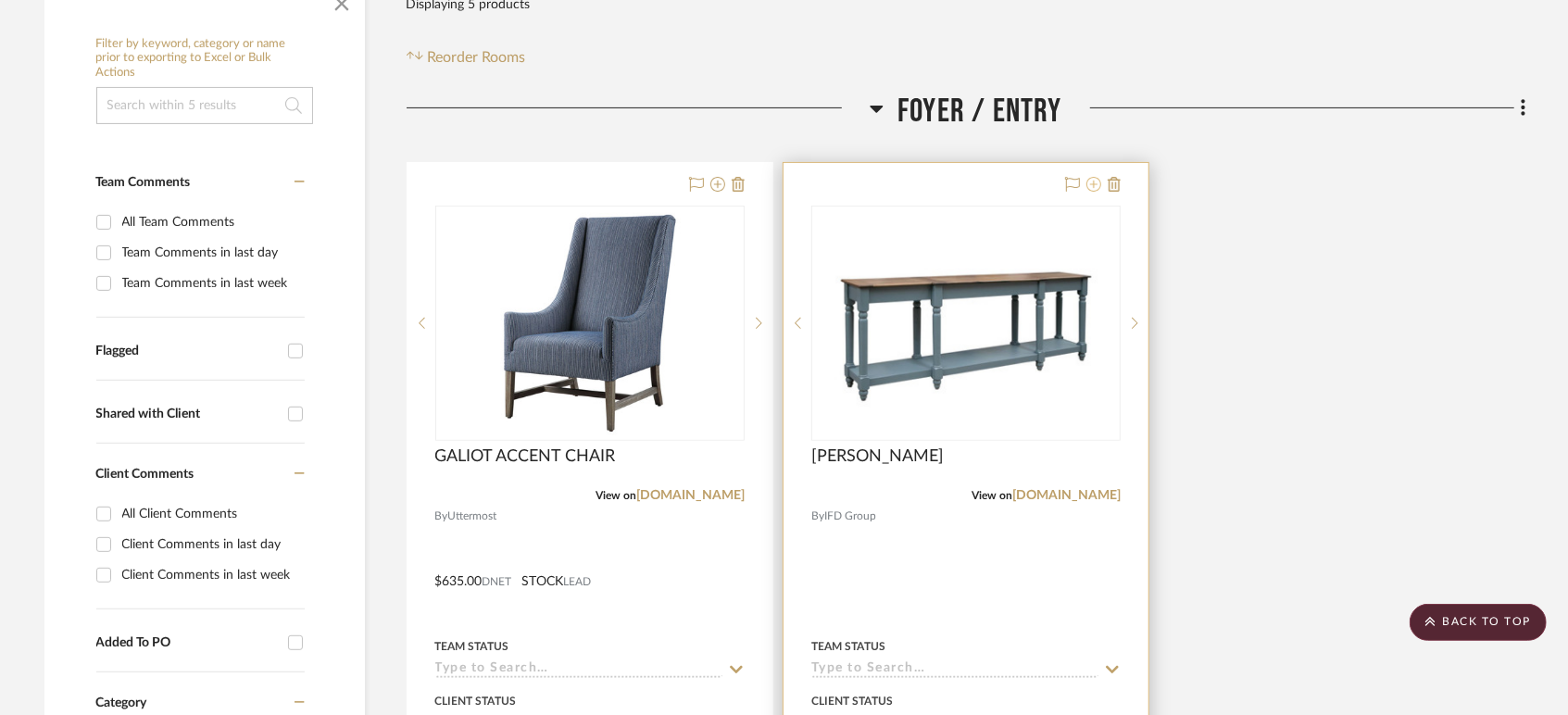 click 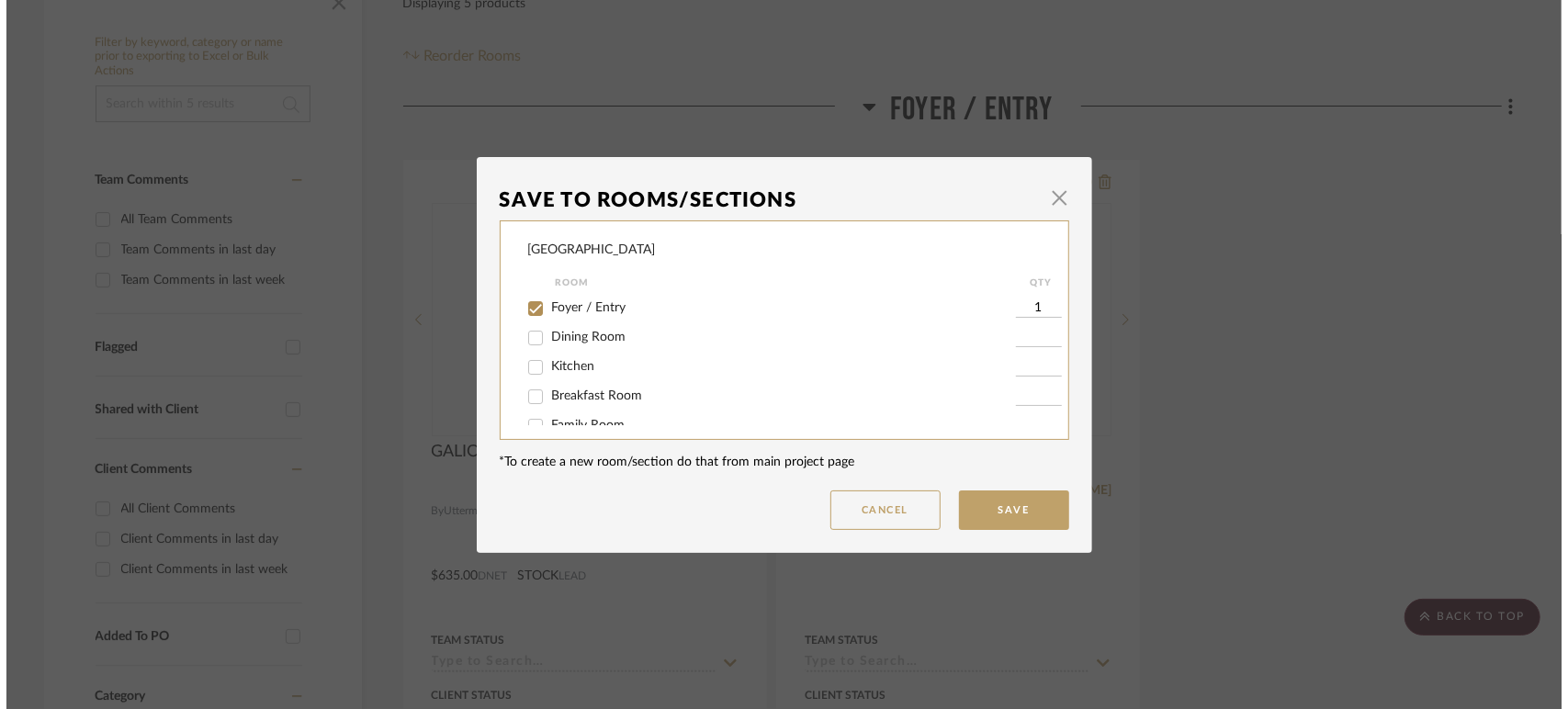 scroll, scrollTop: 0, scrollLeft: 0, axis: both 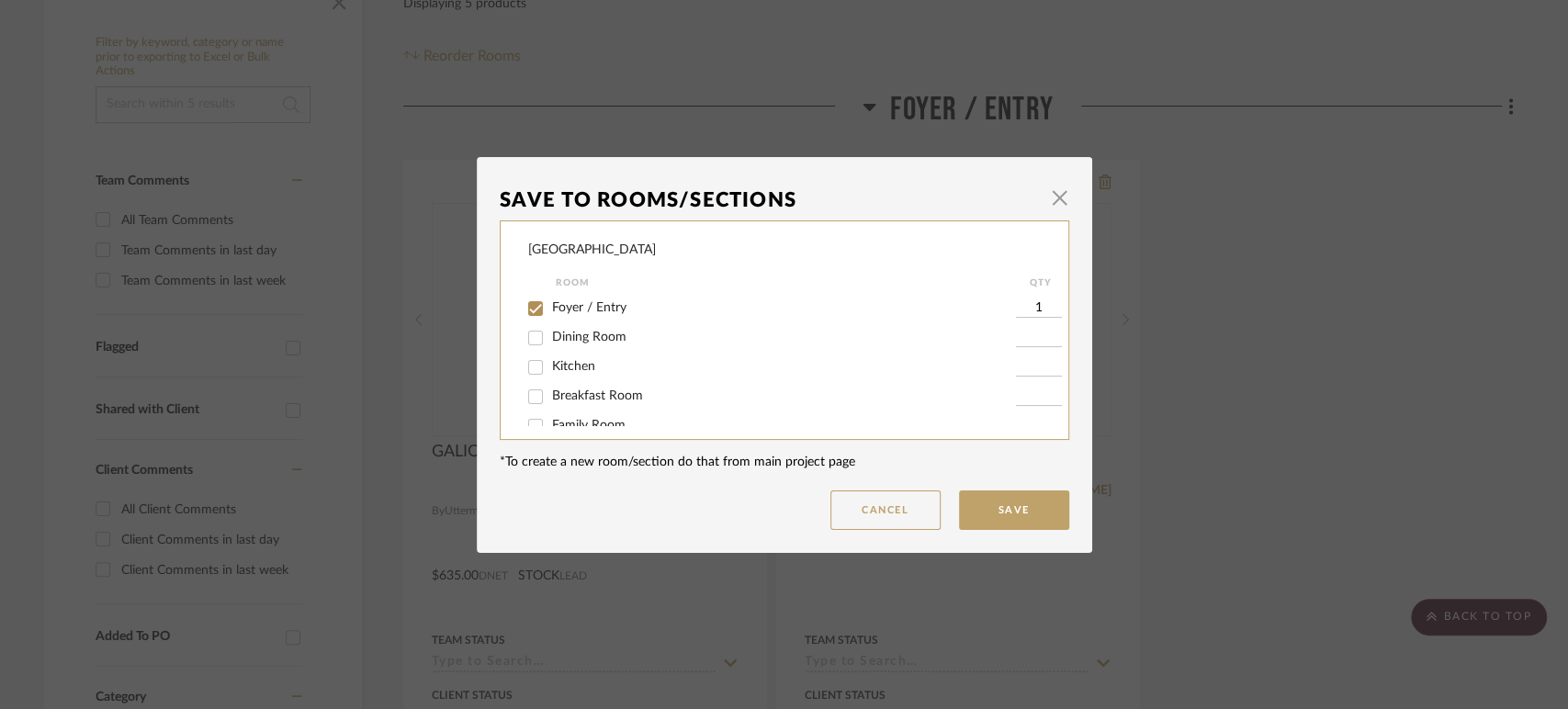 click on "Foyer / Entry" at bounding box center [589, 308] 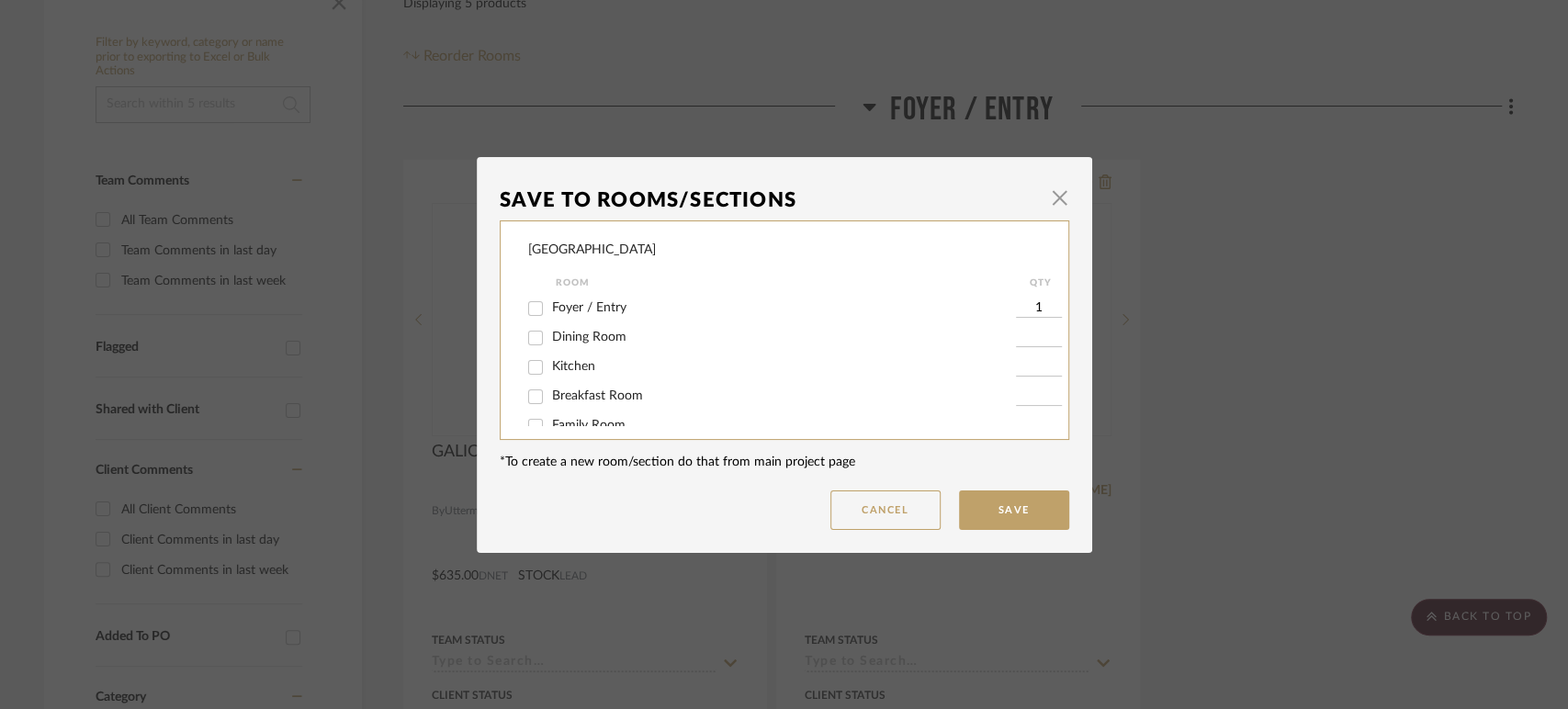 checkbox on "false" 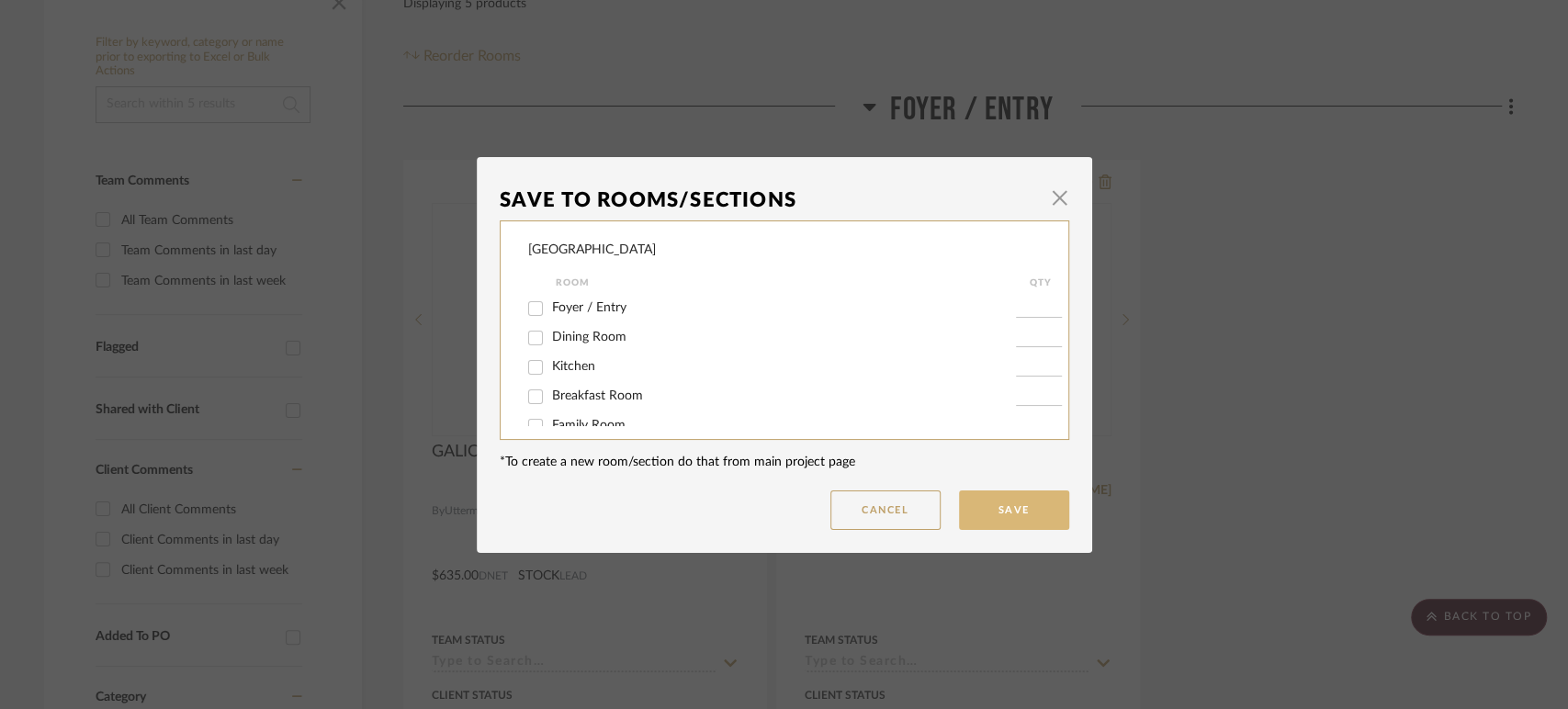 click on "Save" at bounding box center [1014, 510] 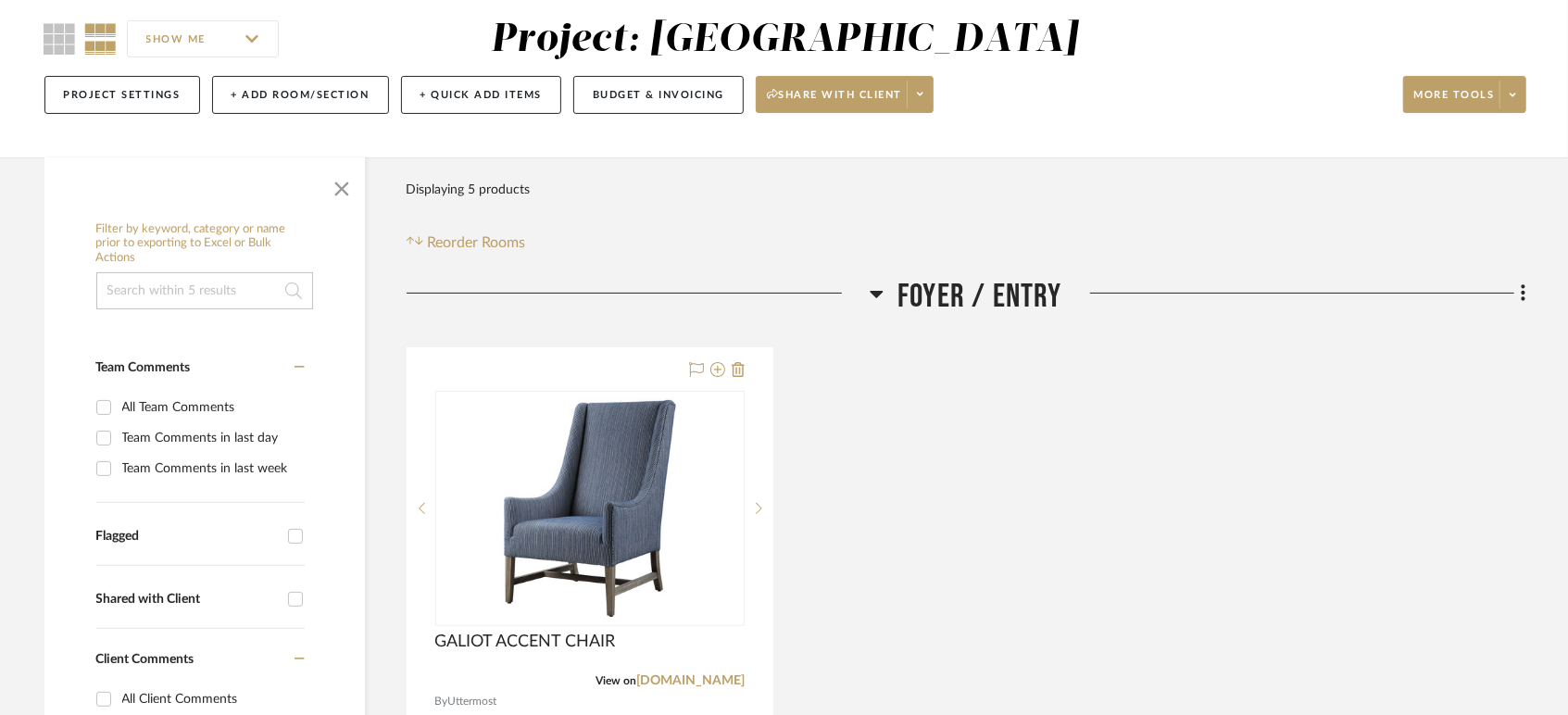 scroll, scrollTop: 0, scrollLeft: 0, axis: both 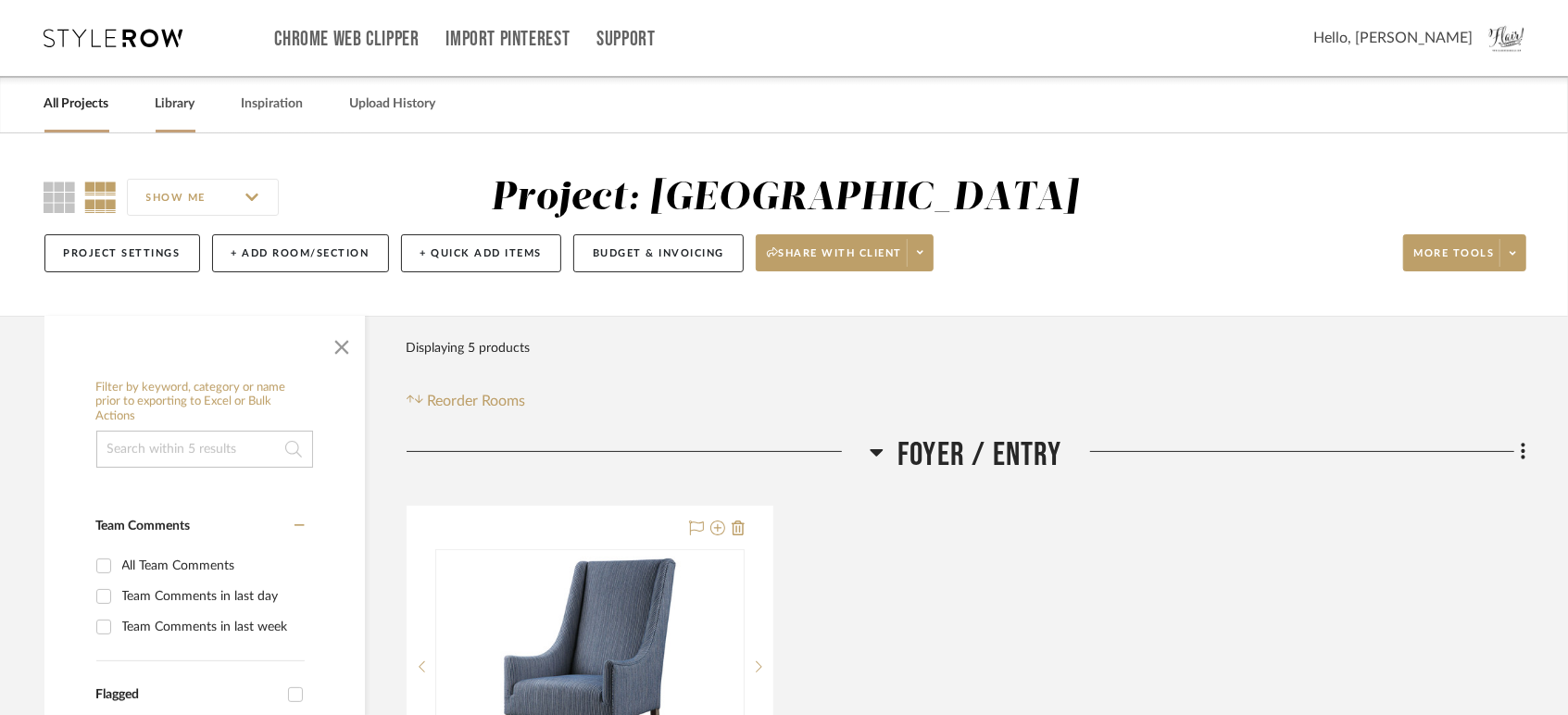 click on "Library" at bounding box center [175, 104] 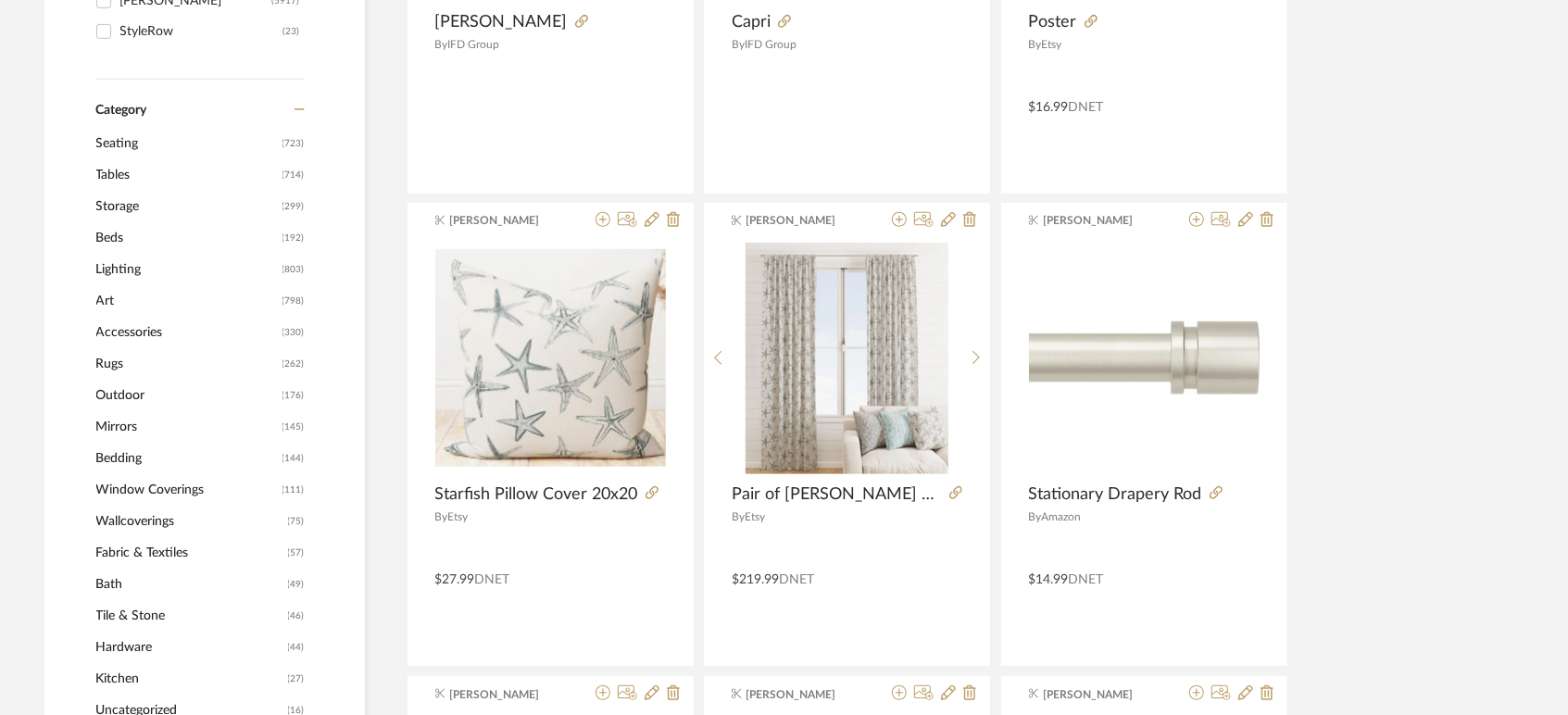 click on "Tables" 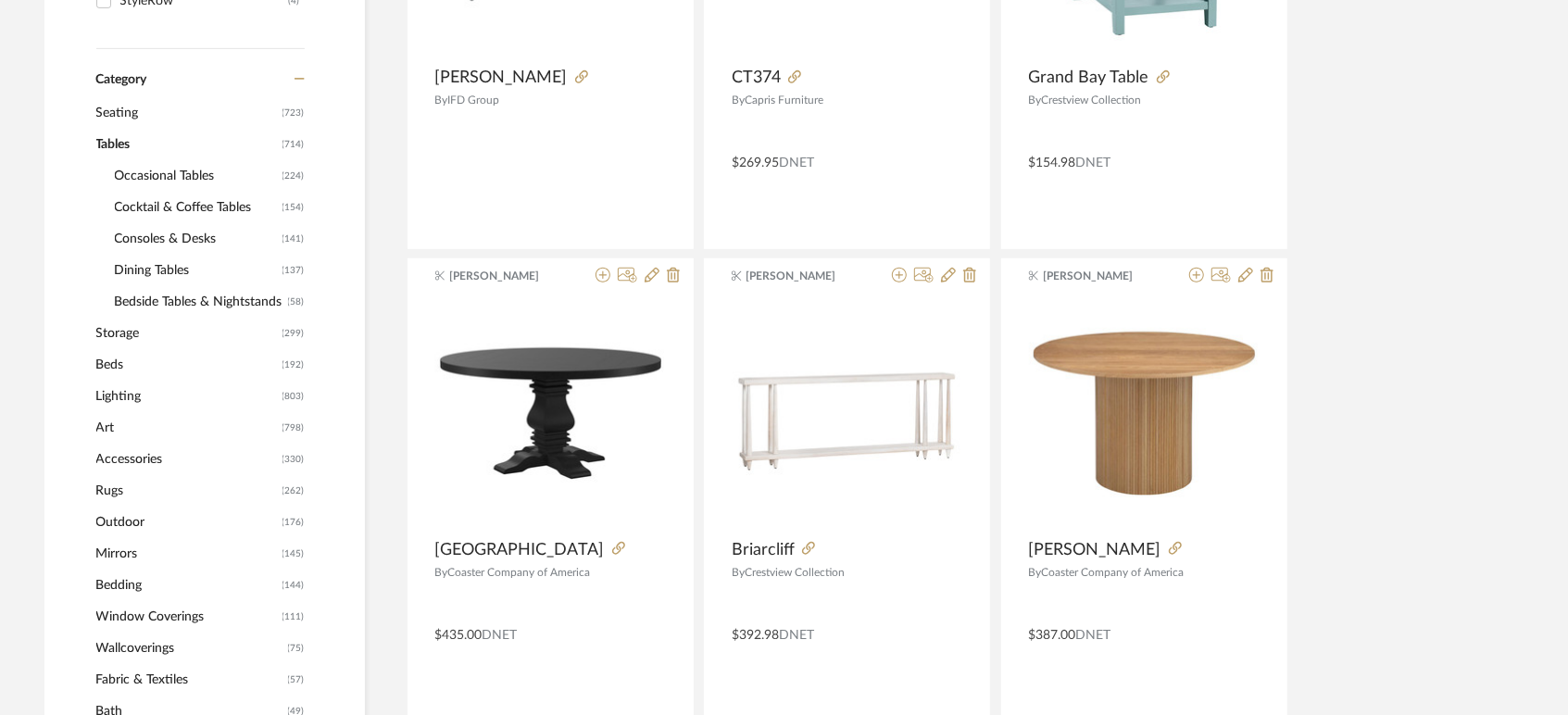 scroll, scrollTop: 622, scrollLeft: 0, axis: vertical 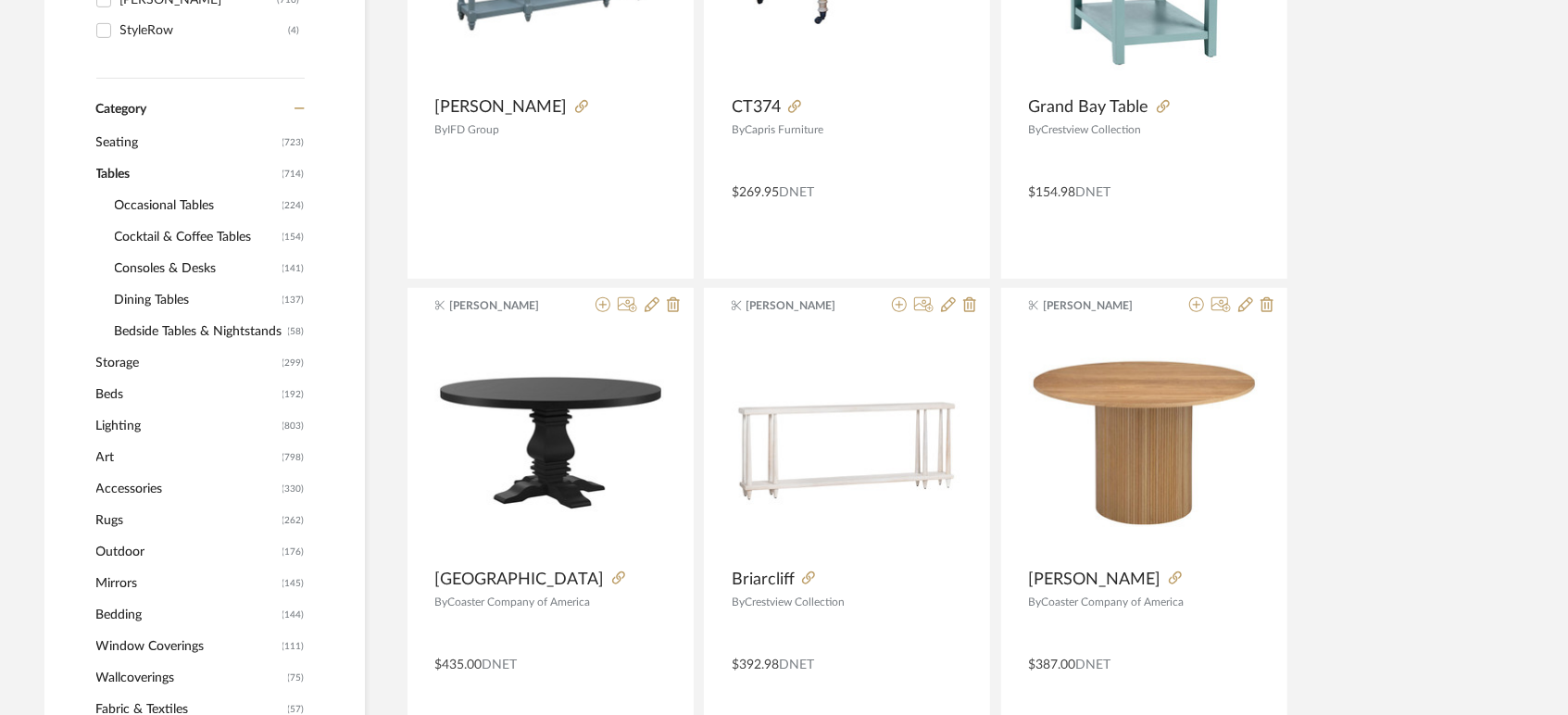 click on "Consoles & Desks" 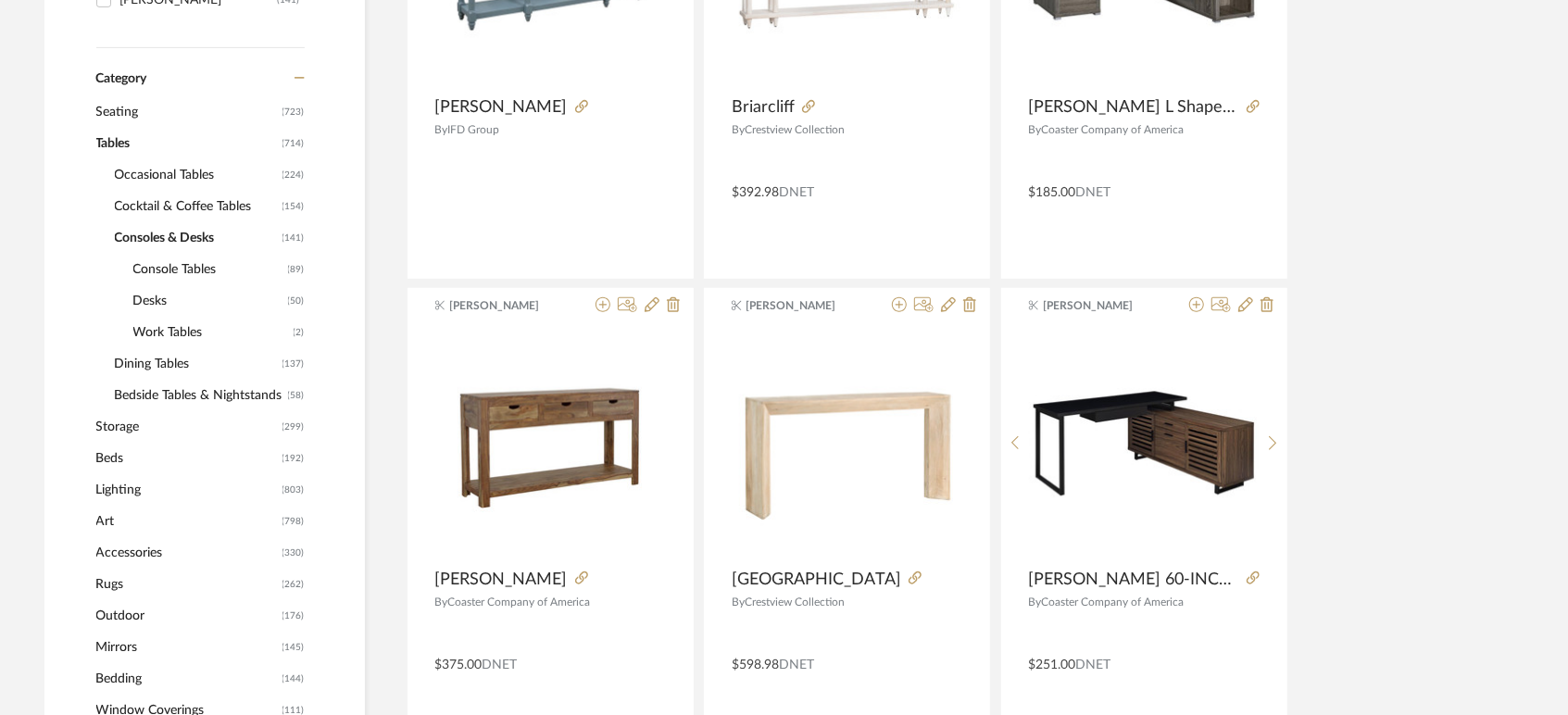 drag, startPoint x: 171, startPoint y: 295, endPoint x: 166, endPoint y: 277, distance: 18.681542 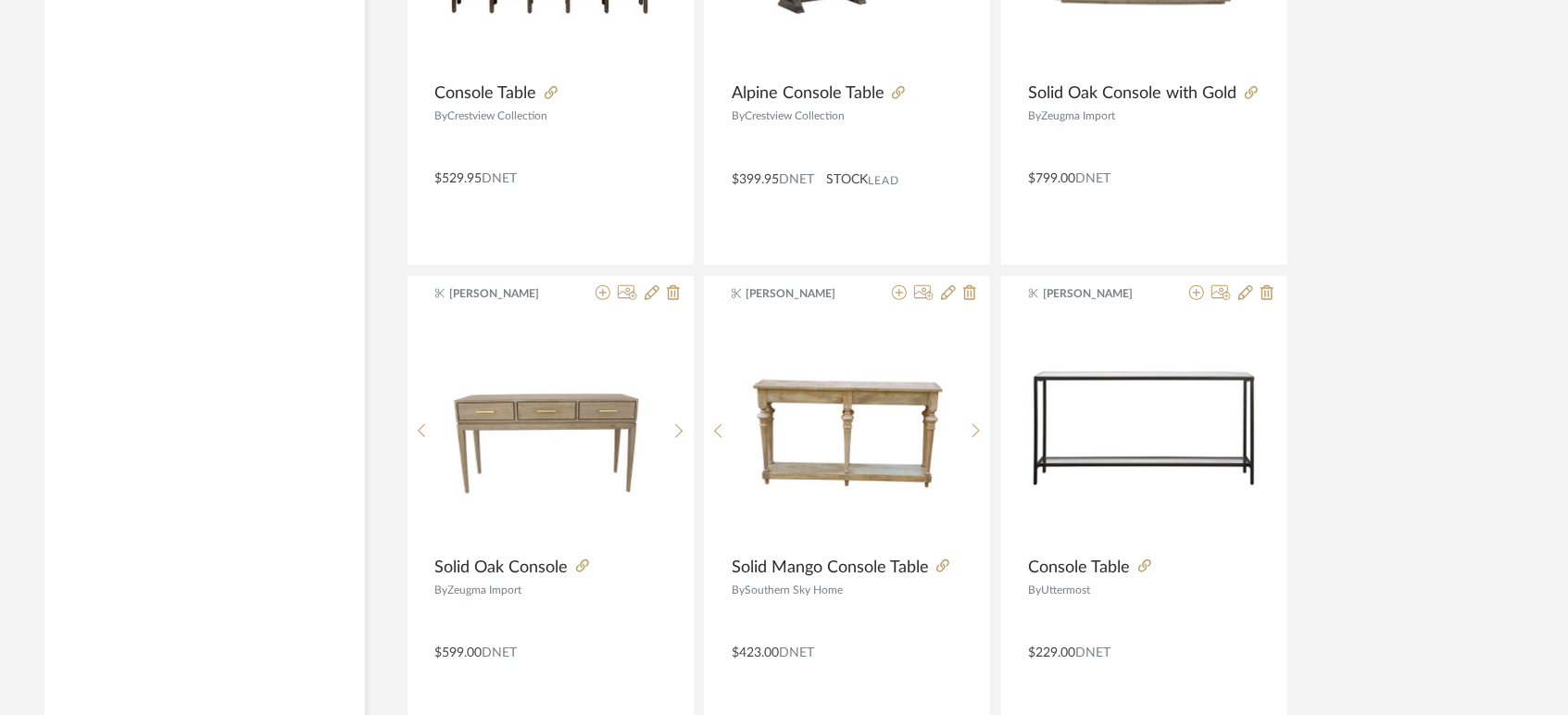 scroll, scrollTop: 5590, scrollLeft: 0, axis: vertical 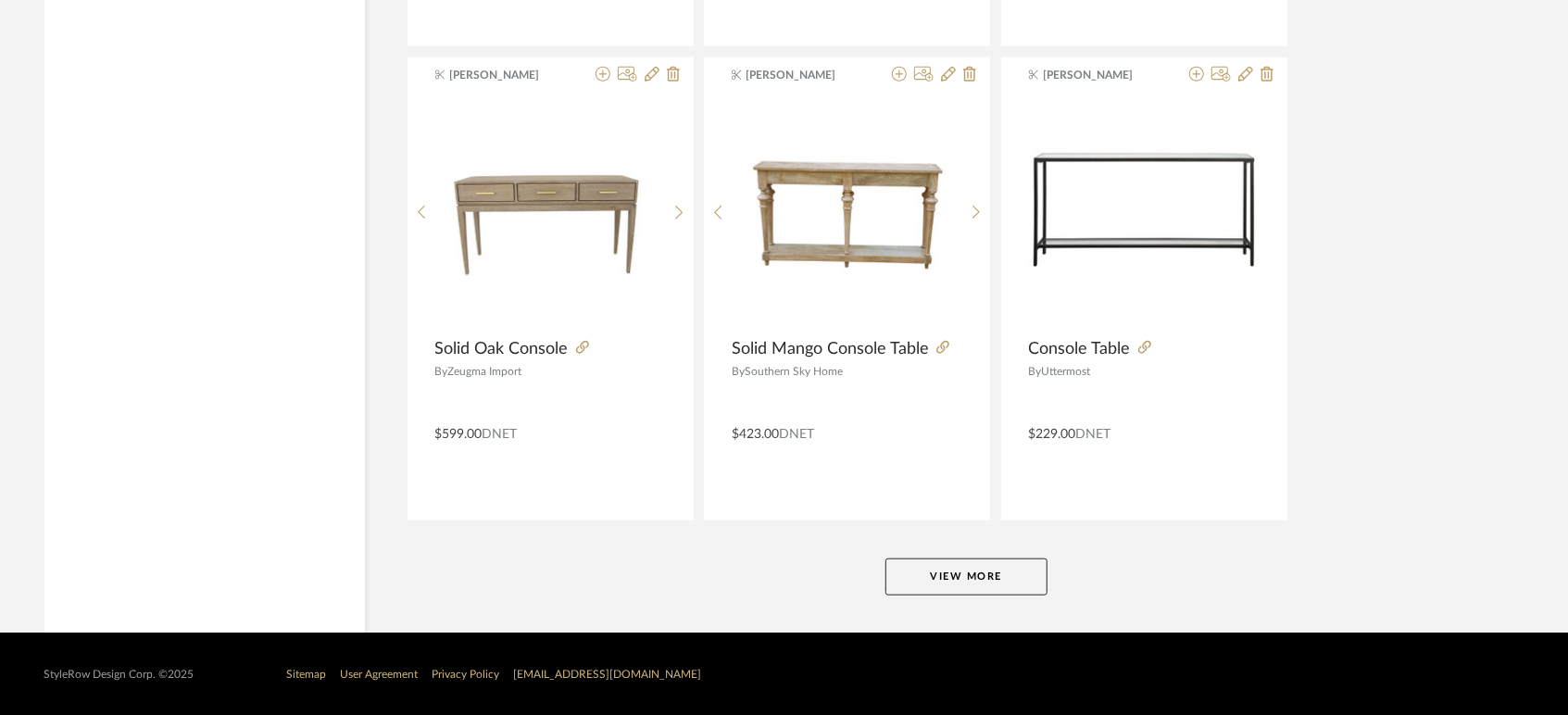 click on "View More" 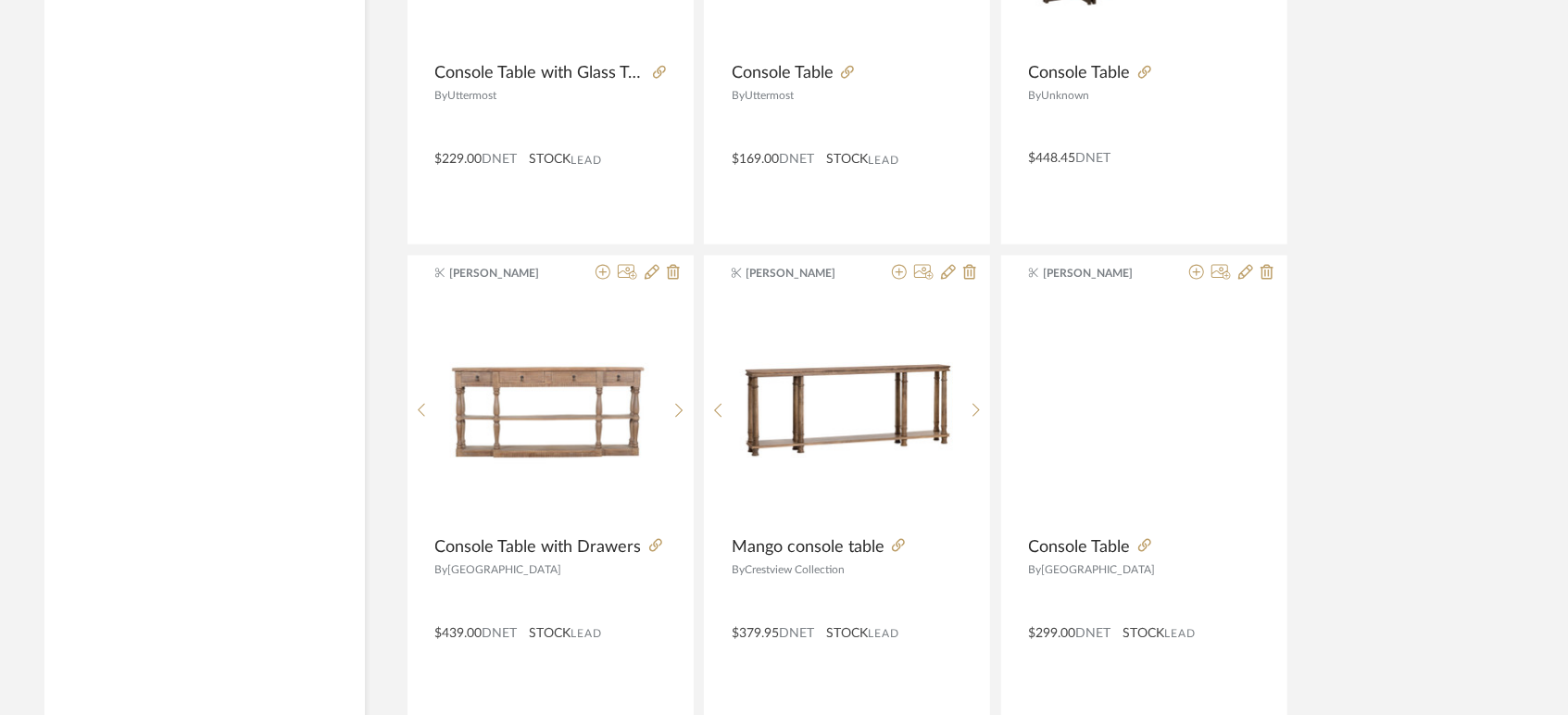 scroll, scrollTop: 6420, scrollLeft: 0, axis: vertical 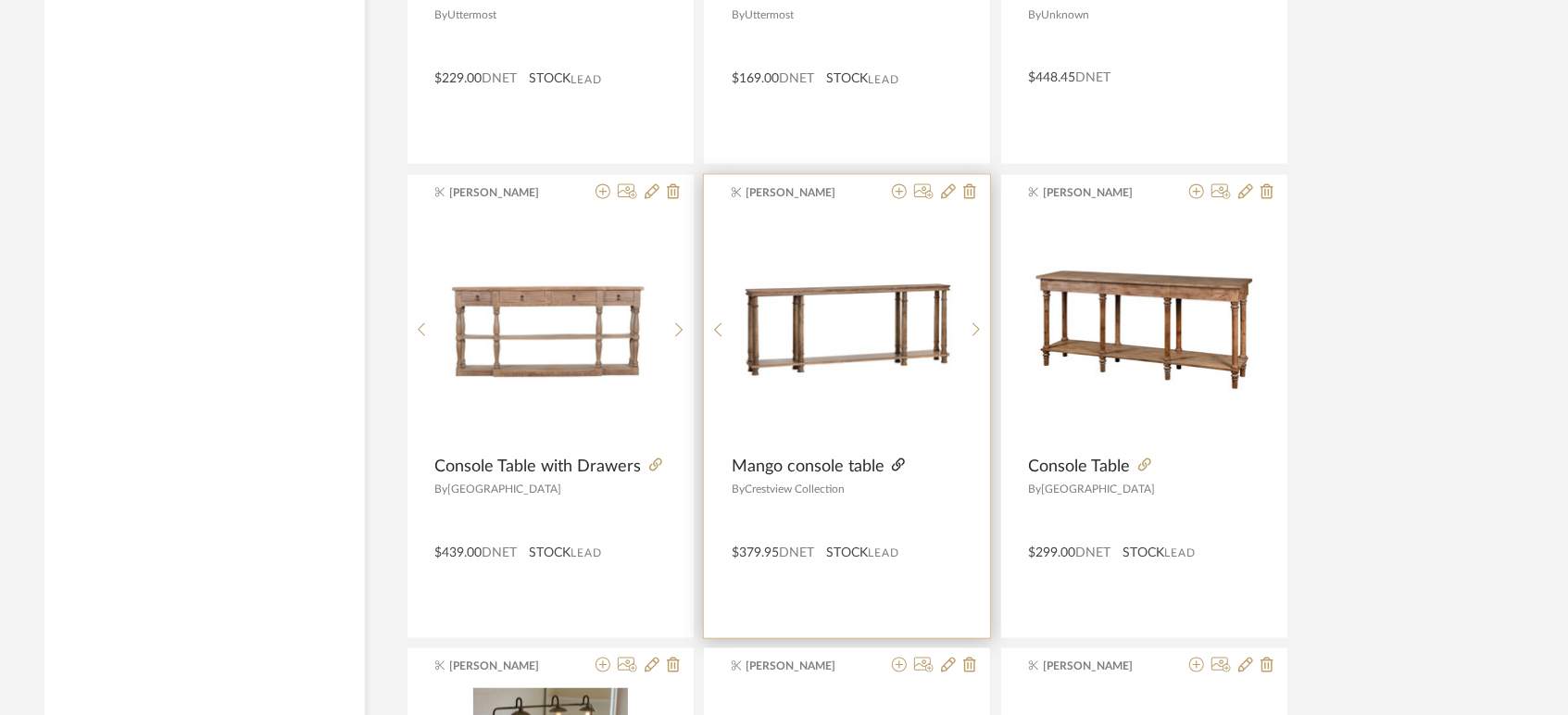 click 